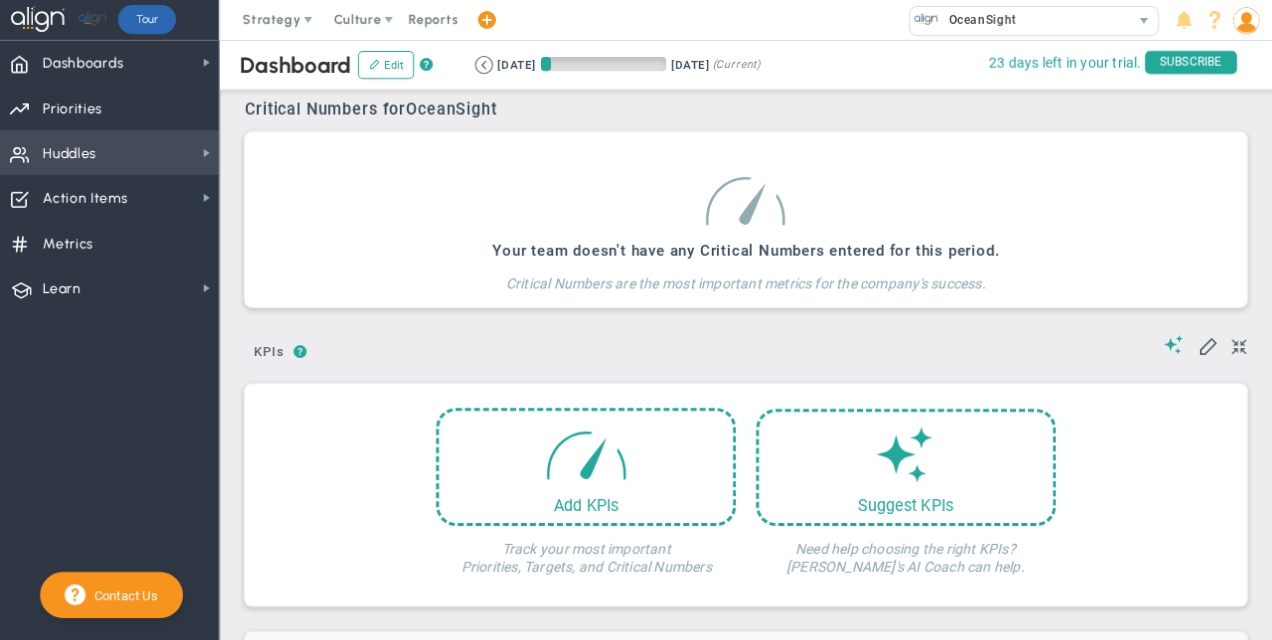scroll, scrollTop: 0, scrollLeft: 0, axis: both 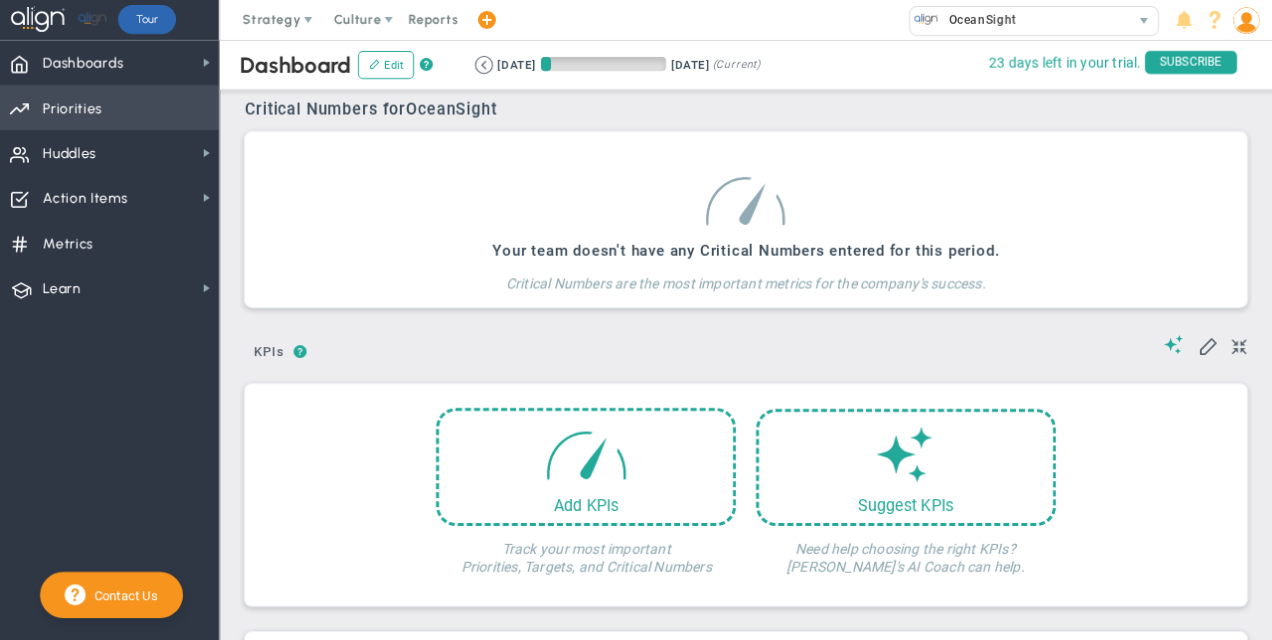 click on "Priorities" at bounding box center [73, 109] 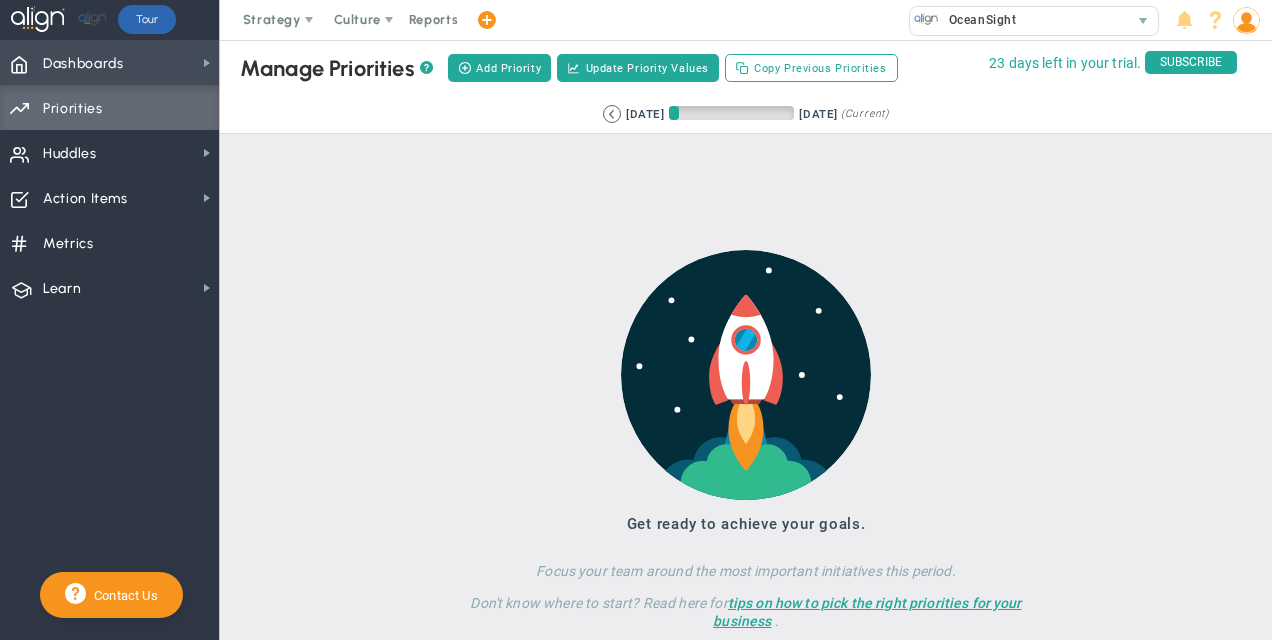 click on "Dashboards" at bounding box center (83, 64) 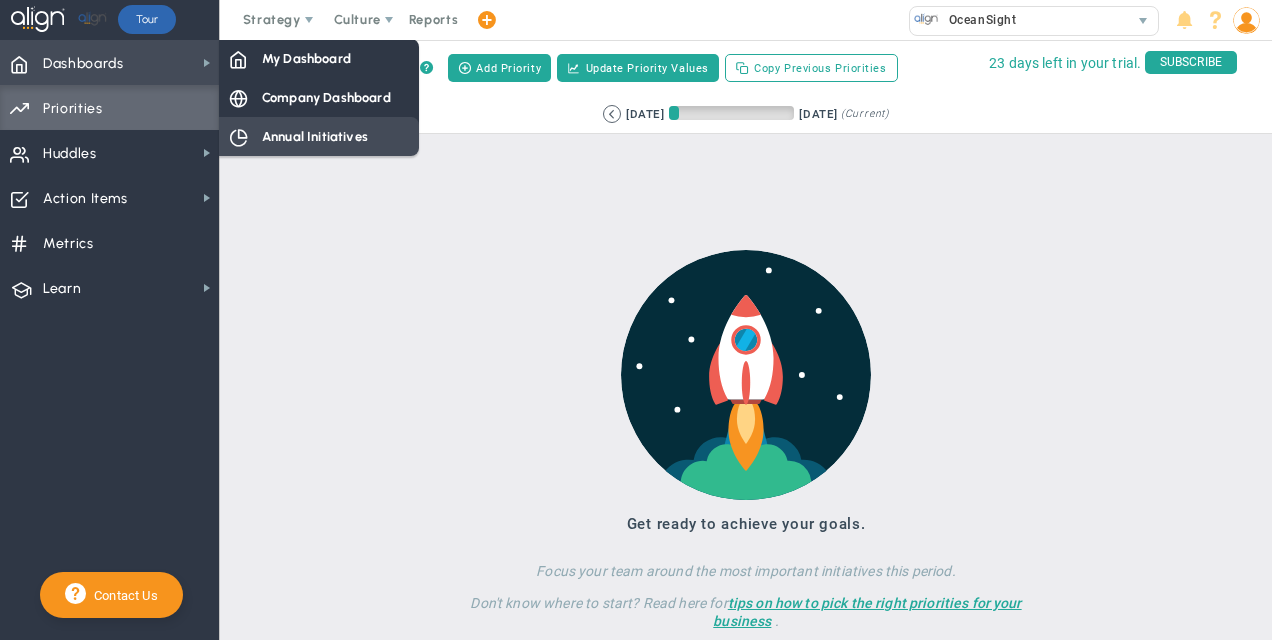 click on "Annual Initiatives" at bounding box center (315, 136) 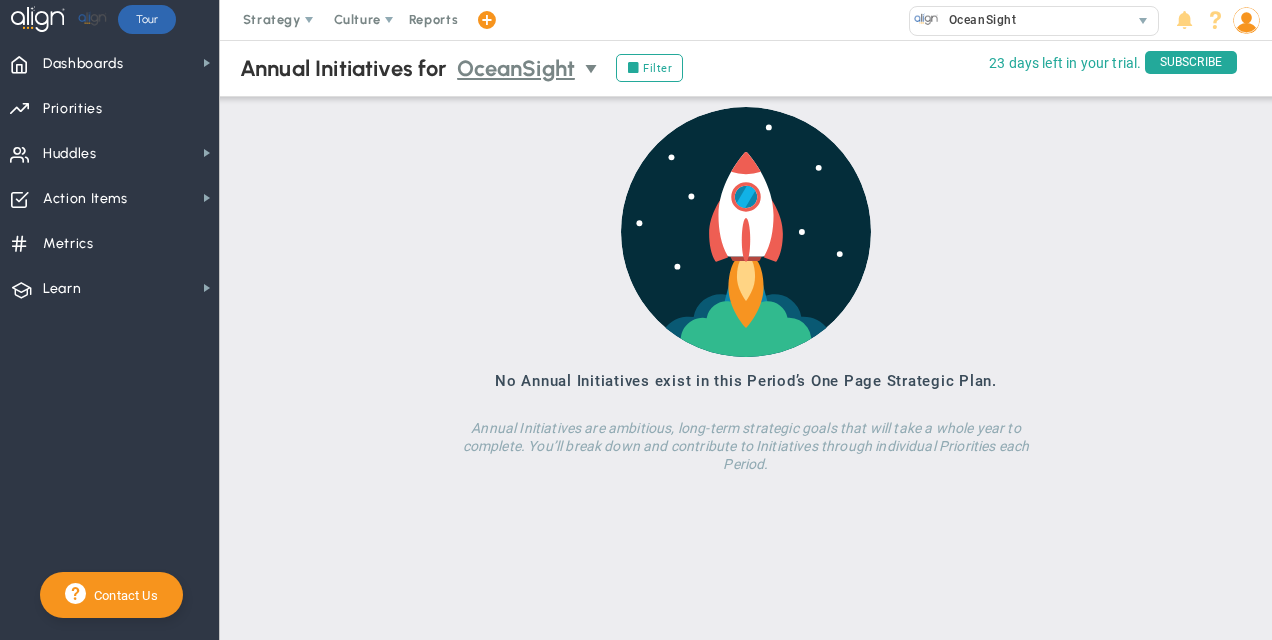 click at bounding box center (593, 69) 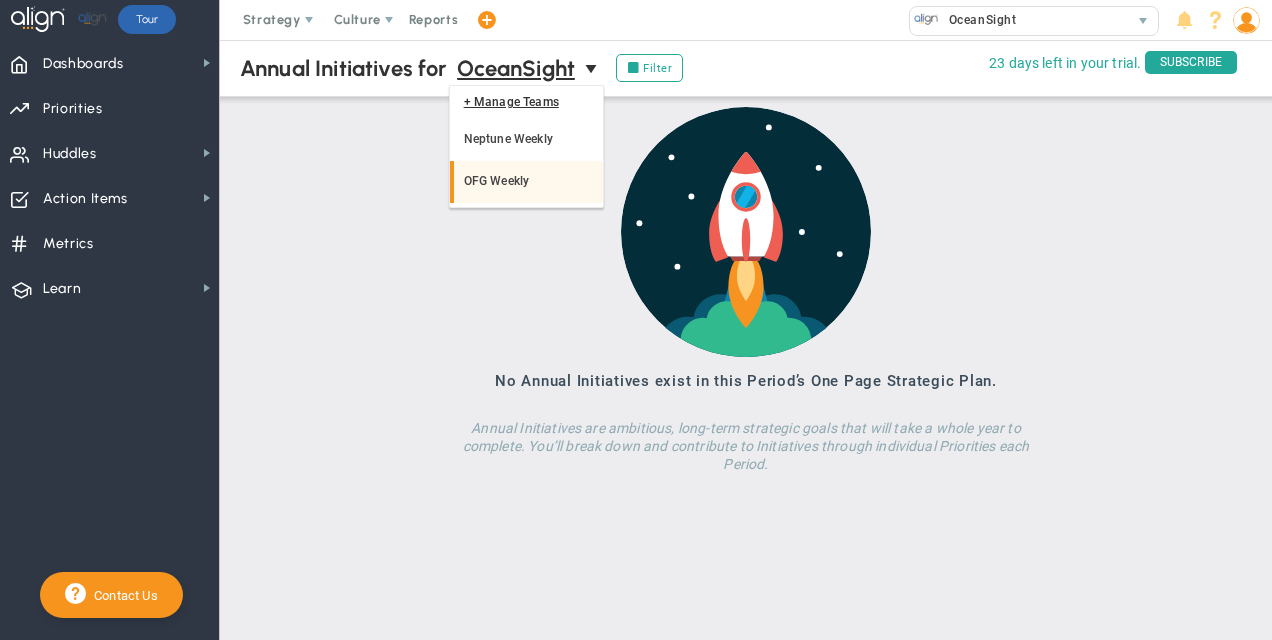 click on "OFG Weekly" at bounding box center [526, 182] 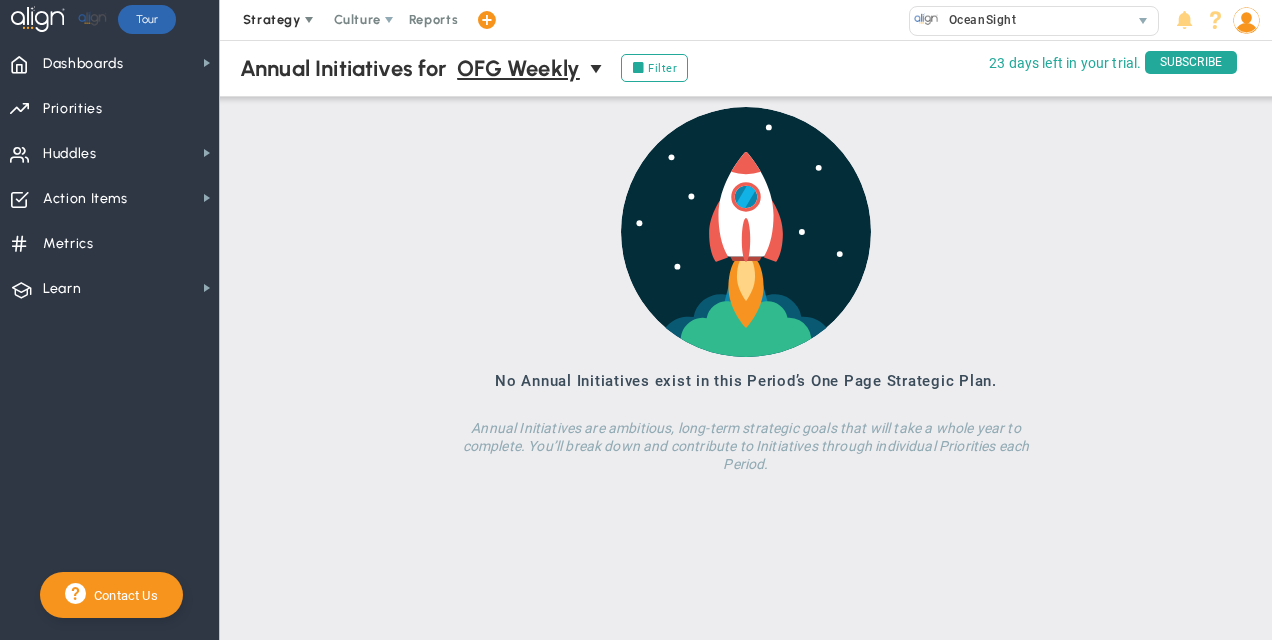click at bounding box center (309, 20) 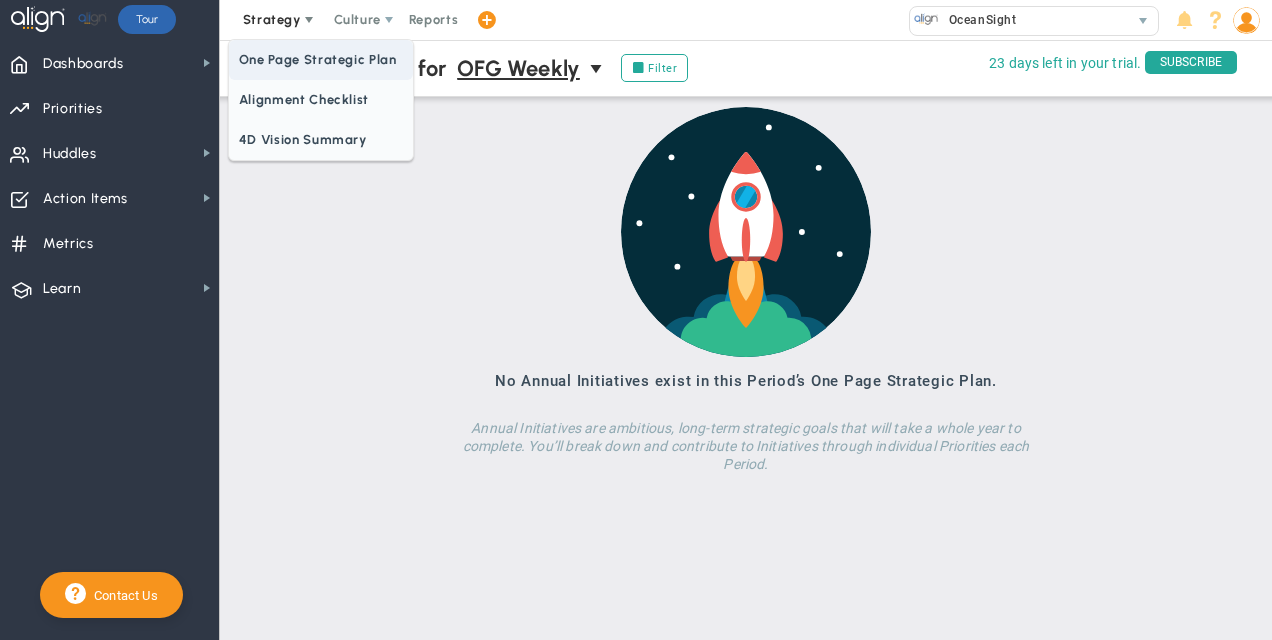 click on "One Page Strategic Plan" at bounding box center [321, 60] 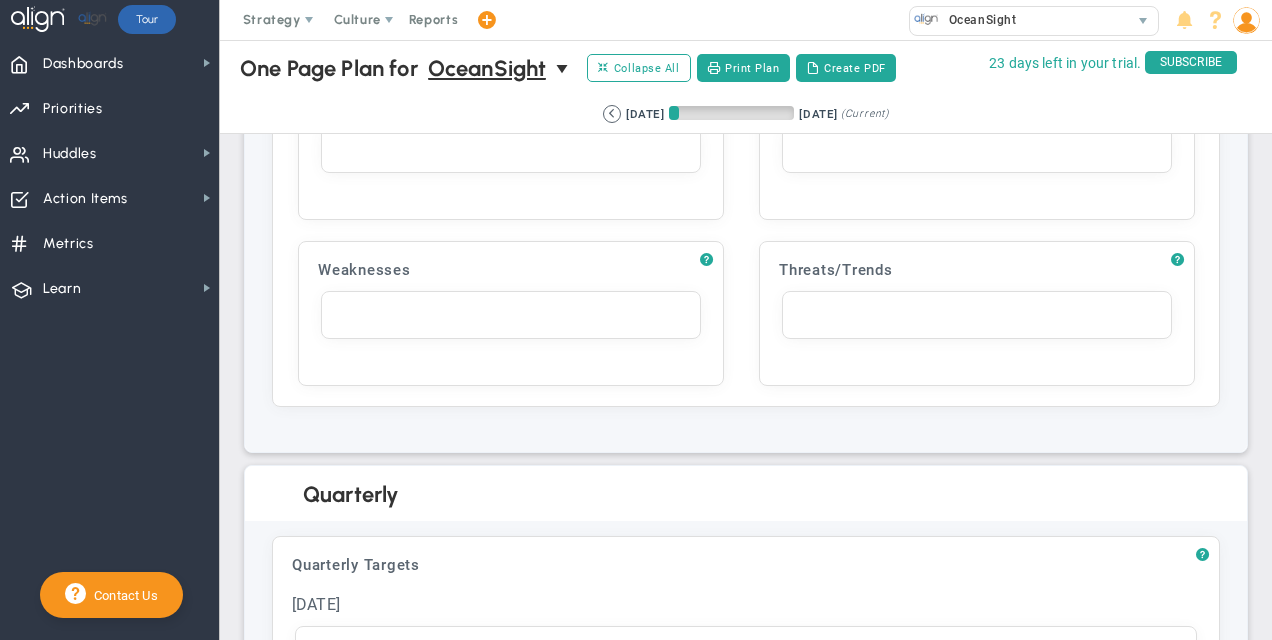 scroll, scrollTop: 1800, scrollLeft: 0, axis: vertical 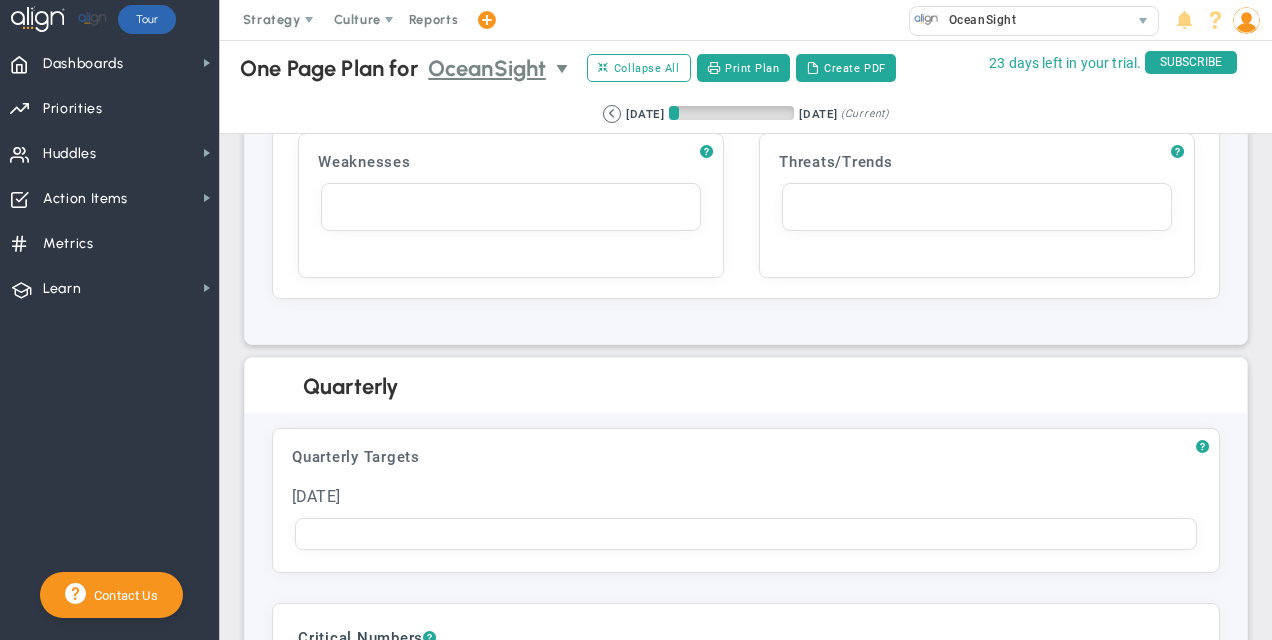 click on "OceanSight" at bounding box center [495, 68] 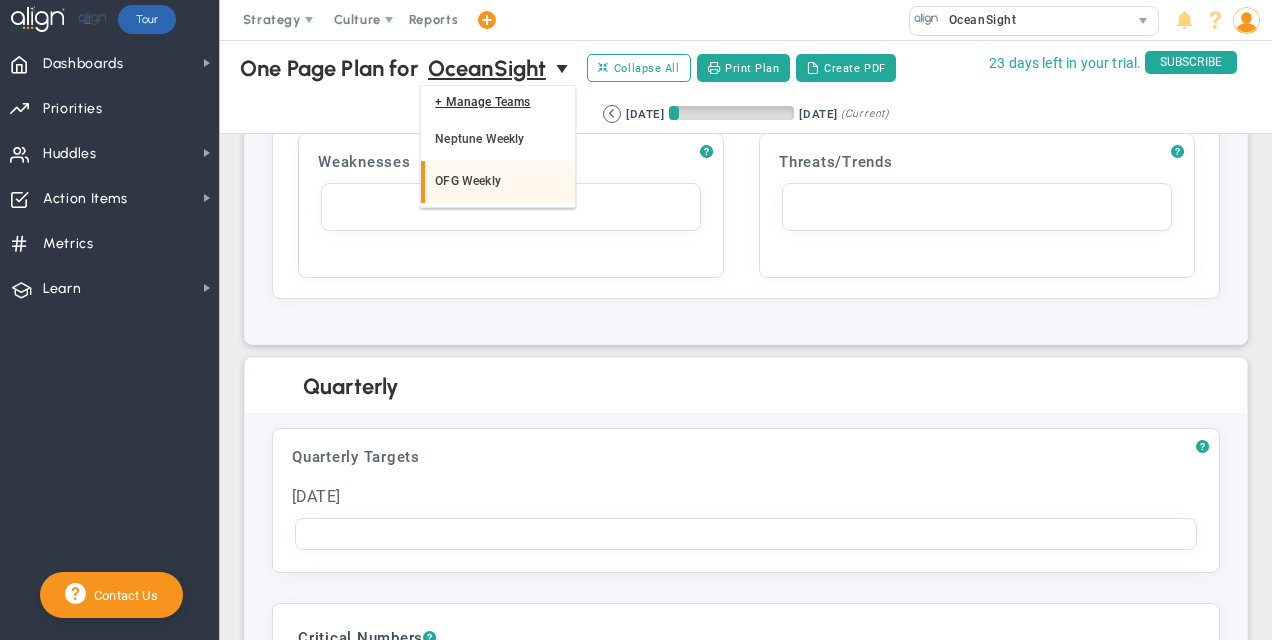 click on "OFG Weekly" at bounding box center [497, 182] 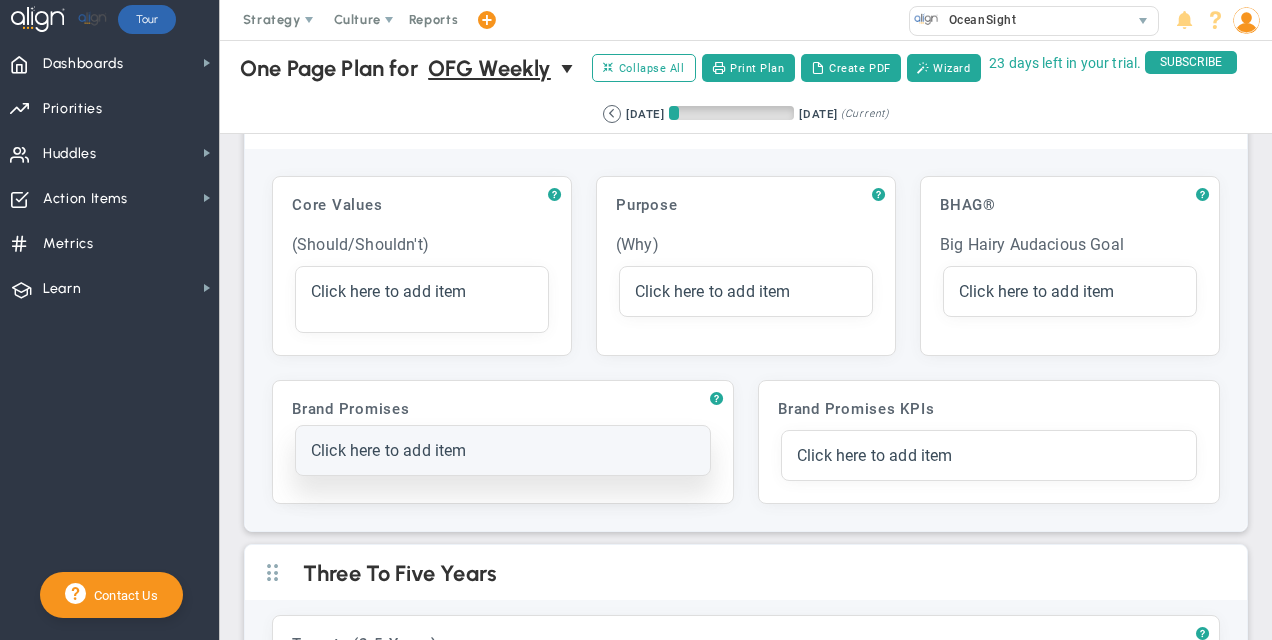 scroll, scrollTop: 0, scrollLeft: 0, axis: both 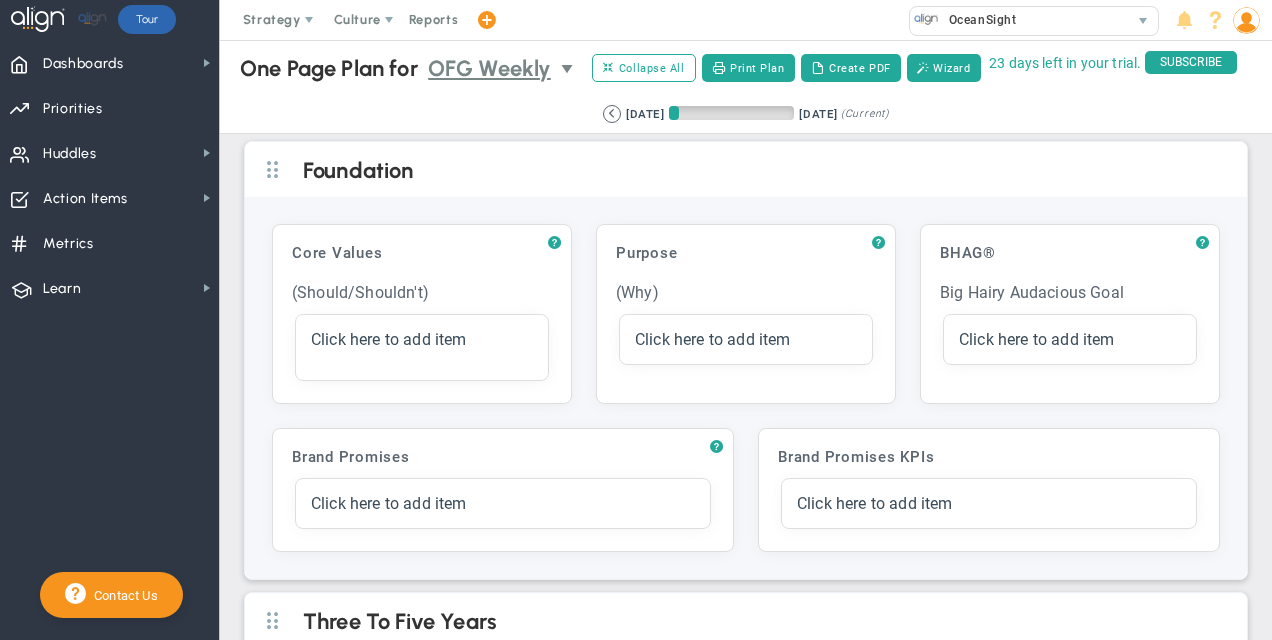click at bounding box center [569, 69] 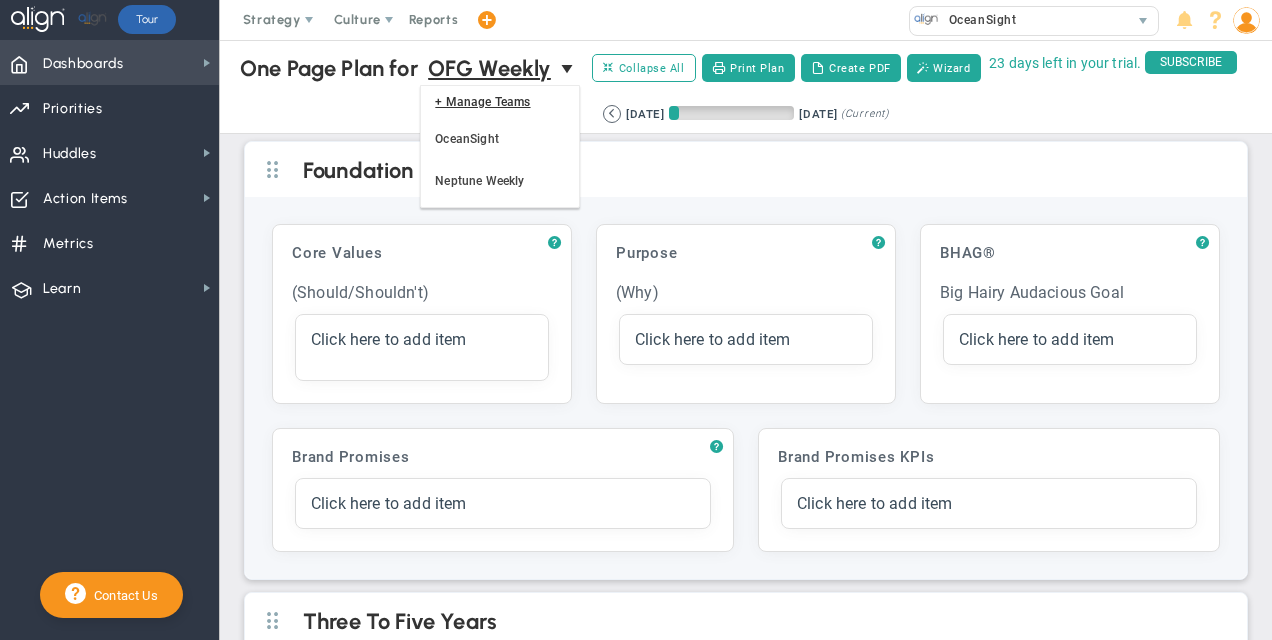 click on "Dashboards" at bounding box center [83, 64] 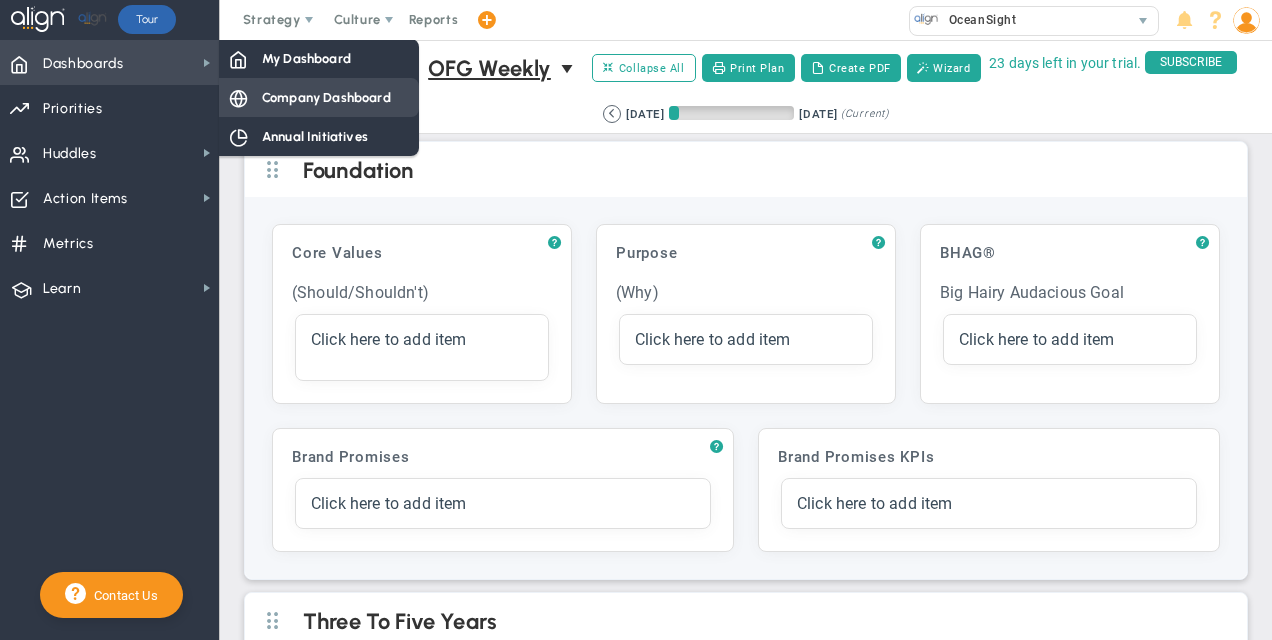 click on "Company Dashboard" at bounding box center (326, 97) 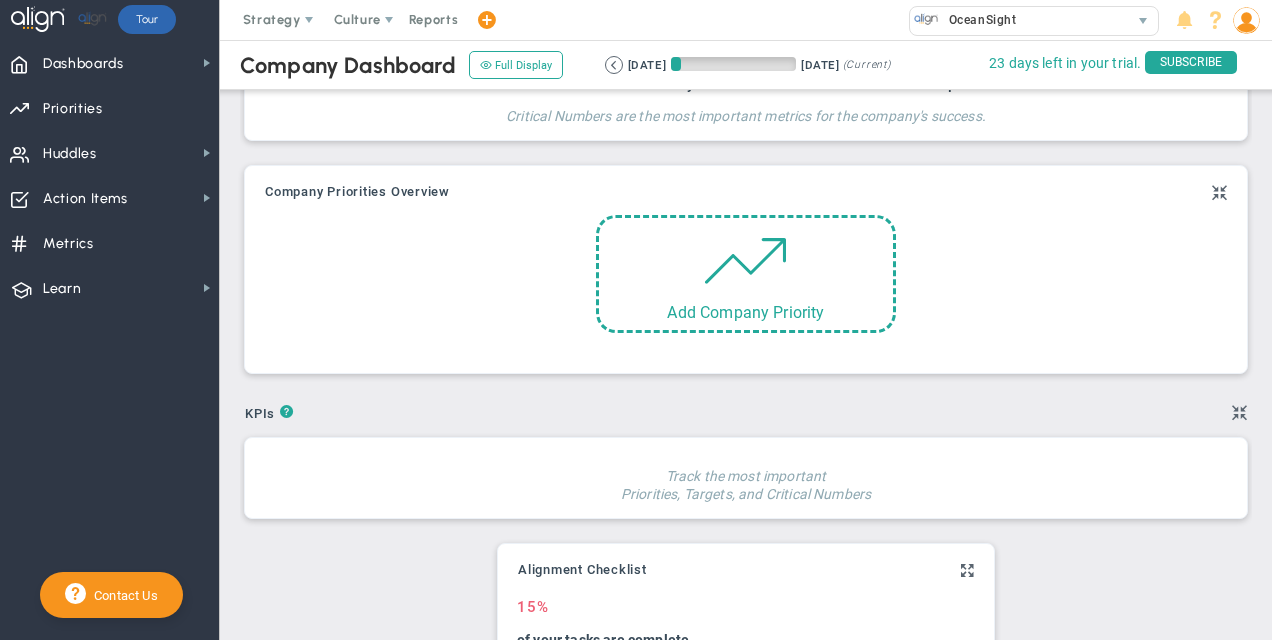scroll, scrollTop: 0, scrollLeft: 0, axis: both 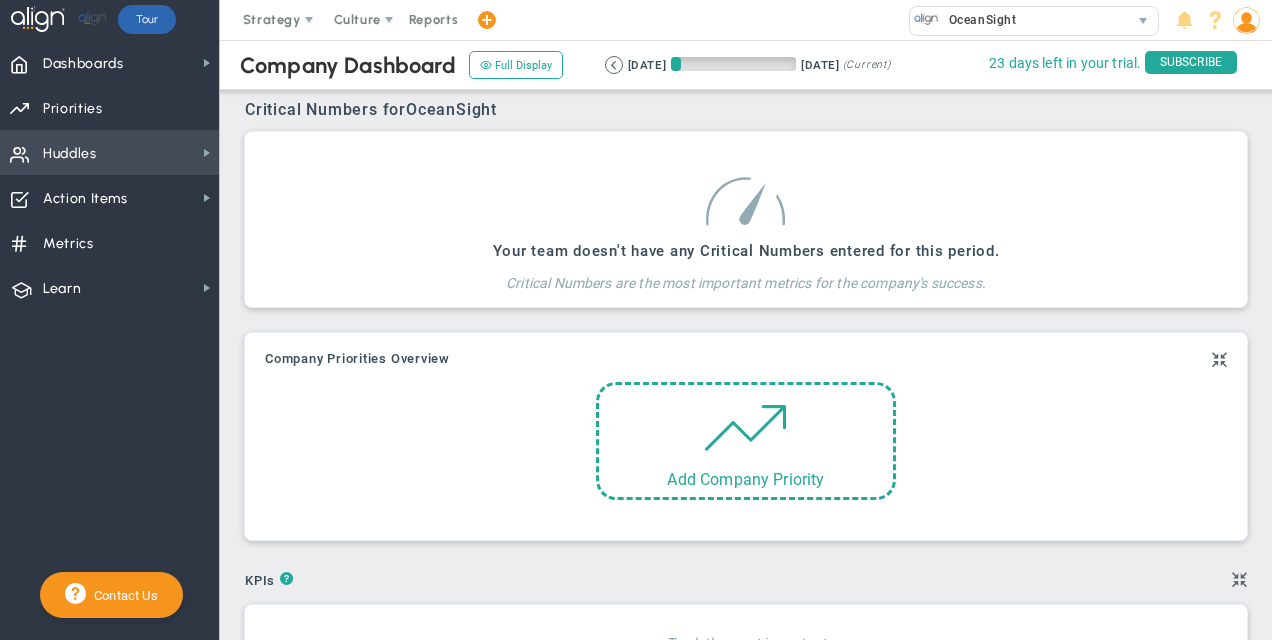 click on "Huddles" at bounding box center [70, 154] 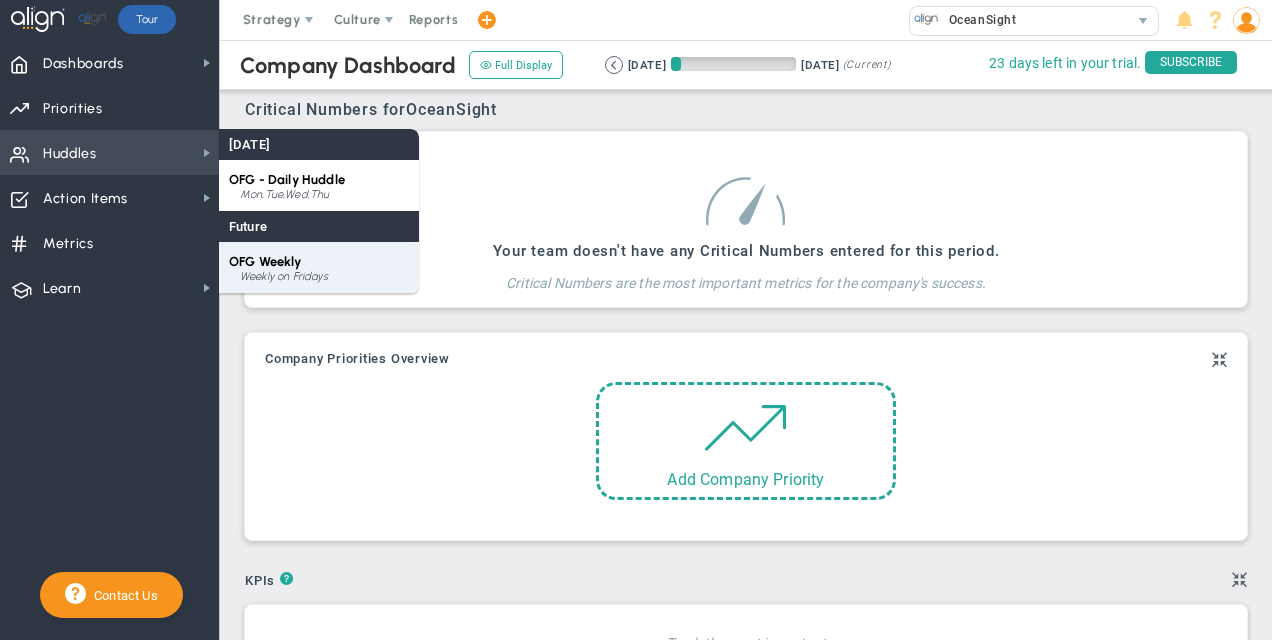 click on "OFG Weekly" at bounding box center (265, 261) 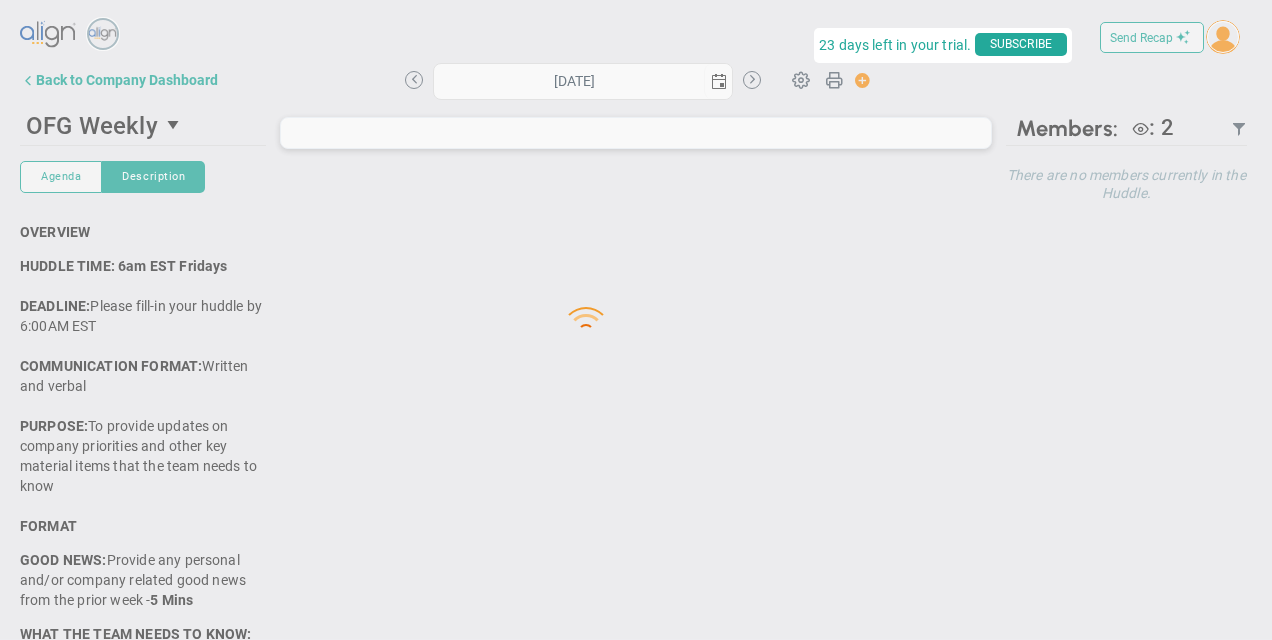 type on "[DATE]" 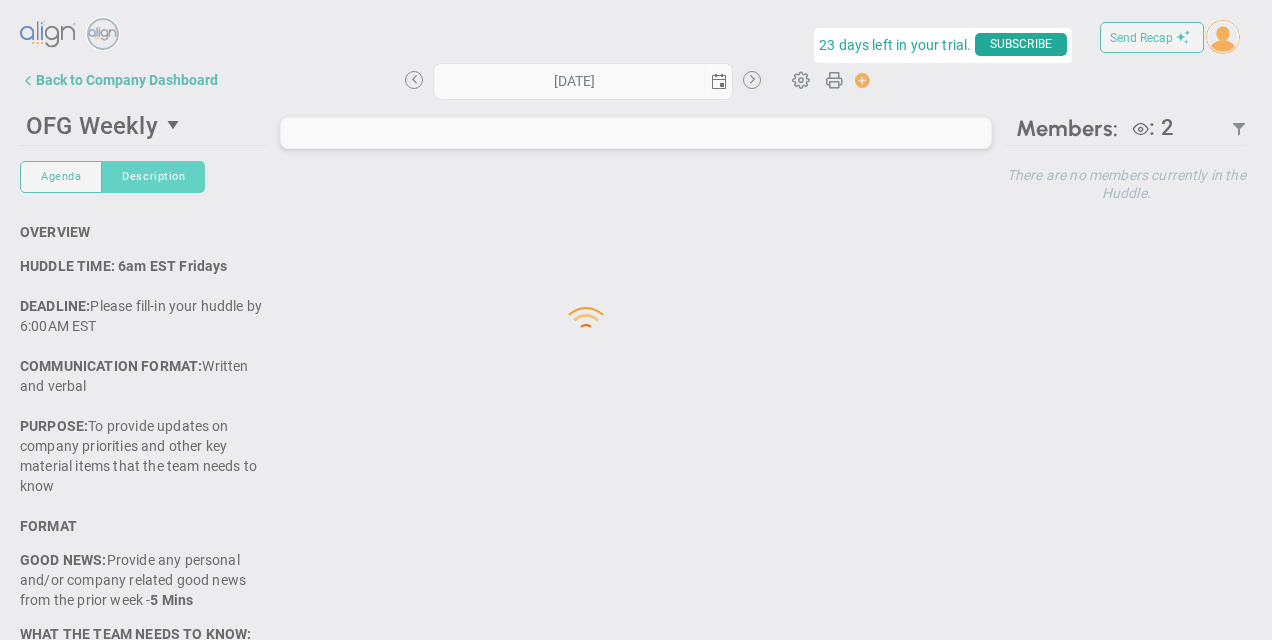 scroll, scrollTop: 0, scrollLeft: 0, axis: both 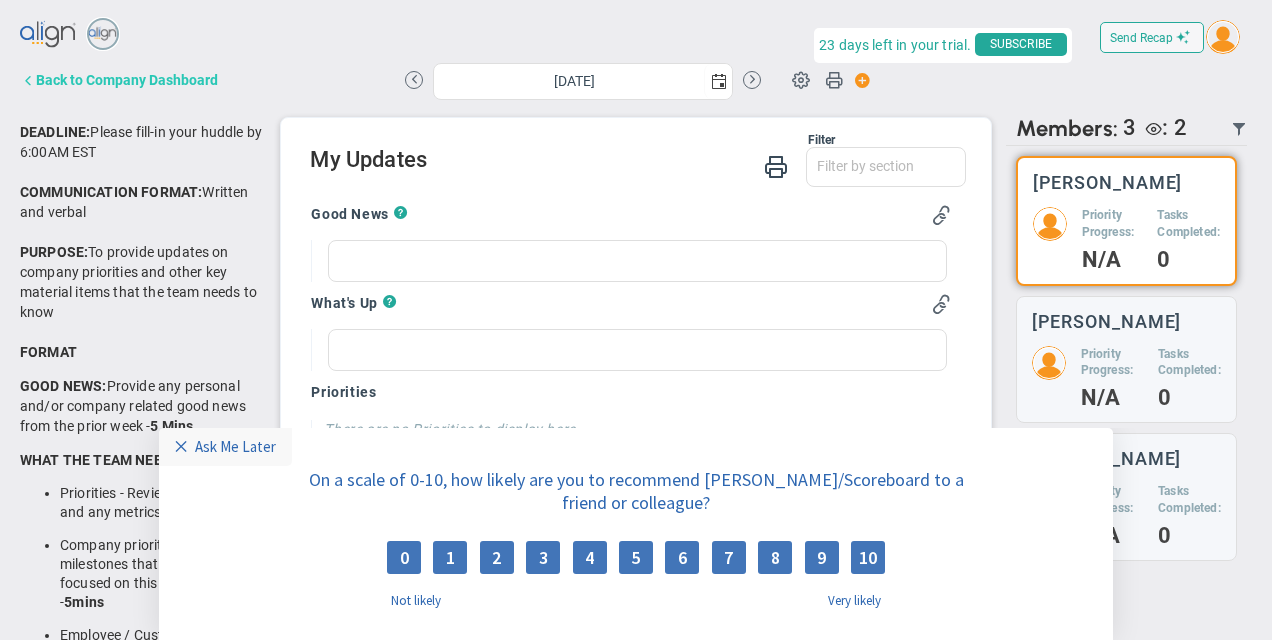 click on "Back to Company Dashboard" at bounding box center [127, 80] 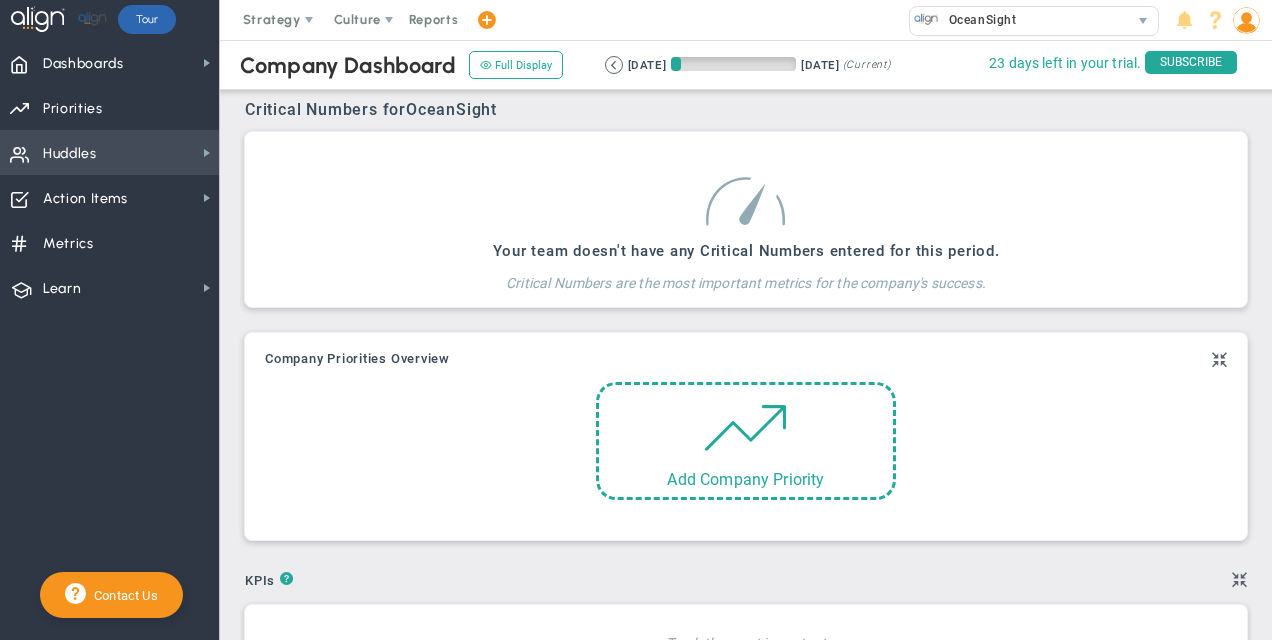 scroll, scrollTop: 0, scrollLeft: 0, axis: both 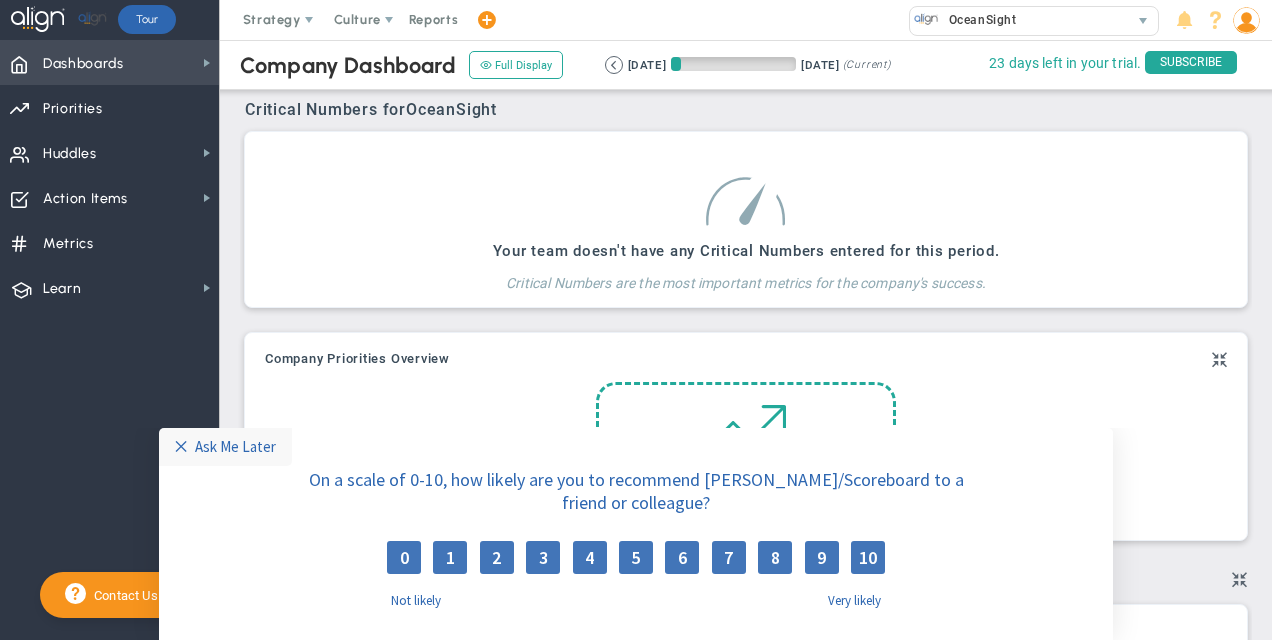 click on "Dashboards" at bounding box center (83, 64) 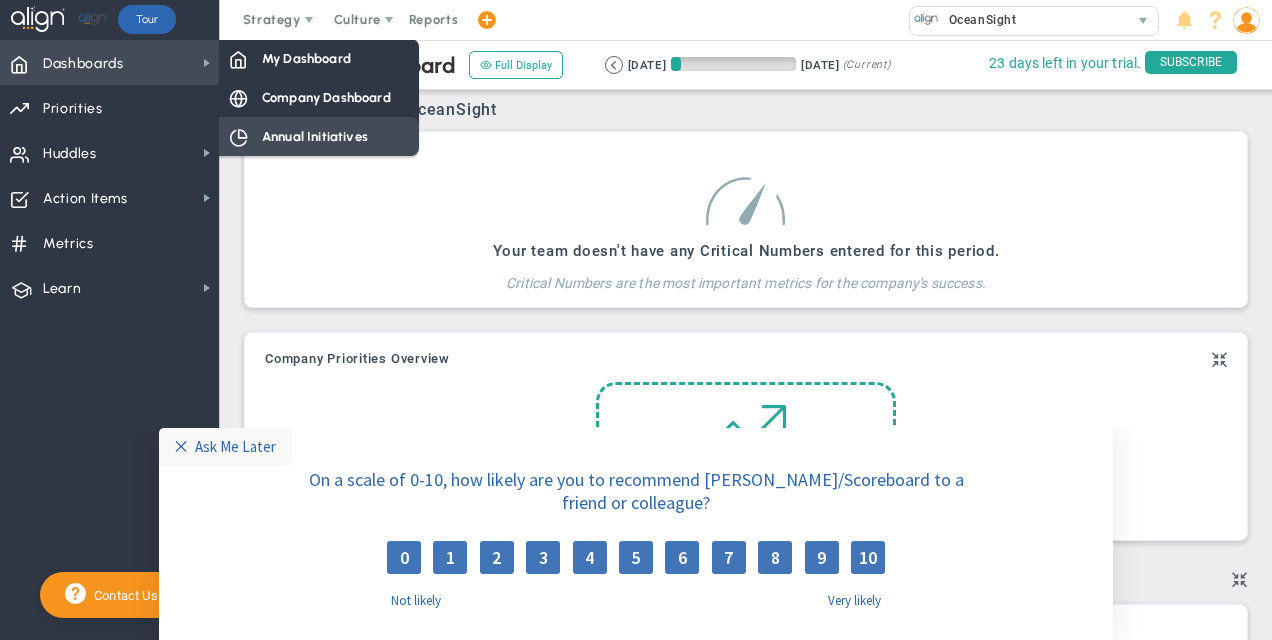 click on "Annual Initiatives" at bounding box center (315, 136) 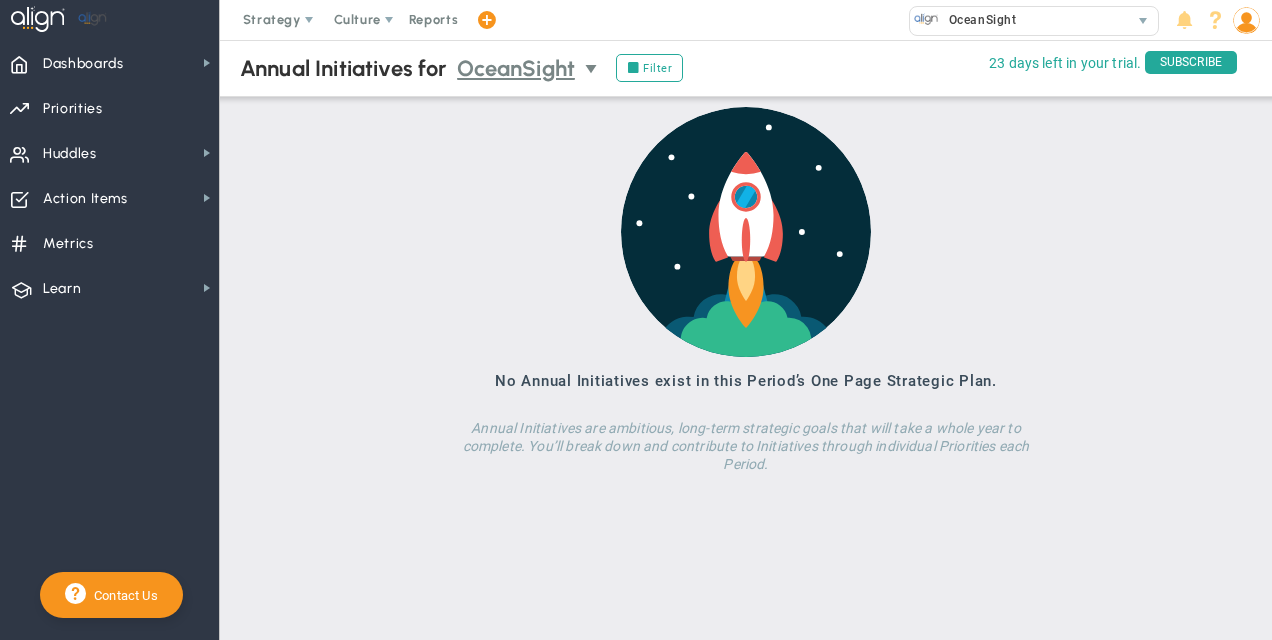 click at bounding box center (593, 69) 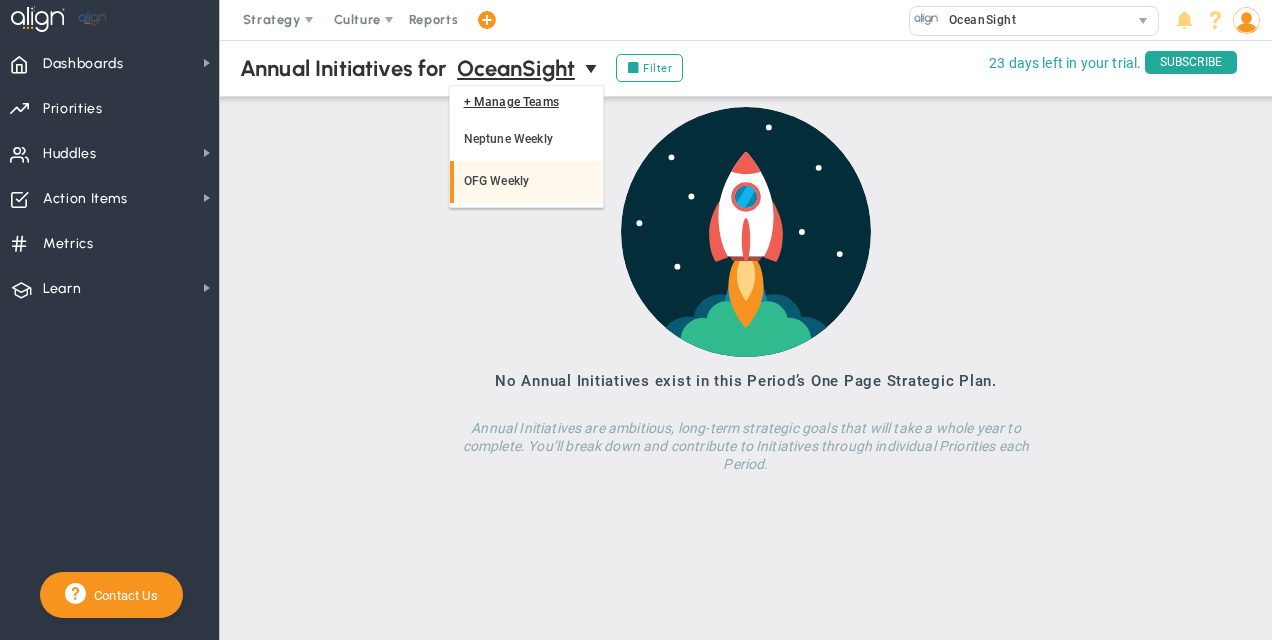 click on "OFG Weekly" at bounding box center [526, 182] 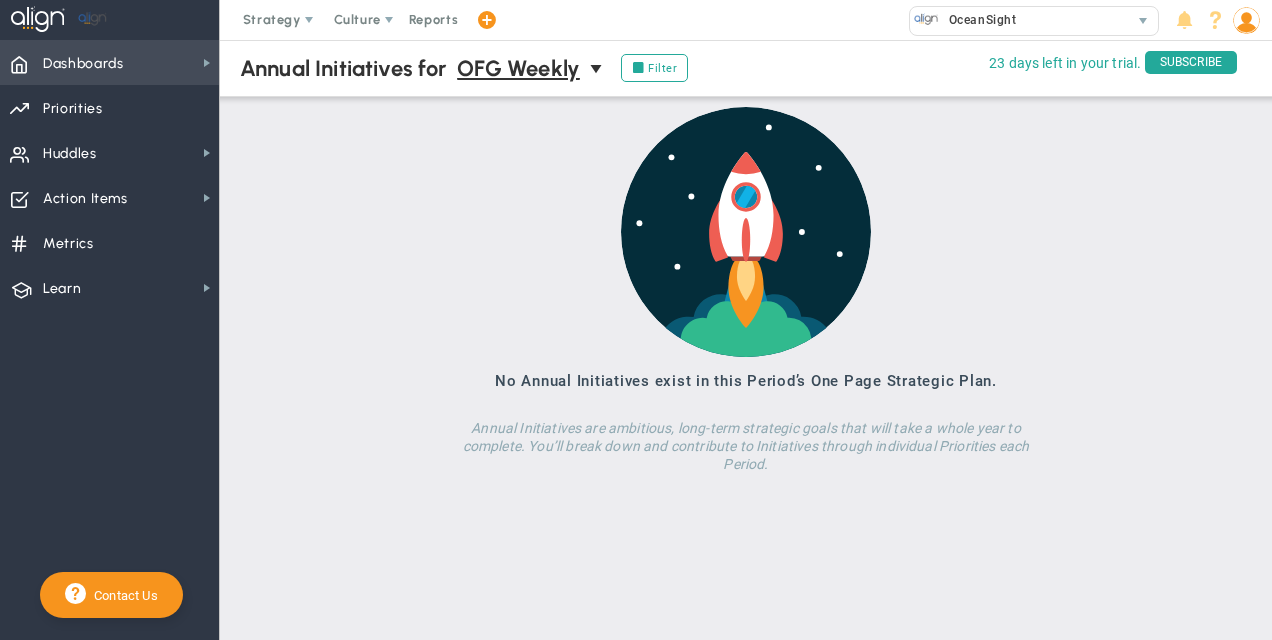 click on "Dashboards" at bounding box center (83, 64) 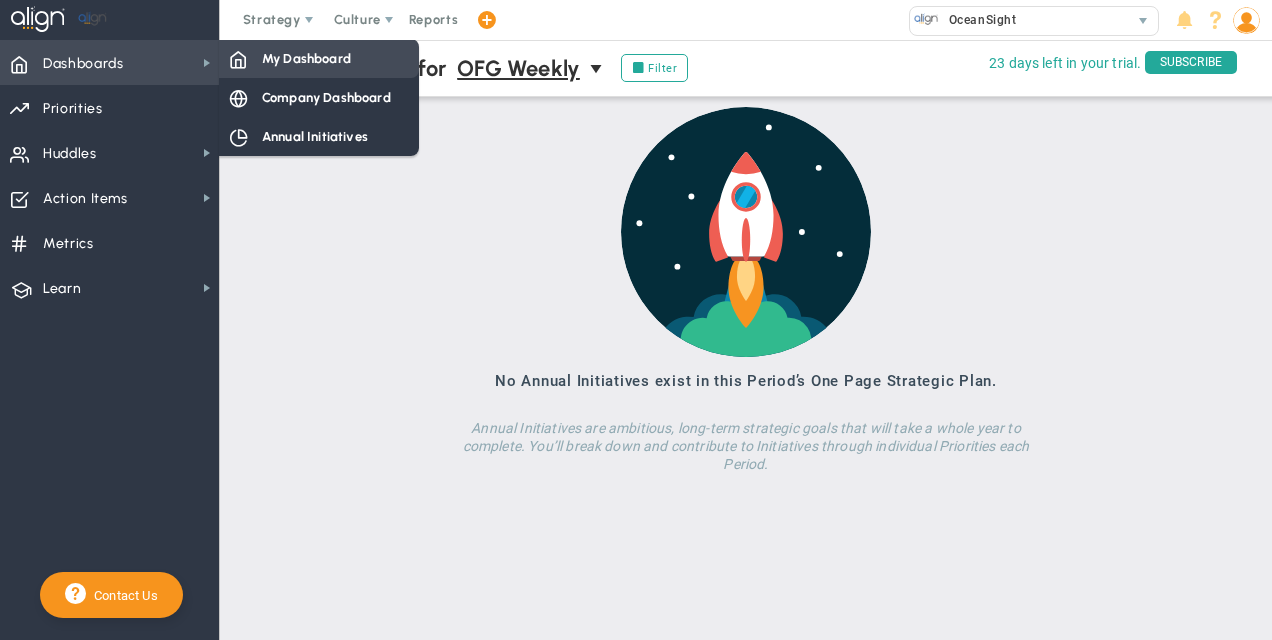 click on "My Dashboard" at bounding box center (319, 58) 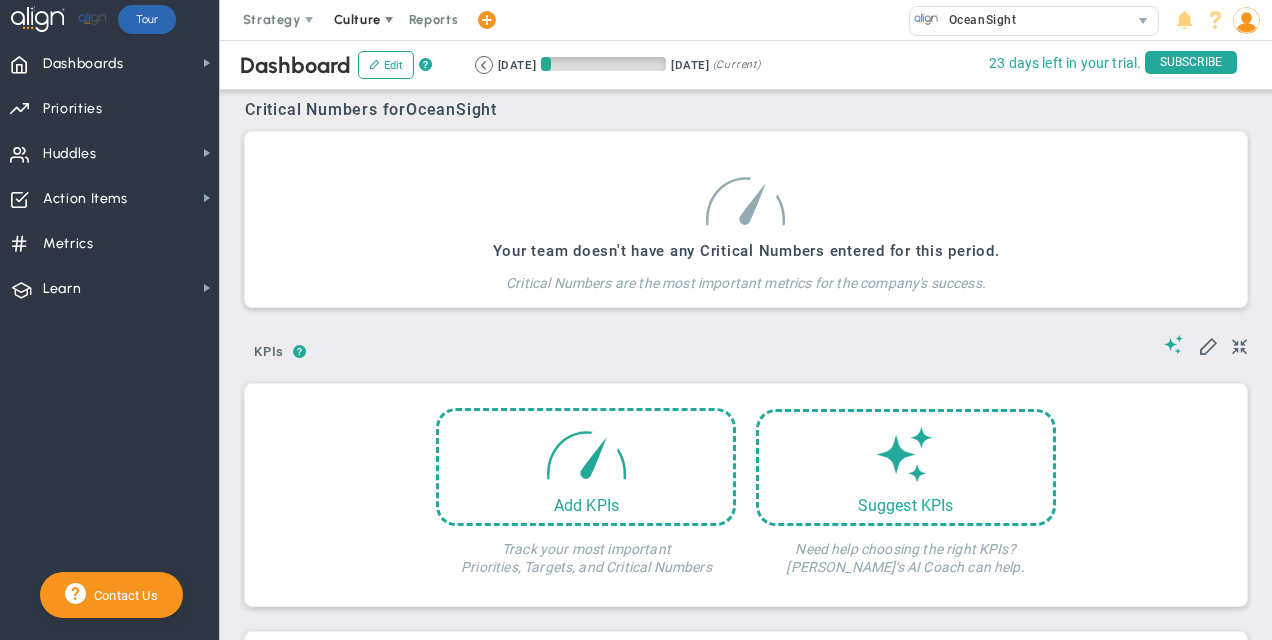 scroll, scrollTop: 0, scrollLeft: 0, axis: both 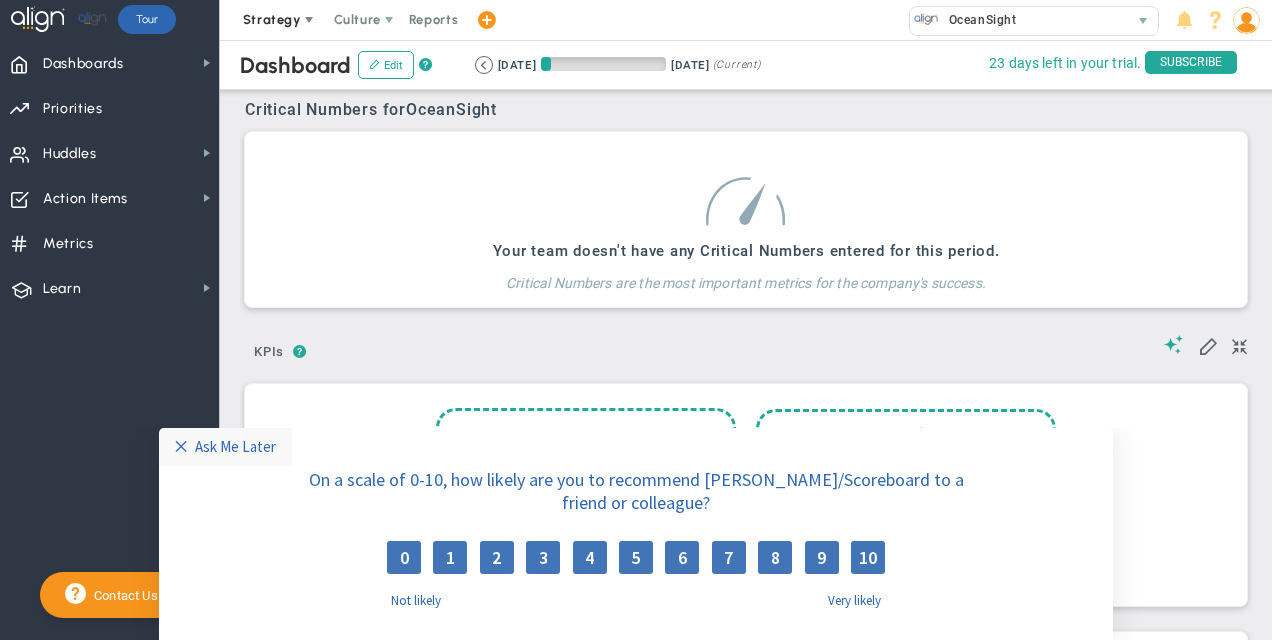 click on "Strategy" at bounding box center [272, 19] 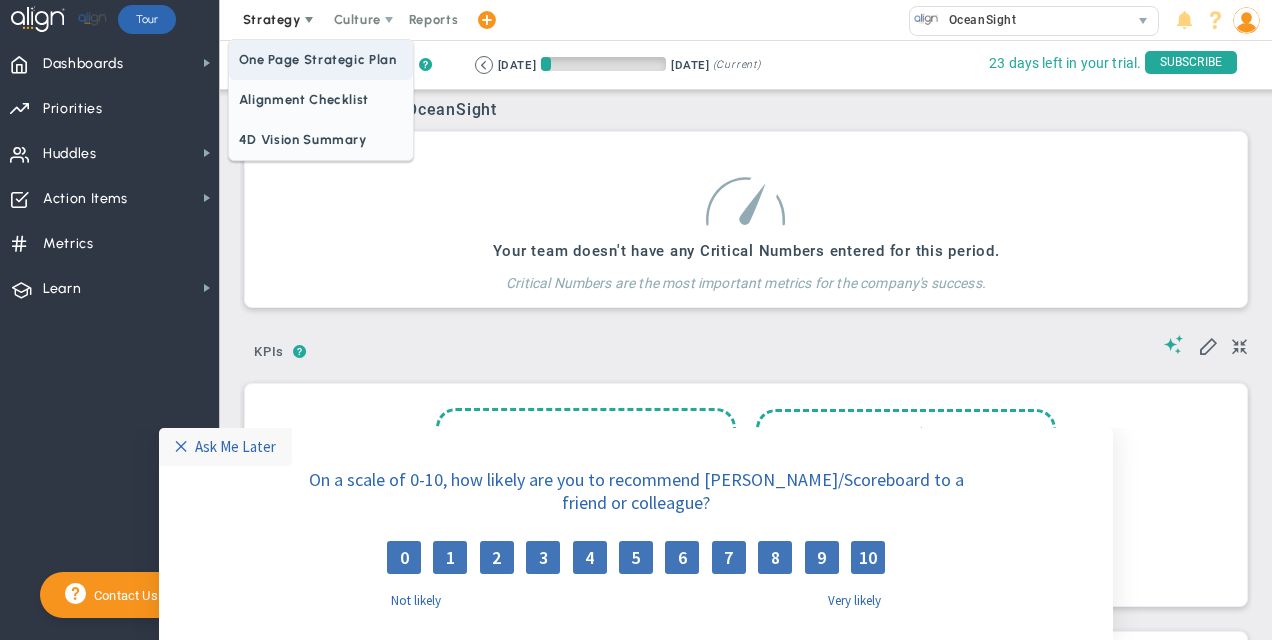 click on "One Page Strategic Plan" at bounding box center [321, 60] 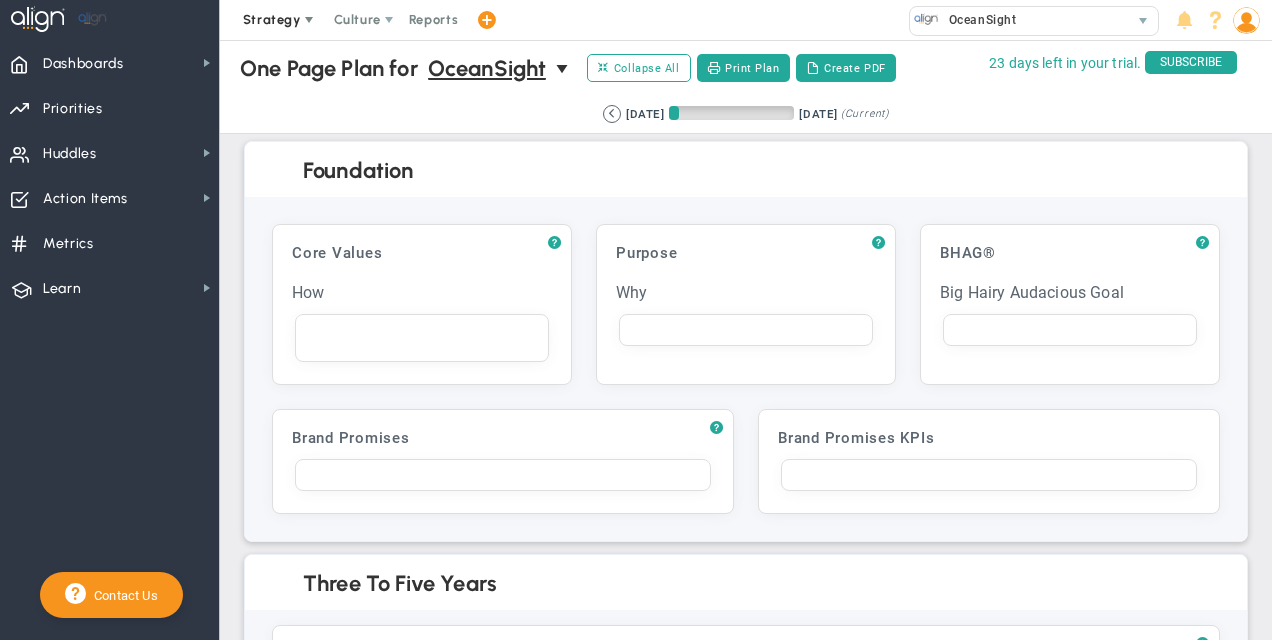 click on "Strategy" at bounding box center [272, 19] 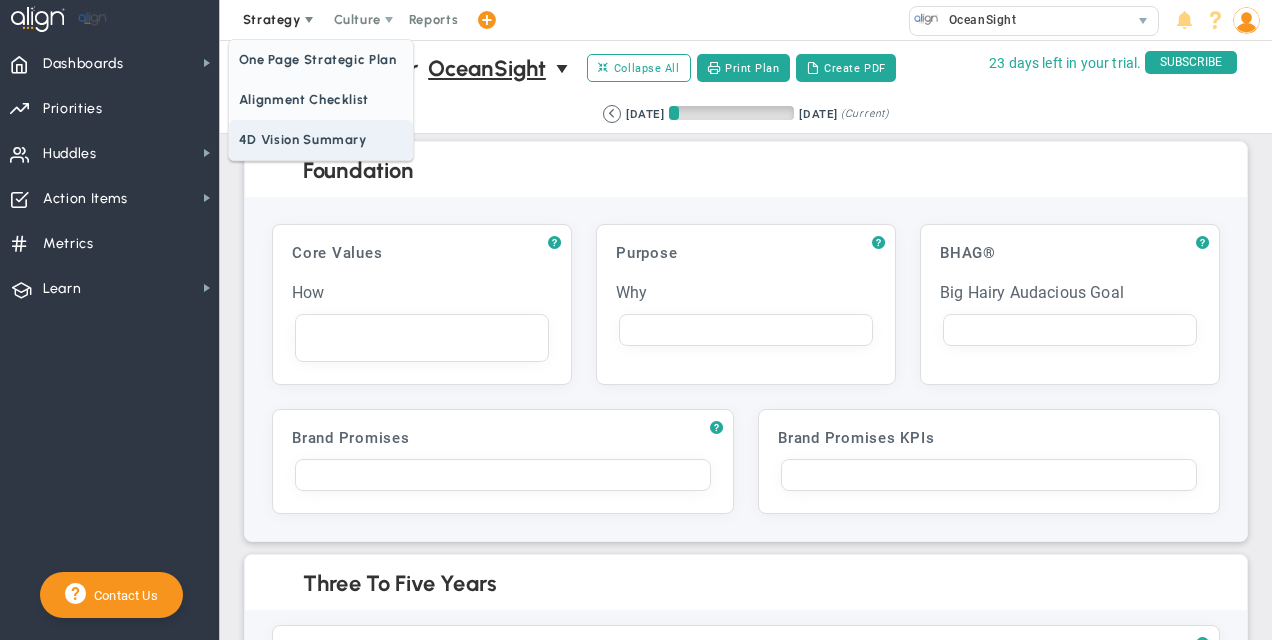 click on "4D Vision Summary" at bounding box center [321, 140] 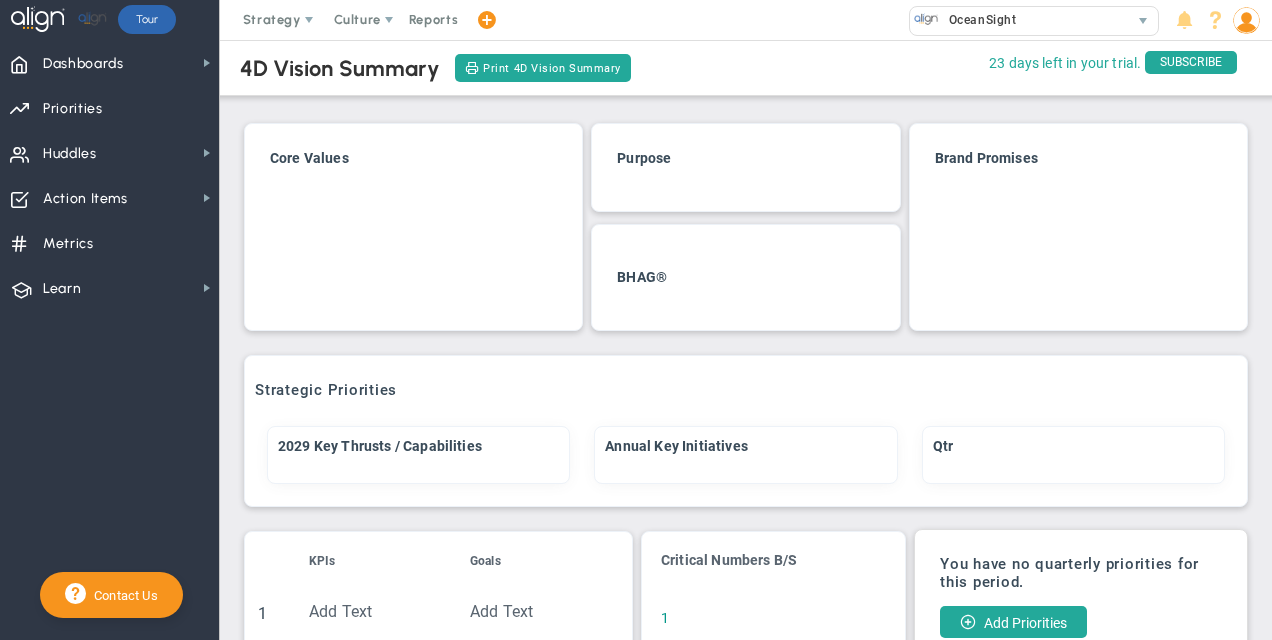scroll, scrollTop: 0, scrollLeft: 0, axis: both 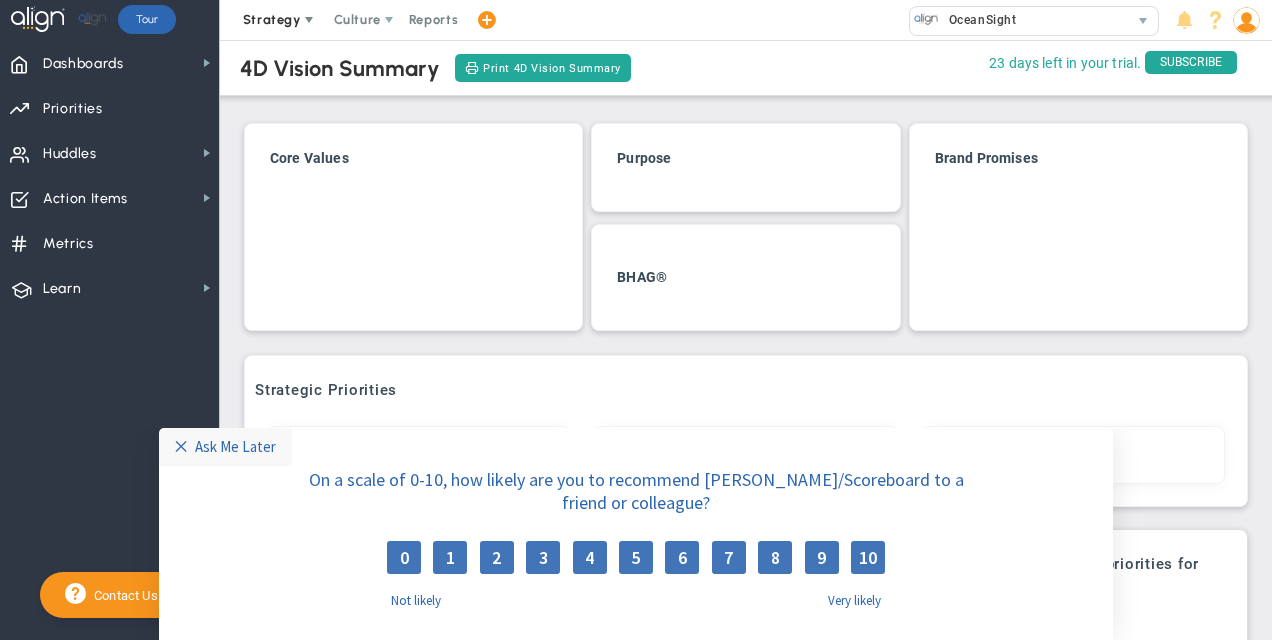 click on "Strategy" at bounding box center [272, 19] 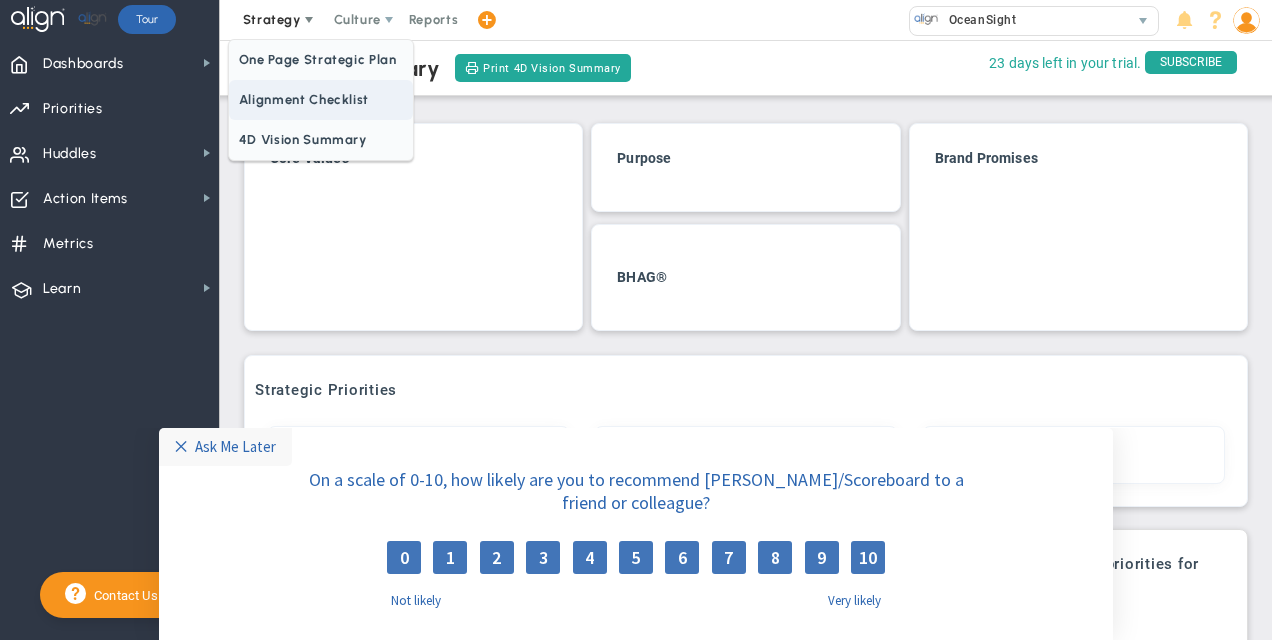 click on "Alignment Checklist" at bounding box center (321, 100) 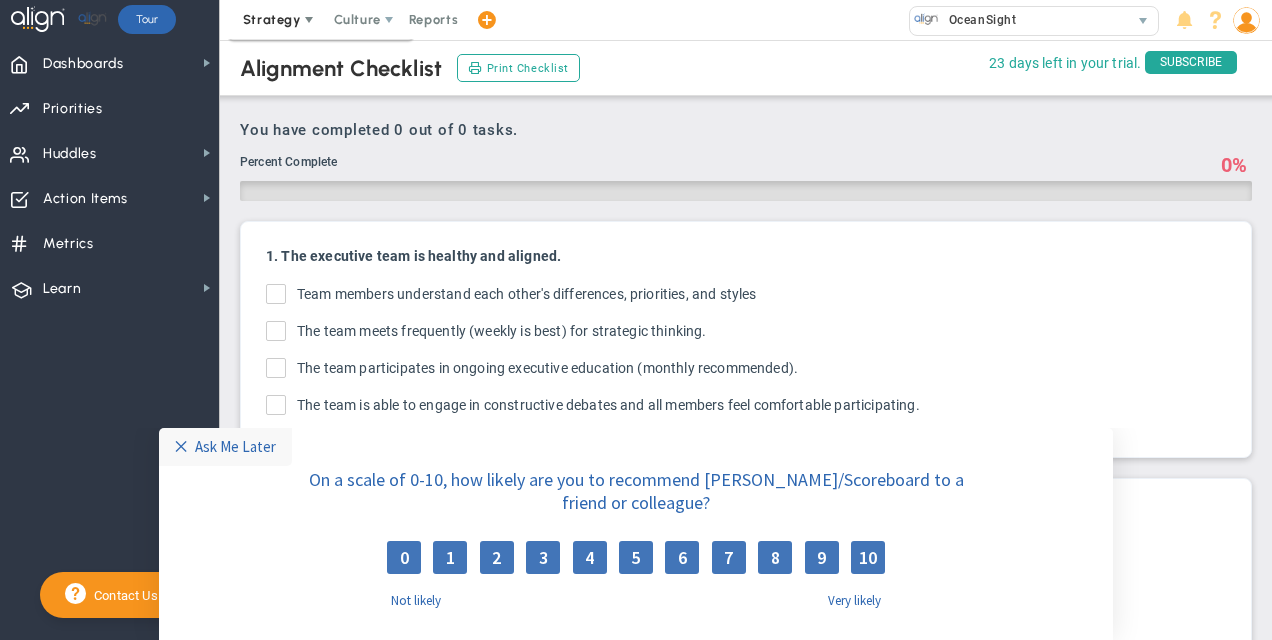 checkbox on "true" 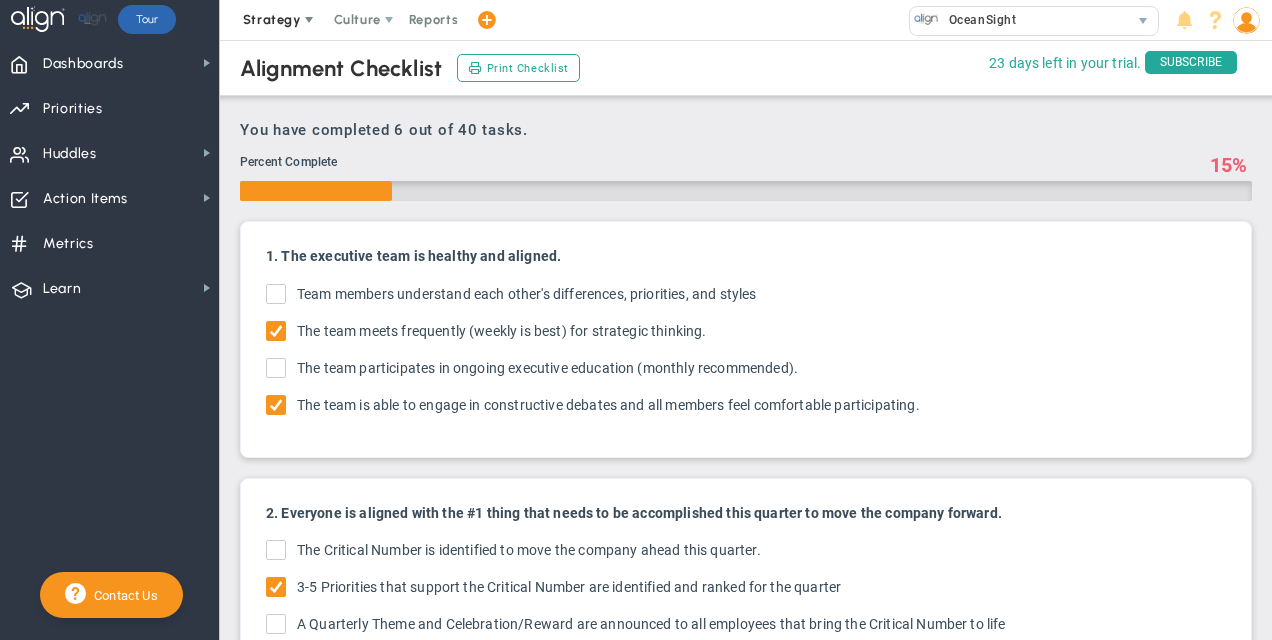 scroll, scrollTop: 0, scrollLeft: 0, axis: both 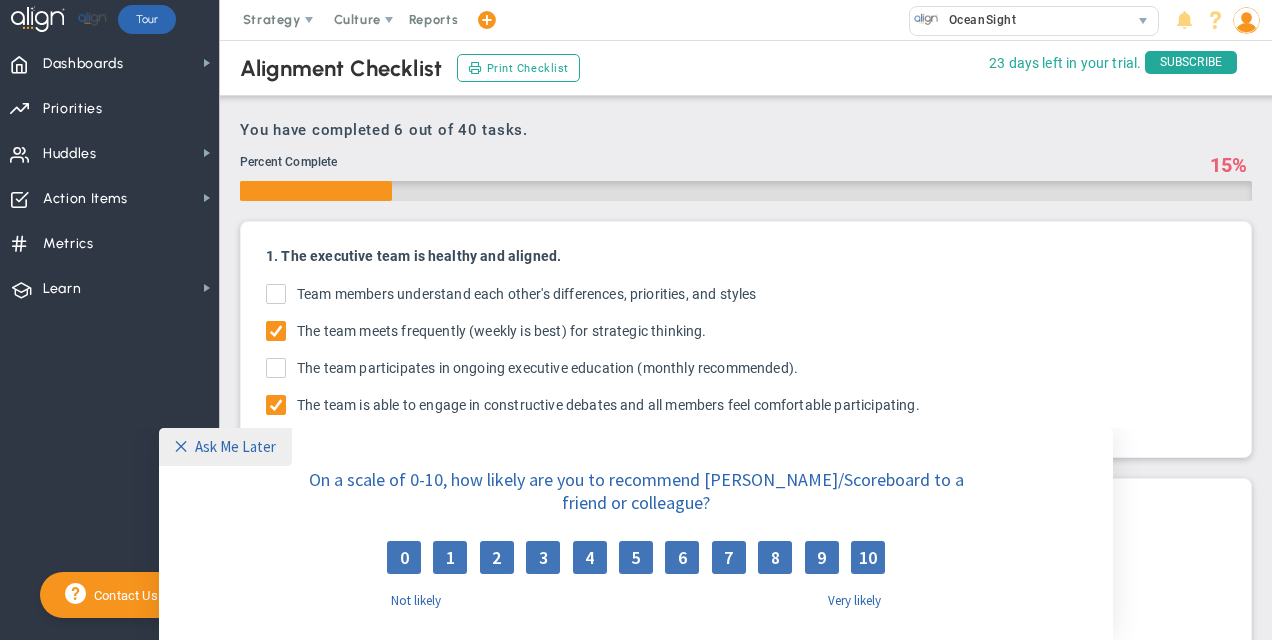click on "✕" at bounding box center (185, 446) 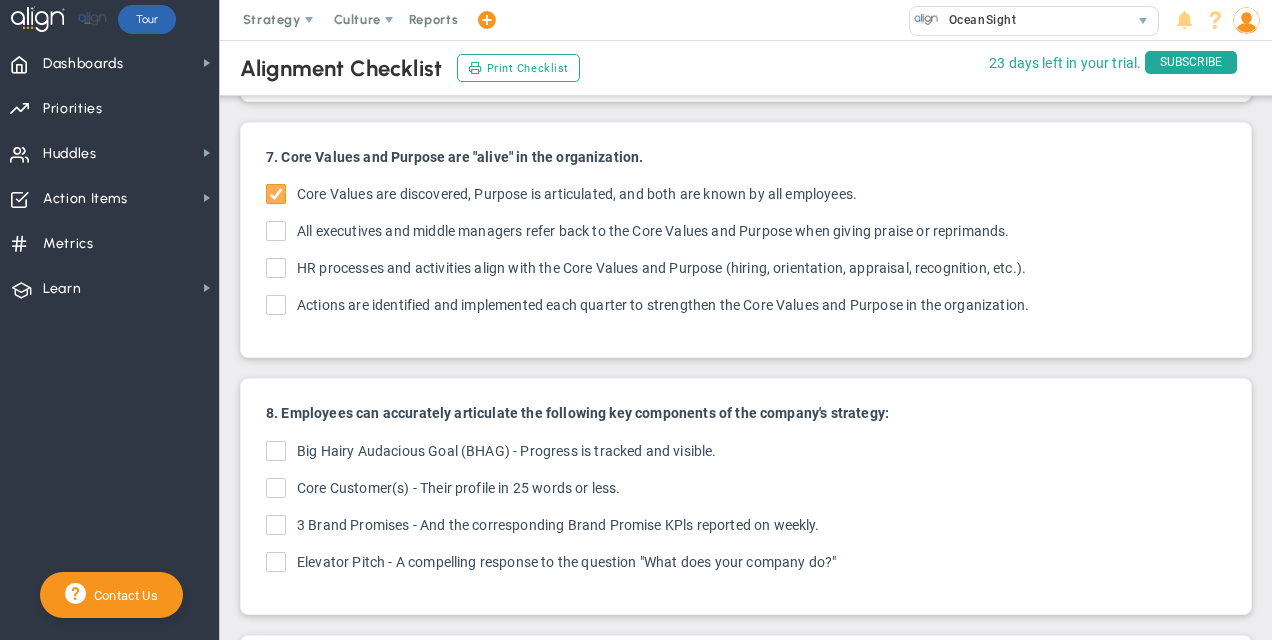 scroll, scrollTop: 1700, scrollLeft: 0, axis: vertical 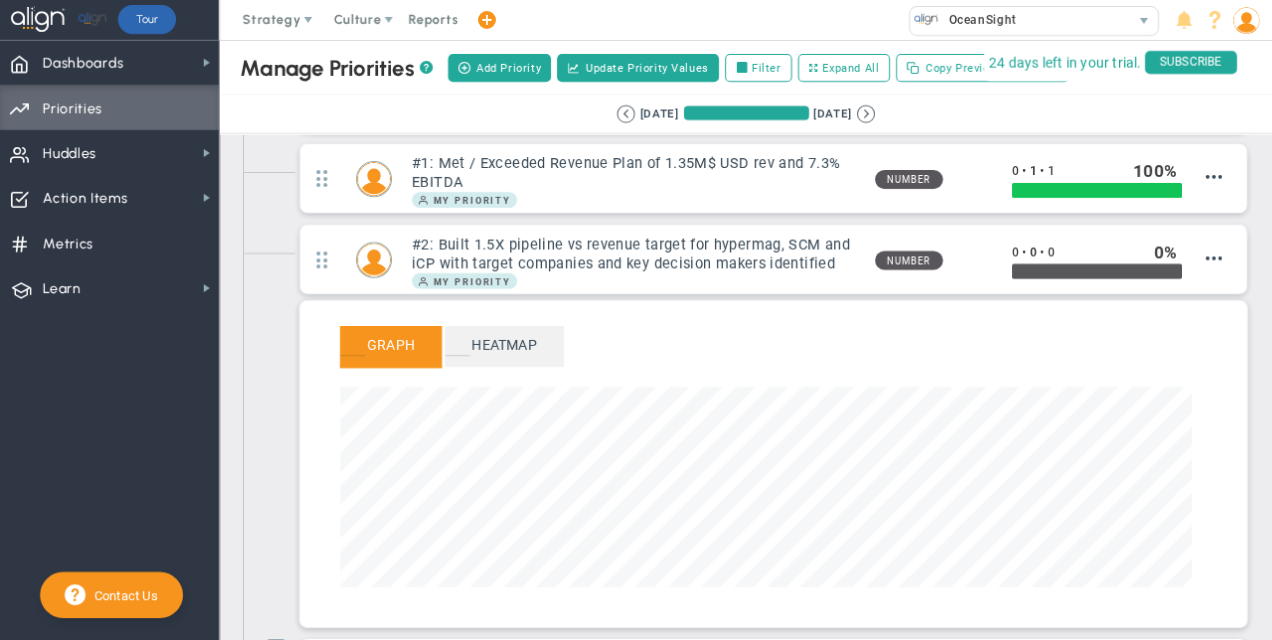 click on "24
OFG
My Priority" at bounding box center [746, 422] 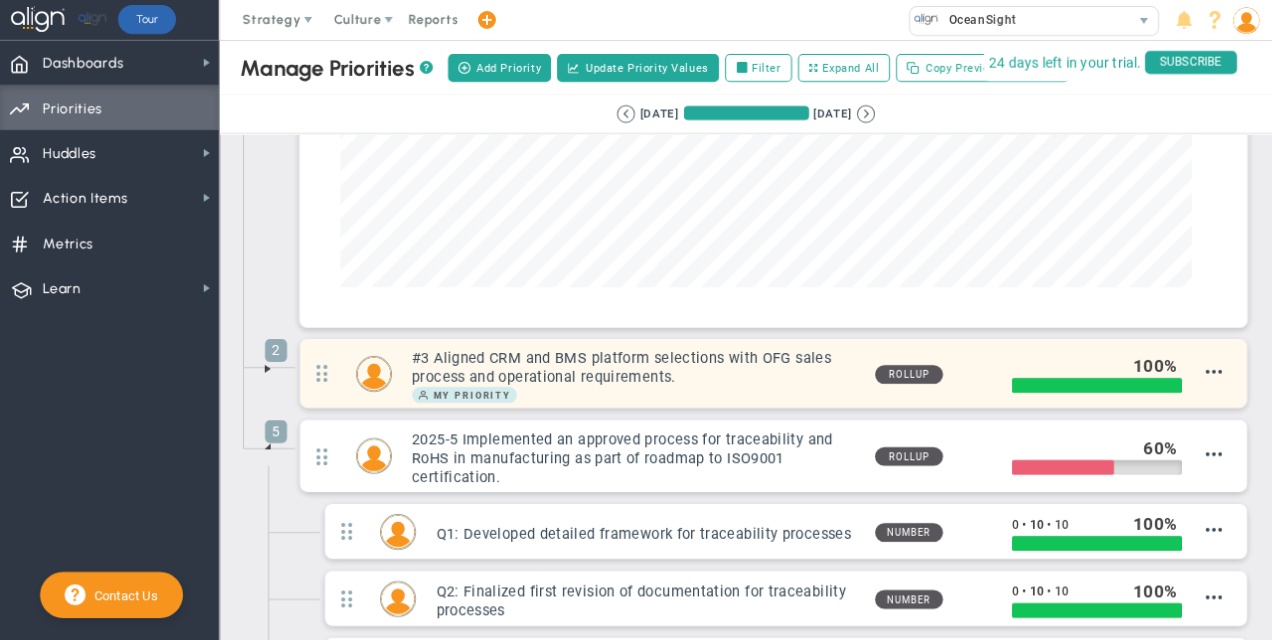 scroll, scrollTop: 710, scrollLeft: 0, axis: vertical 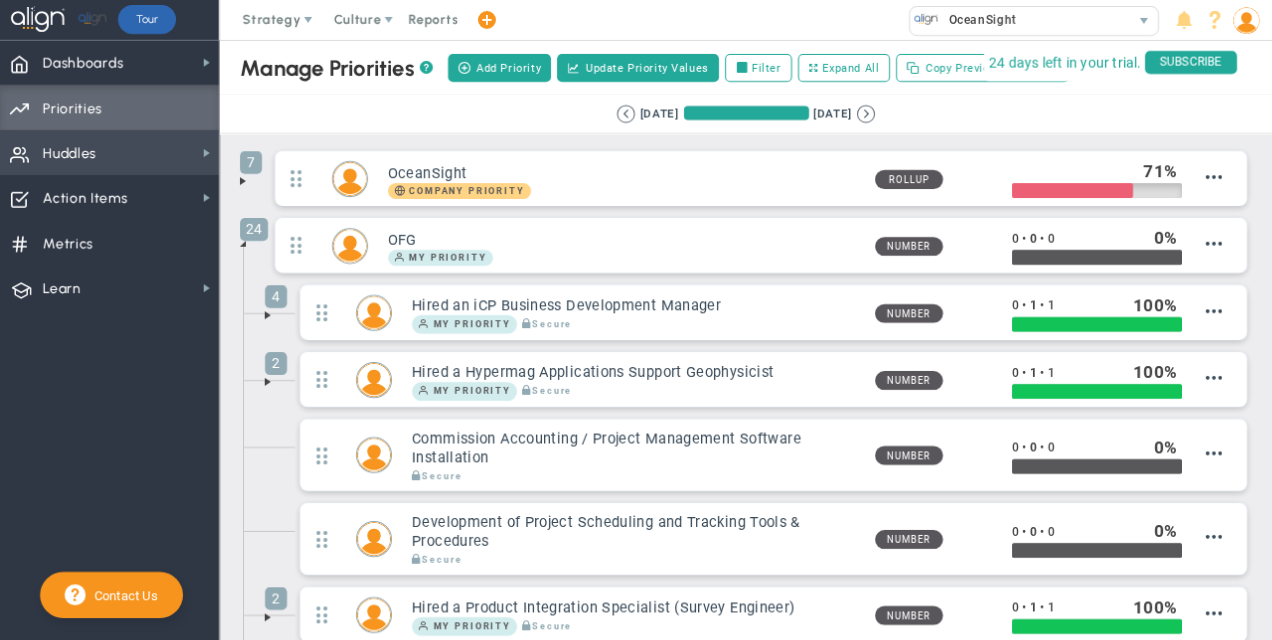 click on "Huddles Huddles" at bounding box center [109, 152] 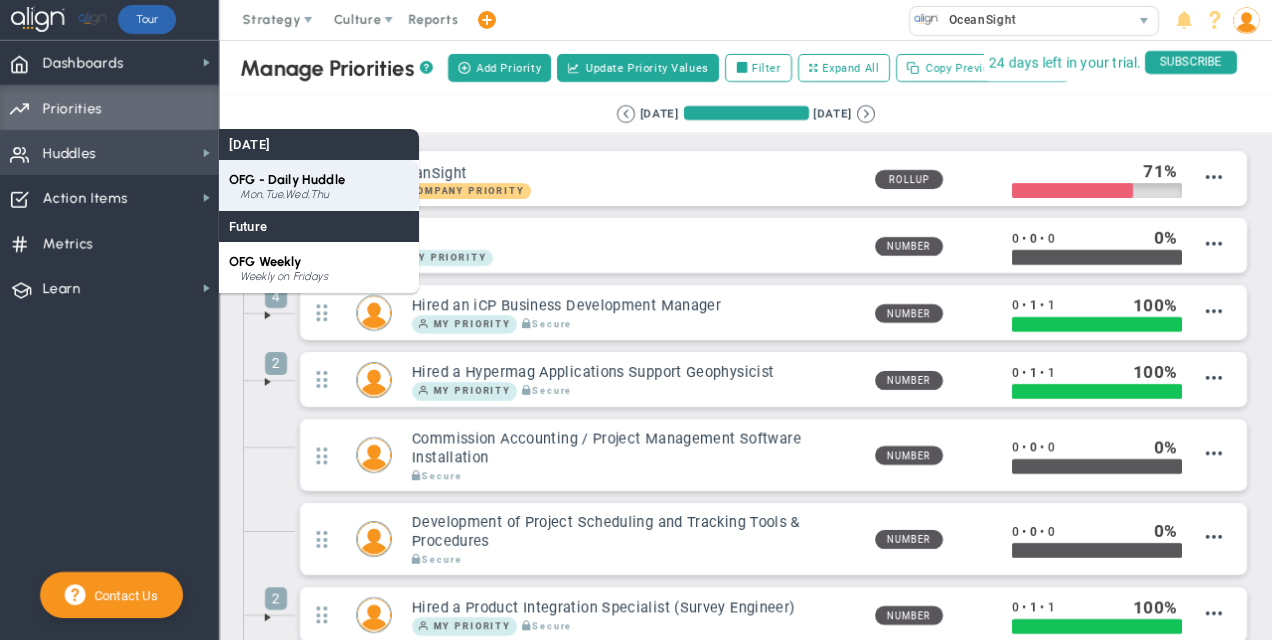 click on "Mon,Tue,Wed,Thu" at bounding box center (324, 195) 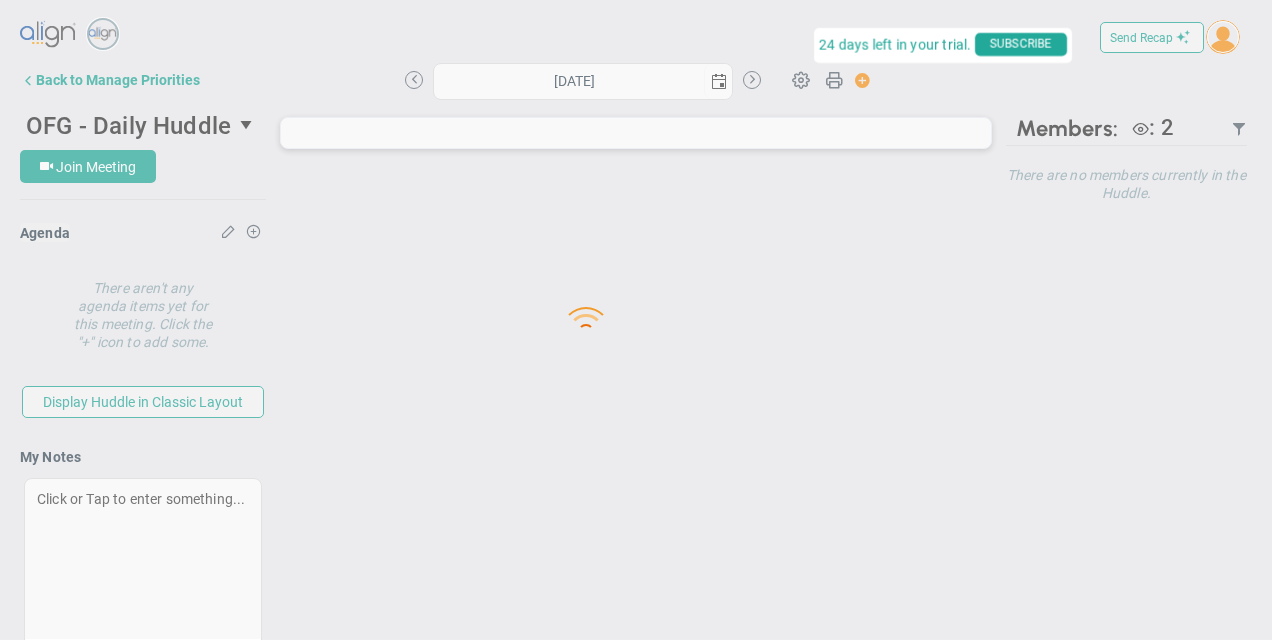 type on "[DATE]" 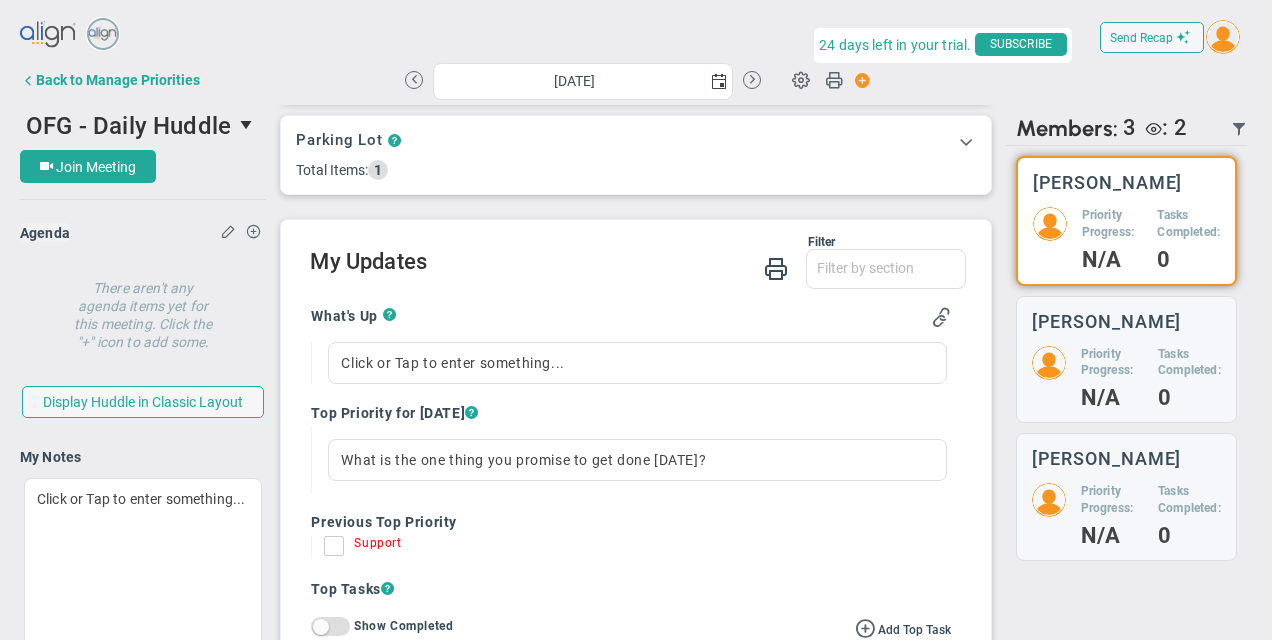 scroll, scrollTop: 434, scrollLeft: 0, axis: vertical 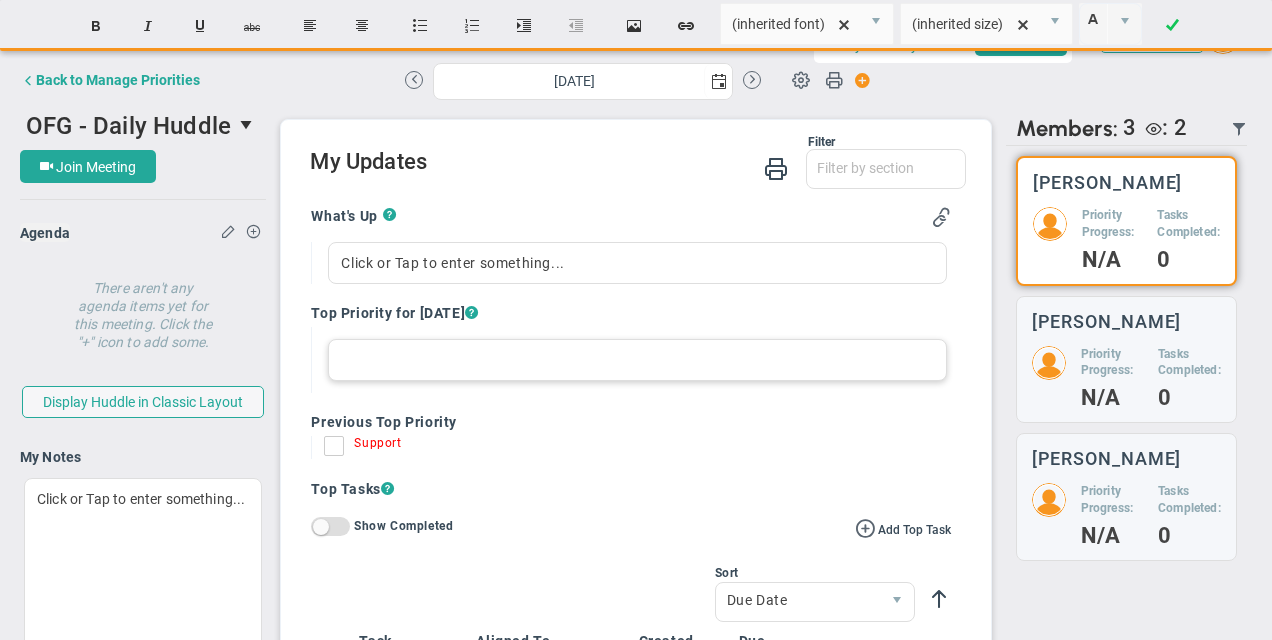 click at bounding box center (637, 360) 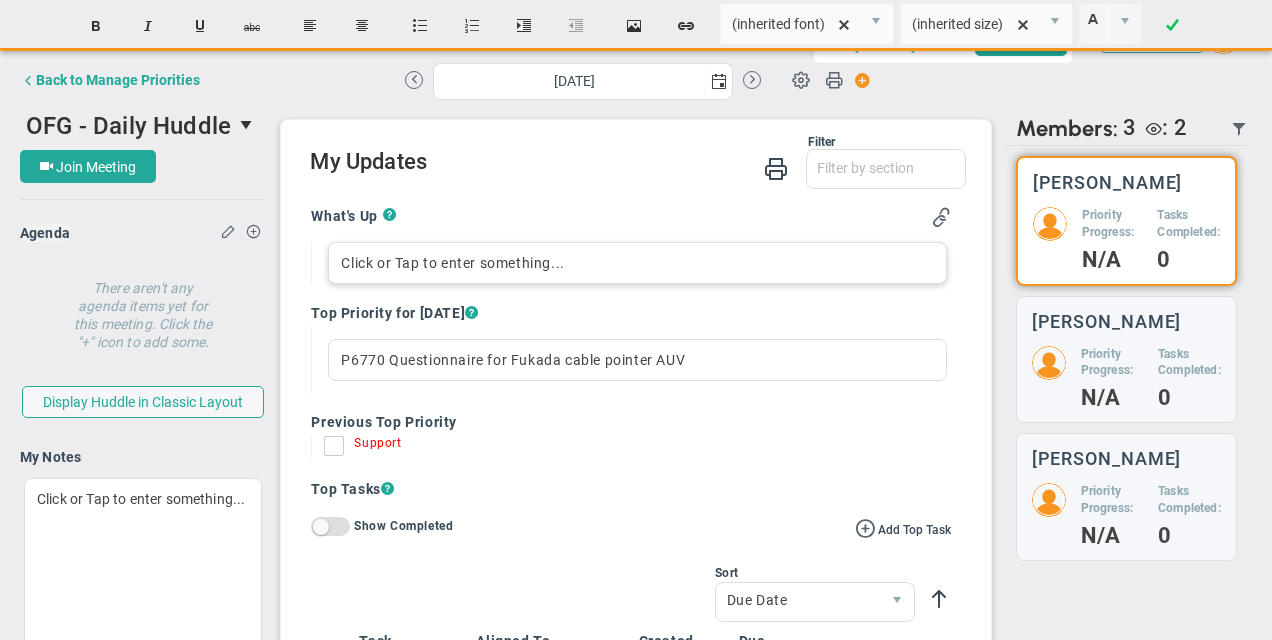 click on "Send Recap
Profile
Contact your Advisor
Share!
Become an Affiliate" at bounding box center (636, 332) 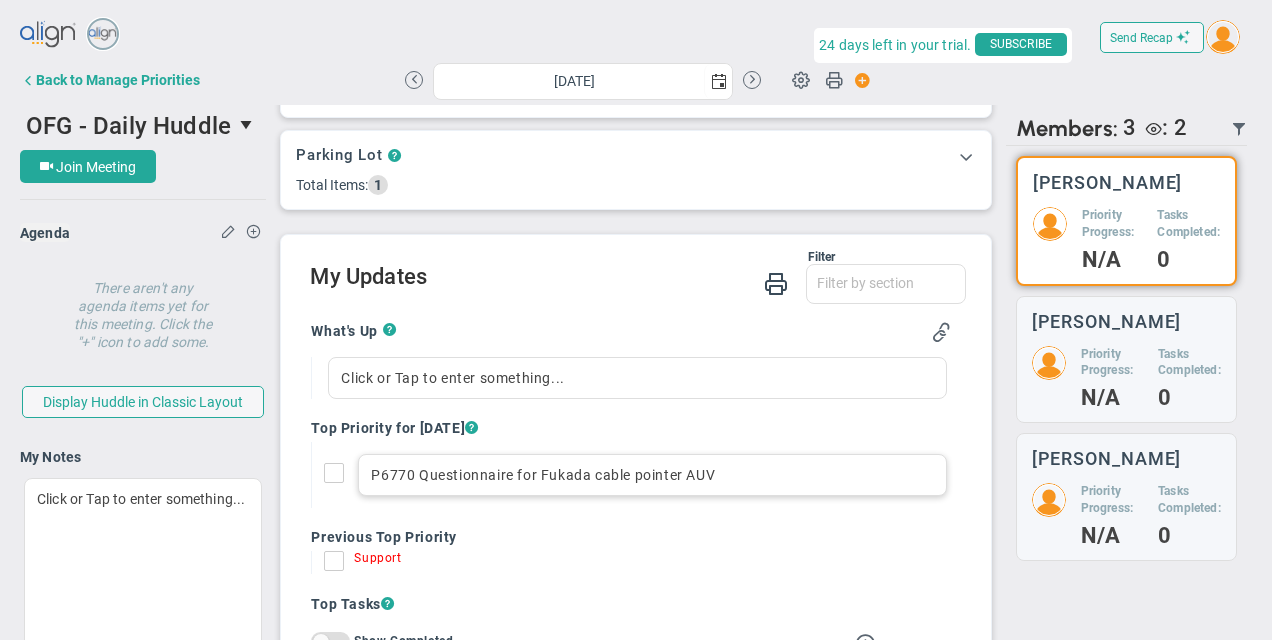 scroll, scrollTop: 400, scrollLeft: 0, axis: vertical 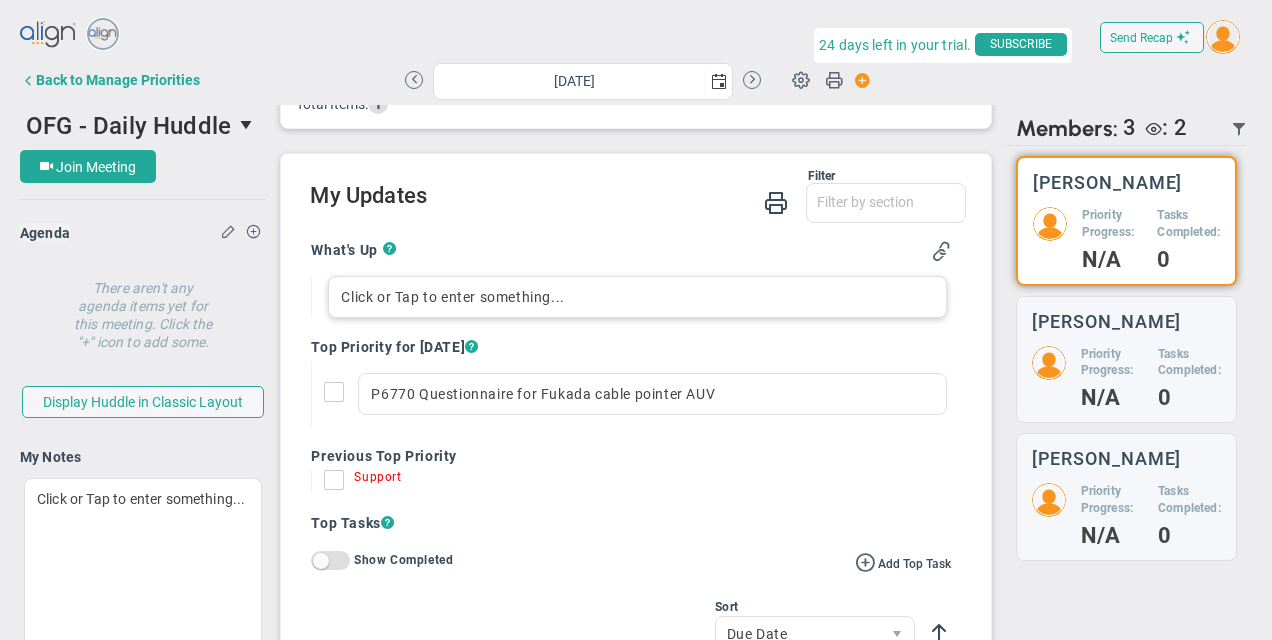 click on "Click or Tap to enter something..." at bounding box center [637, 297] 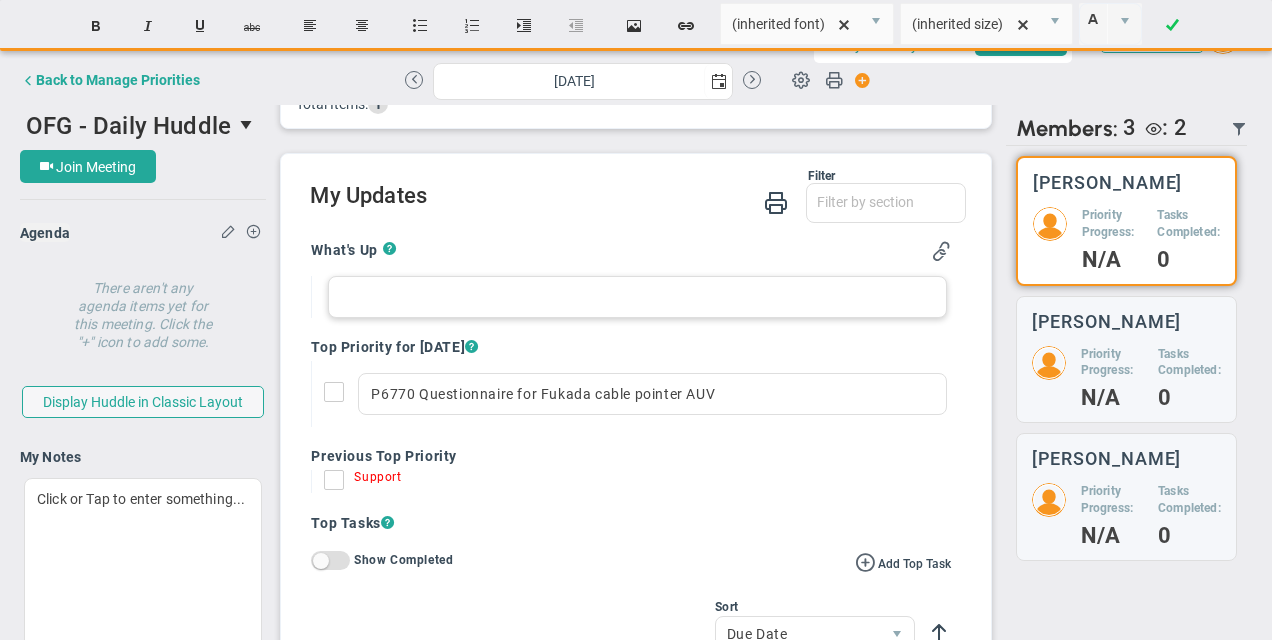 type 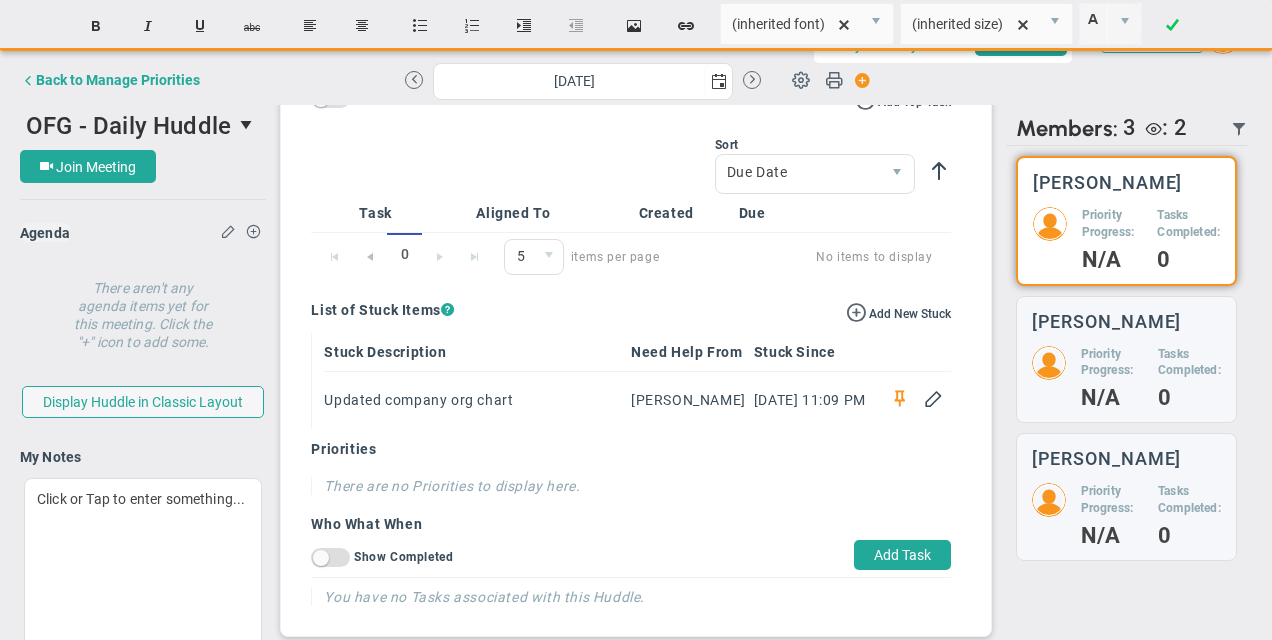 scroll, scrollTop: 884, scrollLeft: 0, axis: vertical 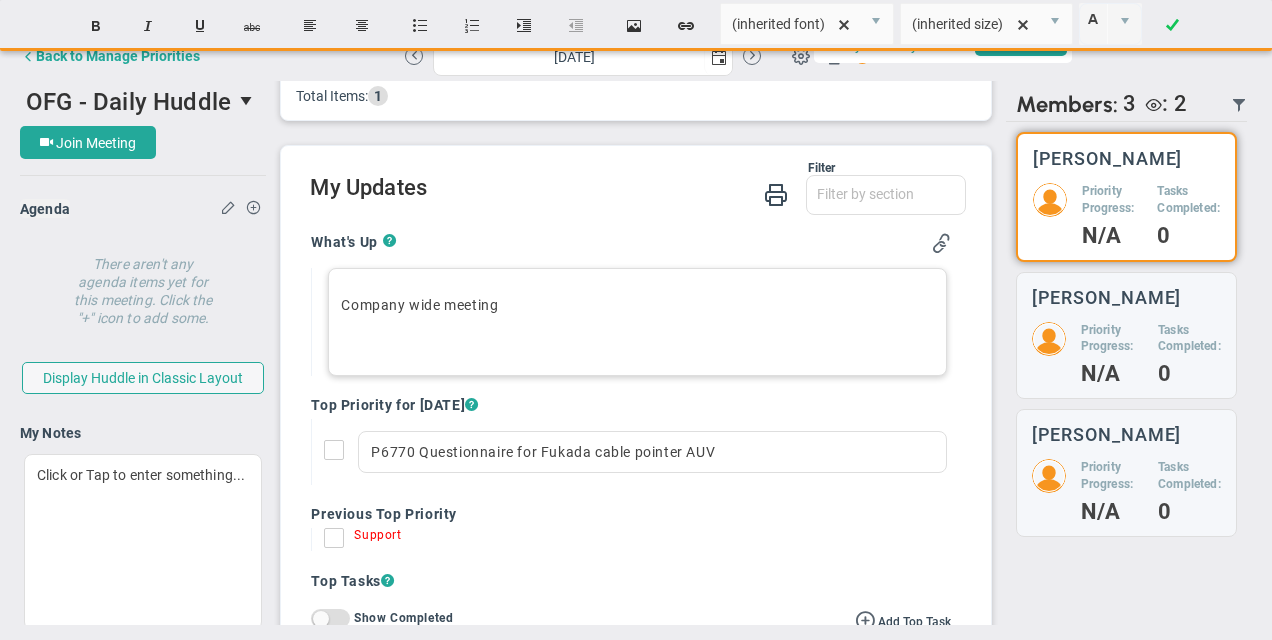 click on "﻿ Company wide meeting" at bounding box center (637, 305) 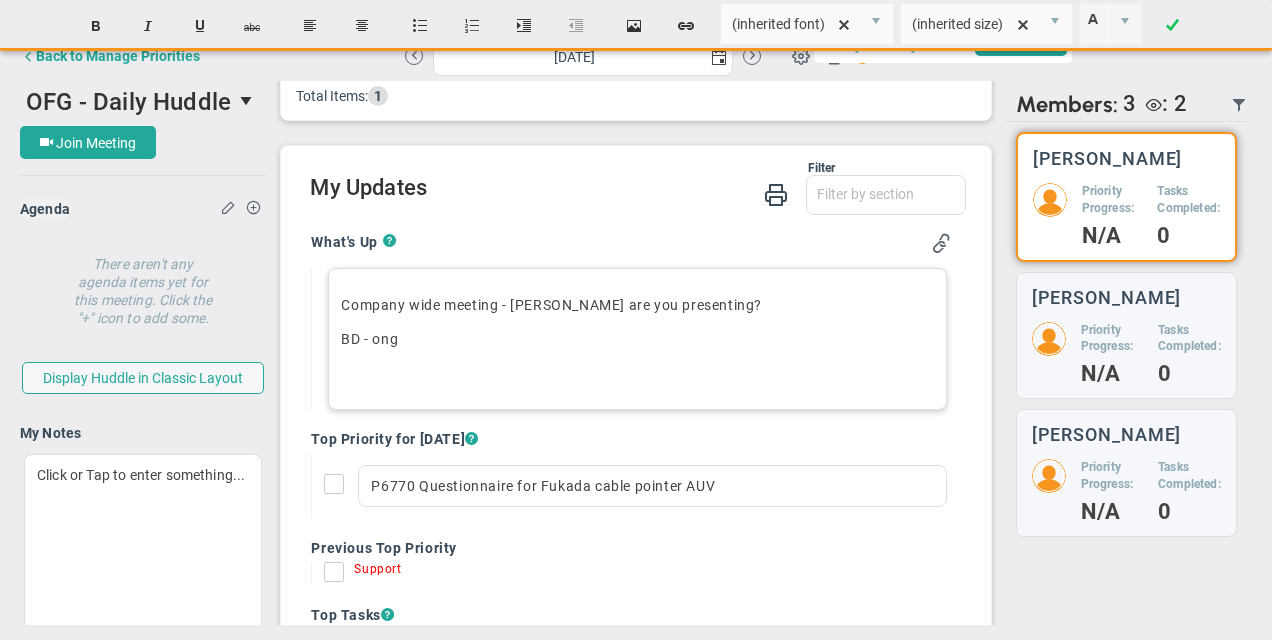 click on "﻿Company wide meeting - Matt are you presenting?" at bounding box center (637, 305) 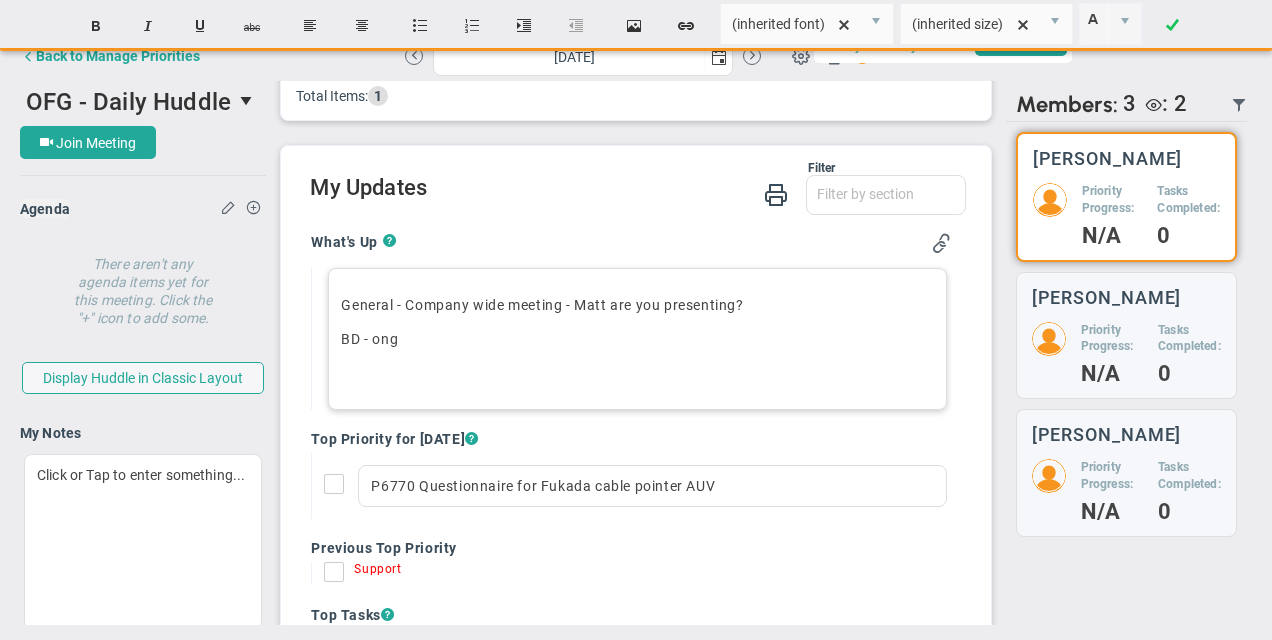 click on "BD - ong﻿" at bounding box center (637, 339) 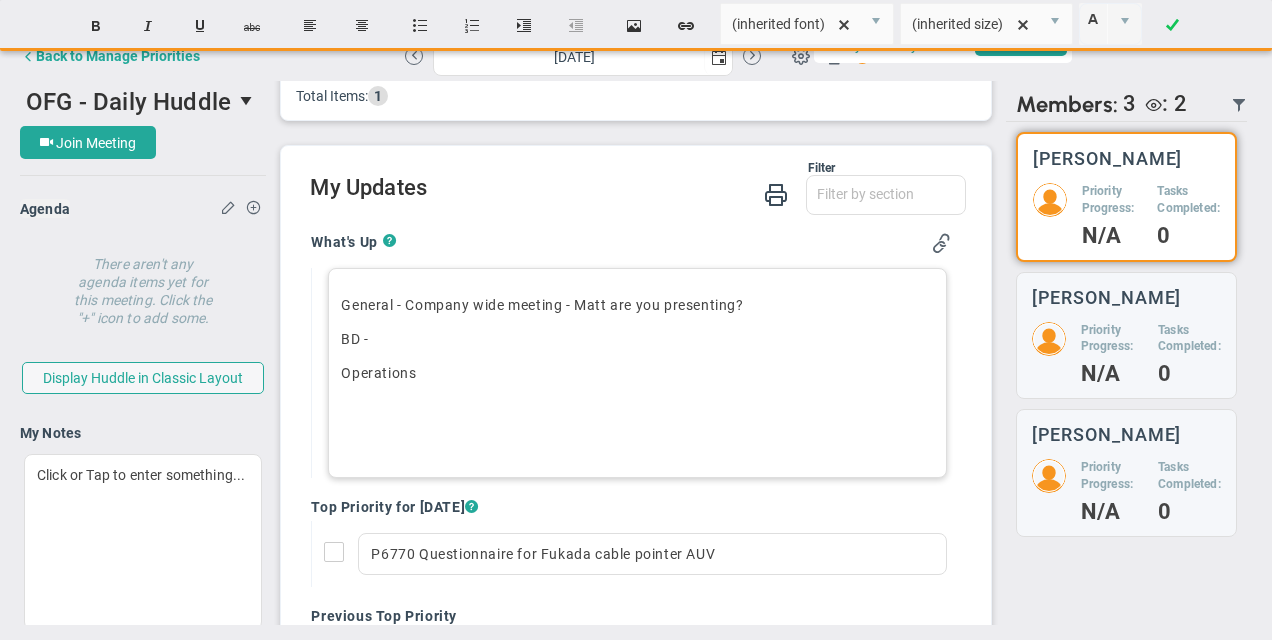 drag, startPoint x: 405, startPoint y: 306, endPoint x: 431, endPoint y: 304, distance: 26.076809 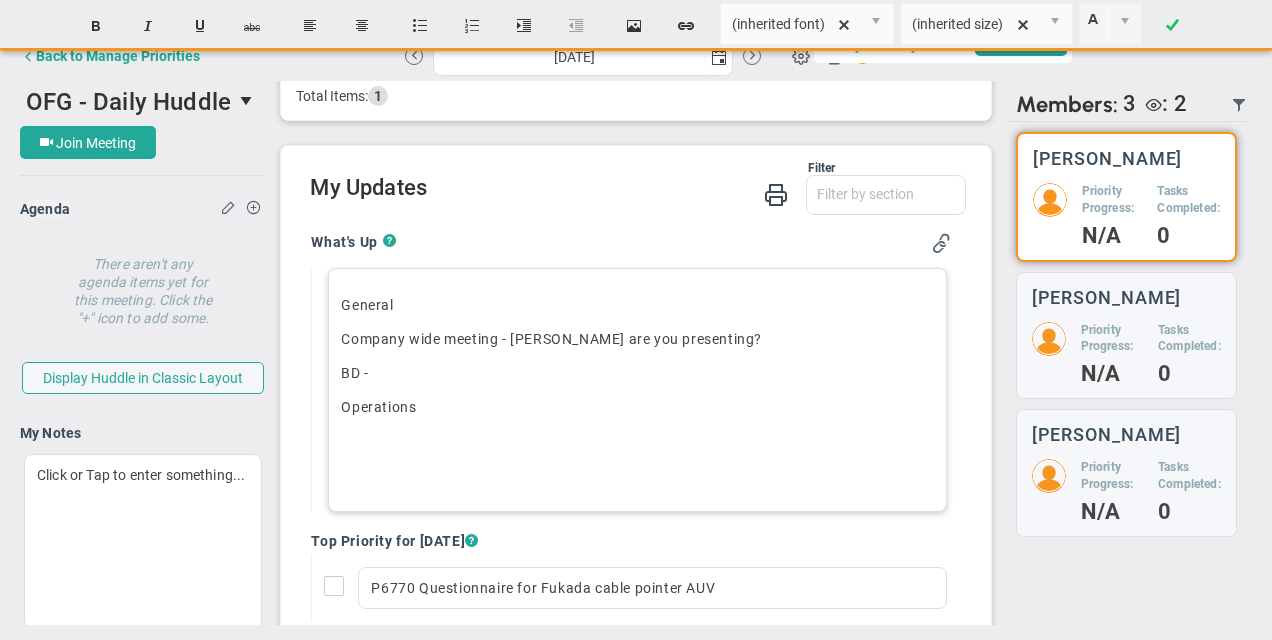 click on "﻿General" at bounding box center [637, 305] 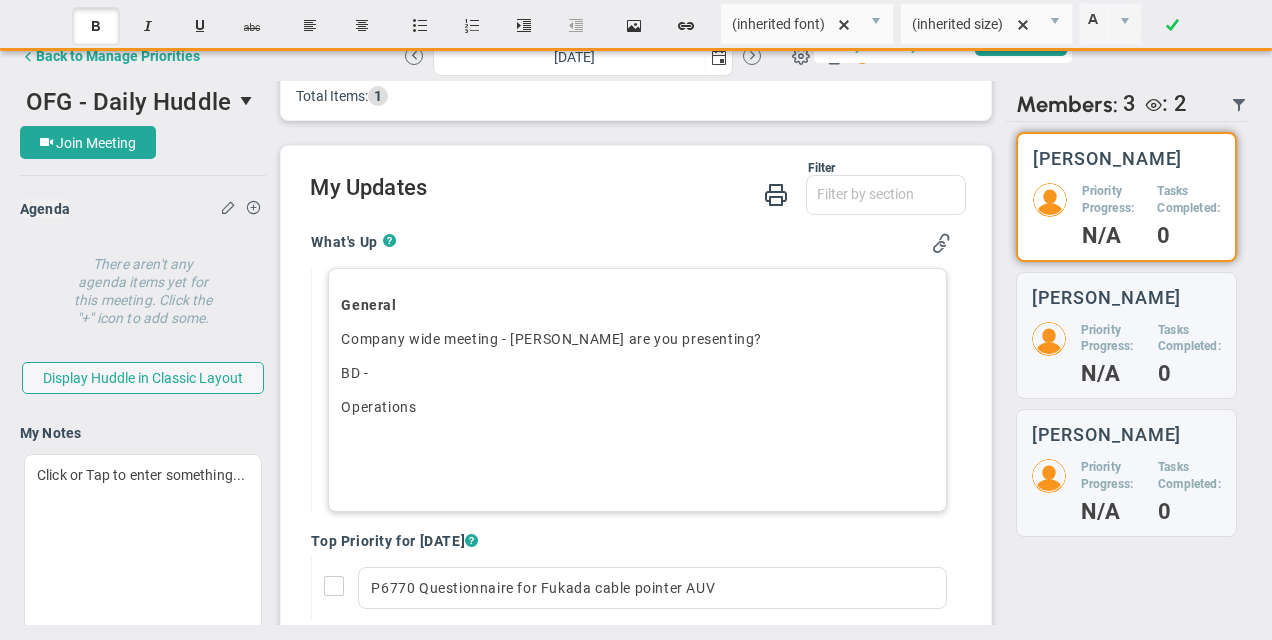 click on "BD -" at bounding box center (637, 373) 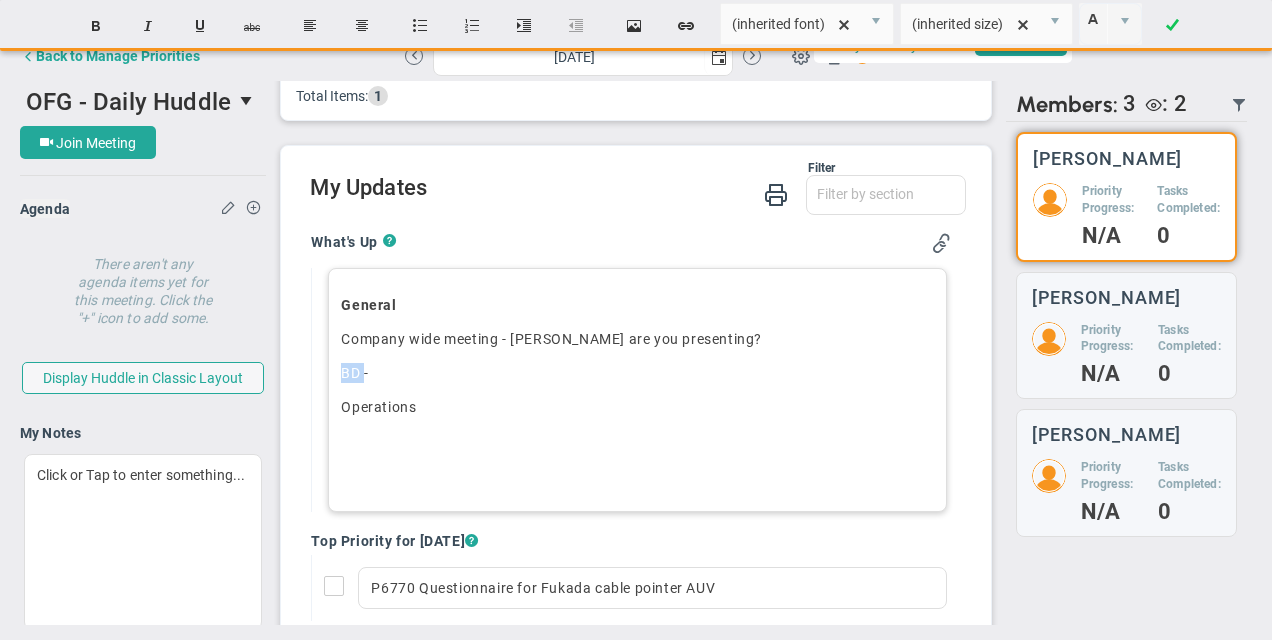 click on "BD -" at bounding box center (637, 373) 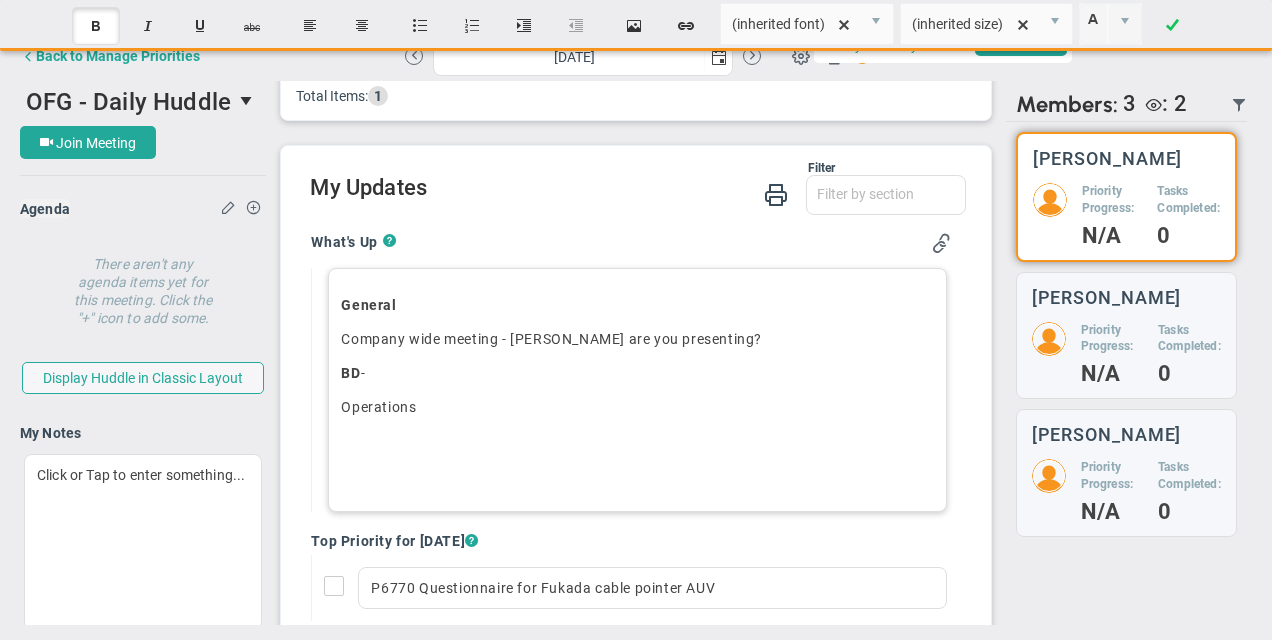 click on "BD  -" at bounding box center [637, 373] 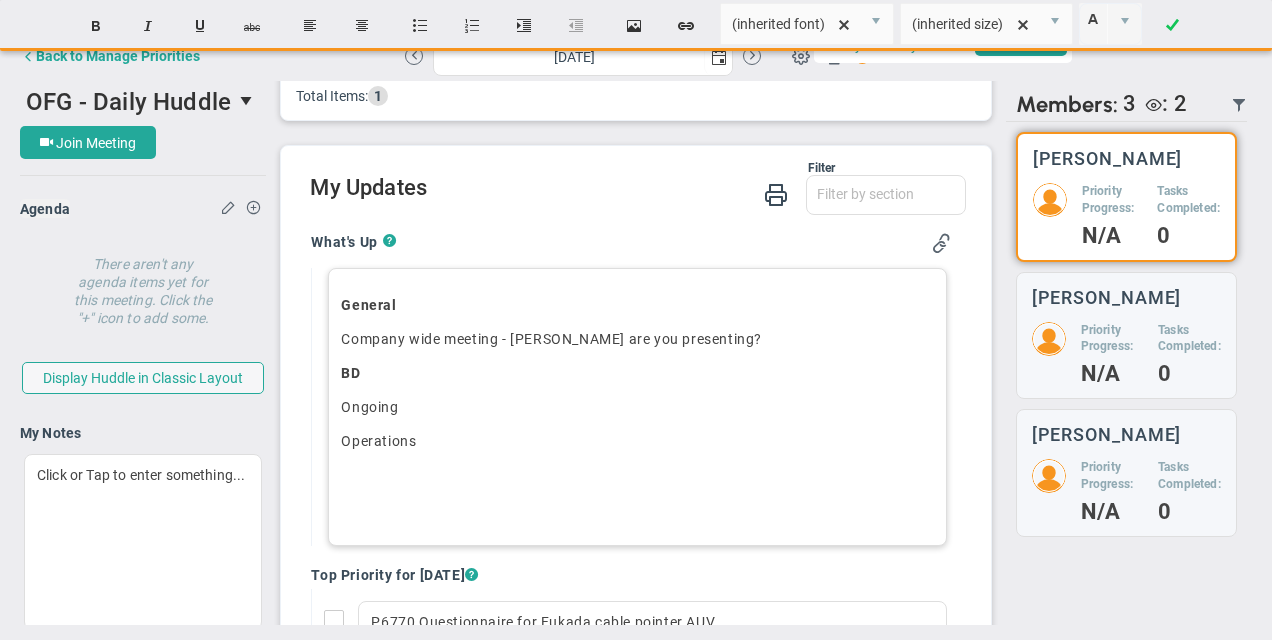 click on "﻿ Operations" at bounding box center [637, 441] 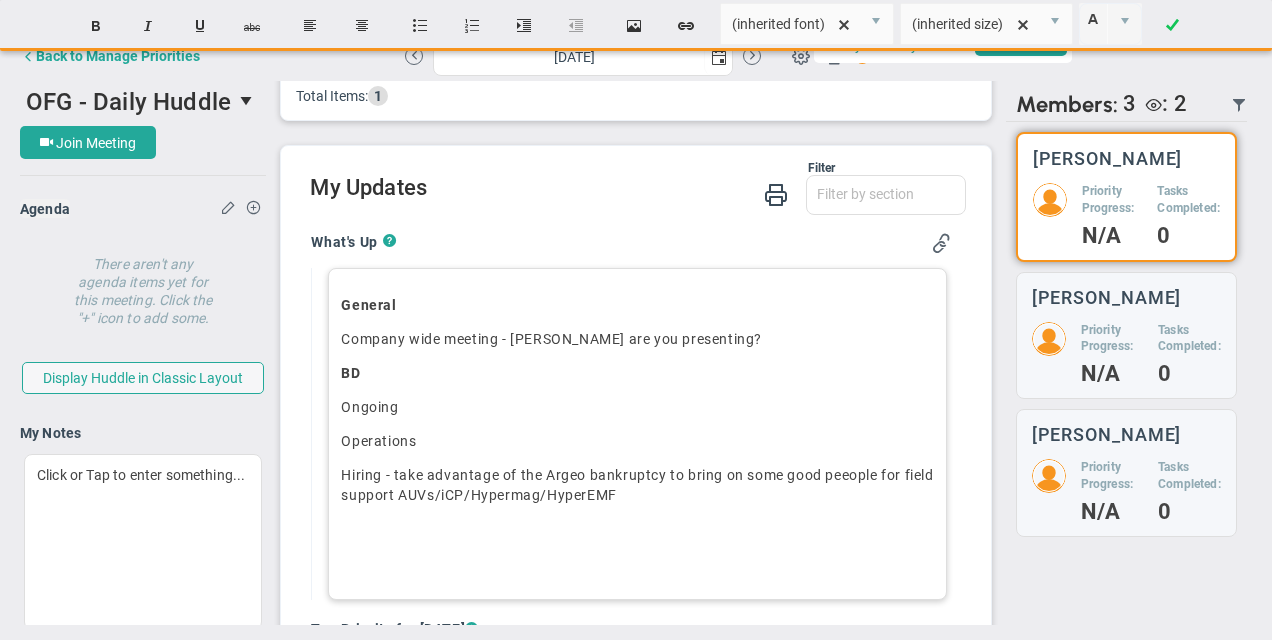 click on "﻿Ongoing" at bounding box center [637, 407] 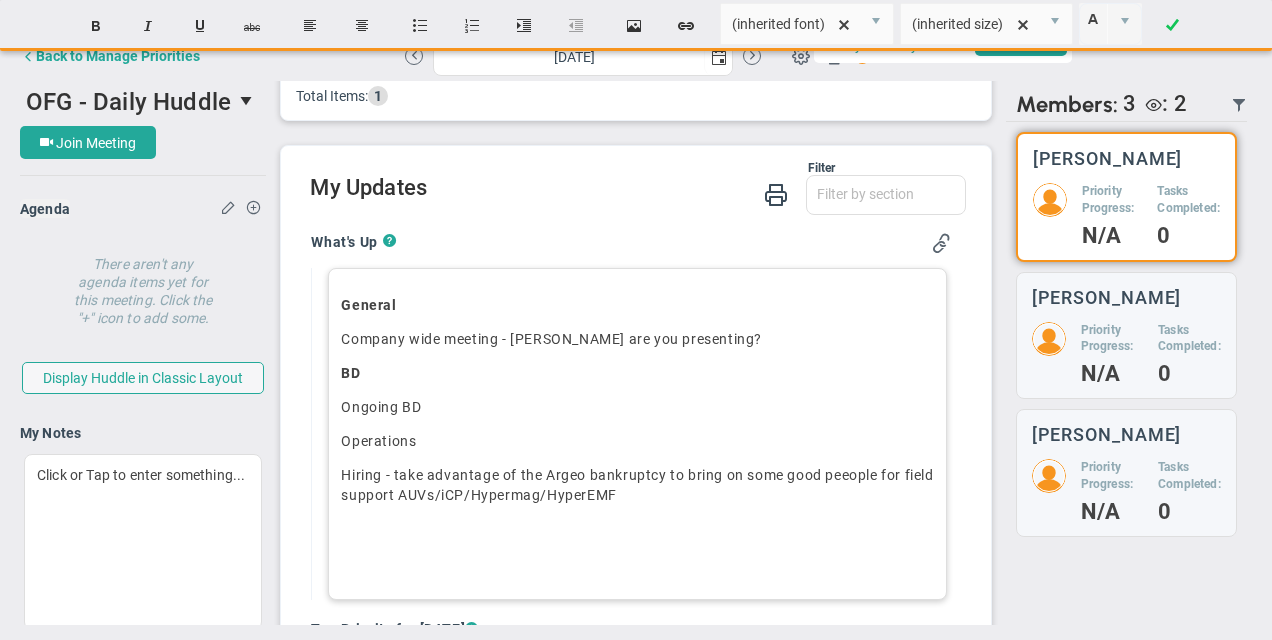 click on "﻿Operations" at bounding box center (637, 441) 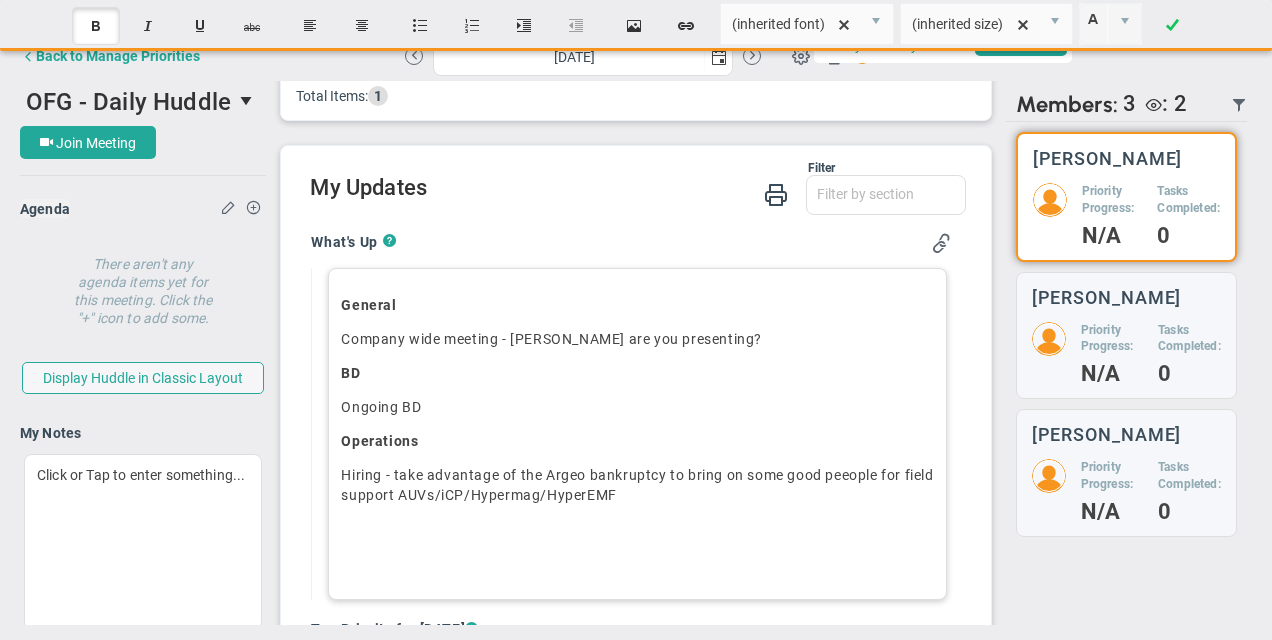 click on "﻿" at bounding box center [637, 529] 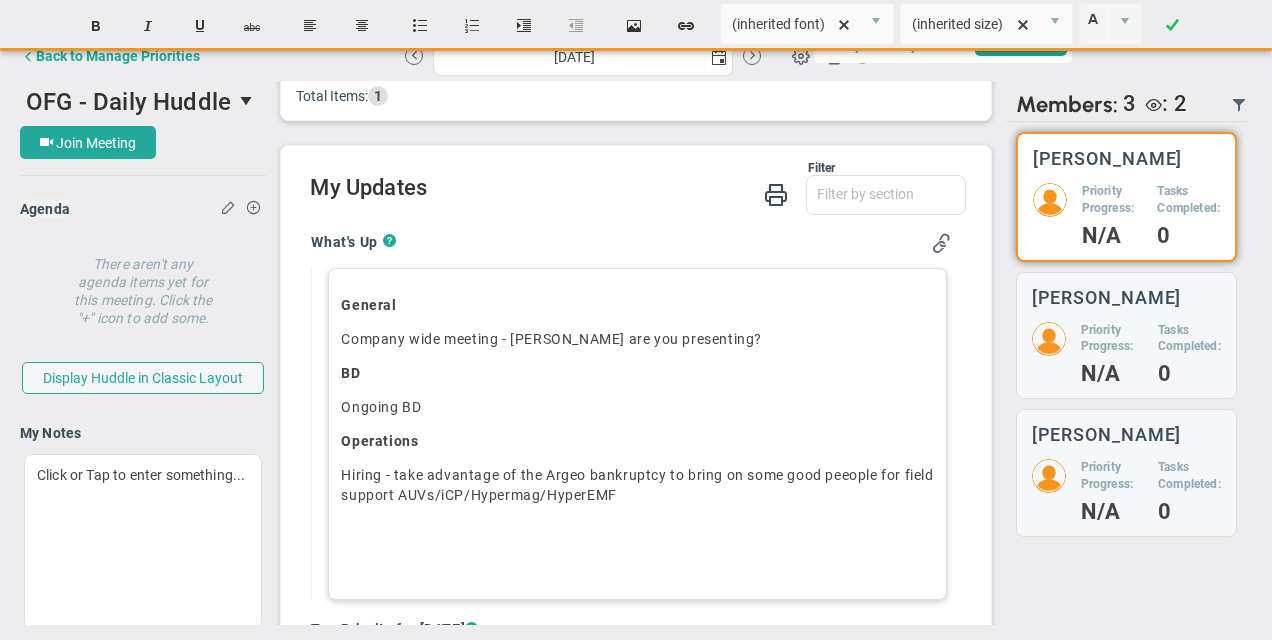 click on "﻿Ongoing BD" at bounding box center [637, 407] 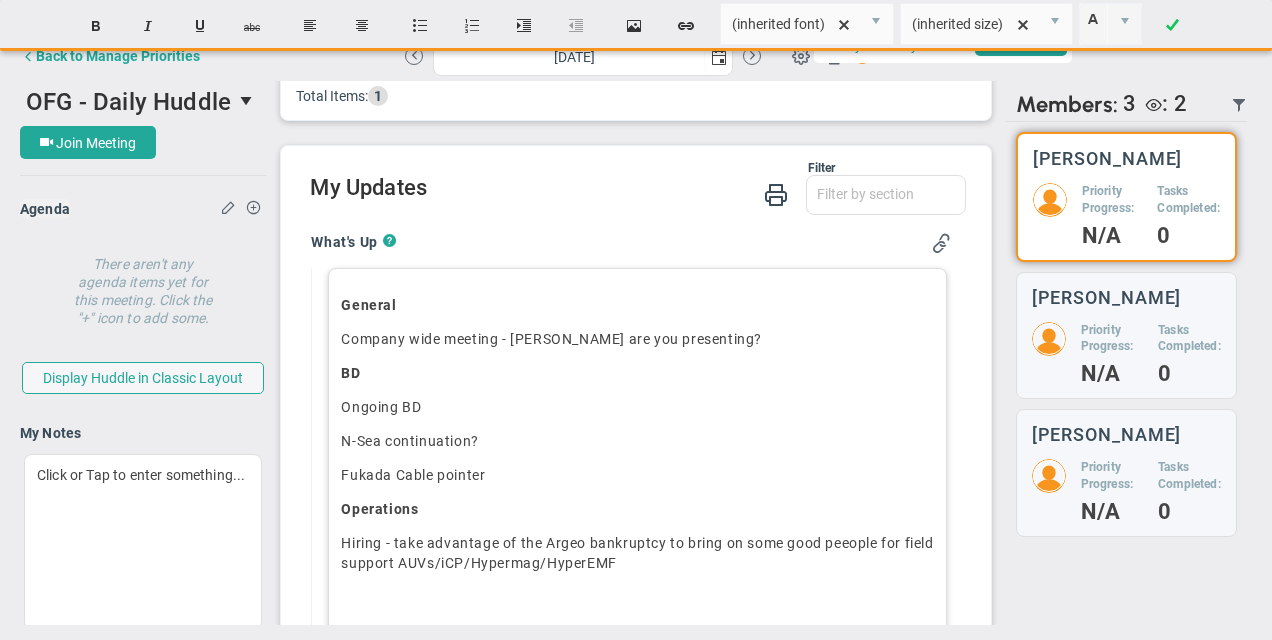 click on "Hiring - take advantage of the Argeo bankruptcy to bring on some good peeople for field support AUVs/iCP/Hypermag/HyperEMF﻿" at bounding box center [637, 553] 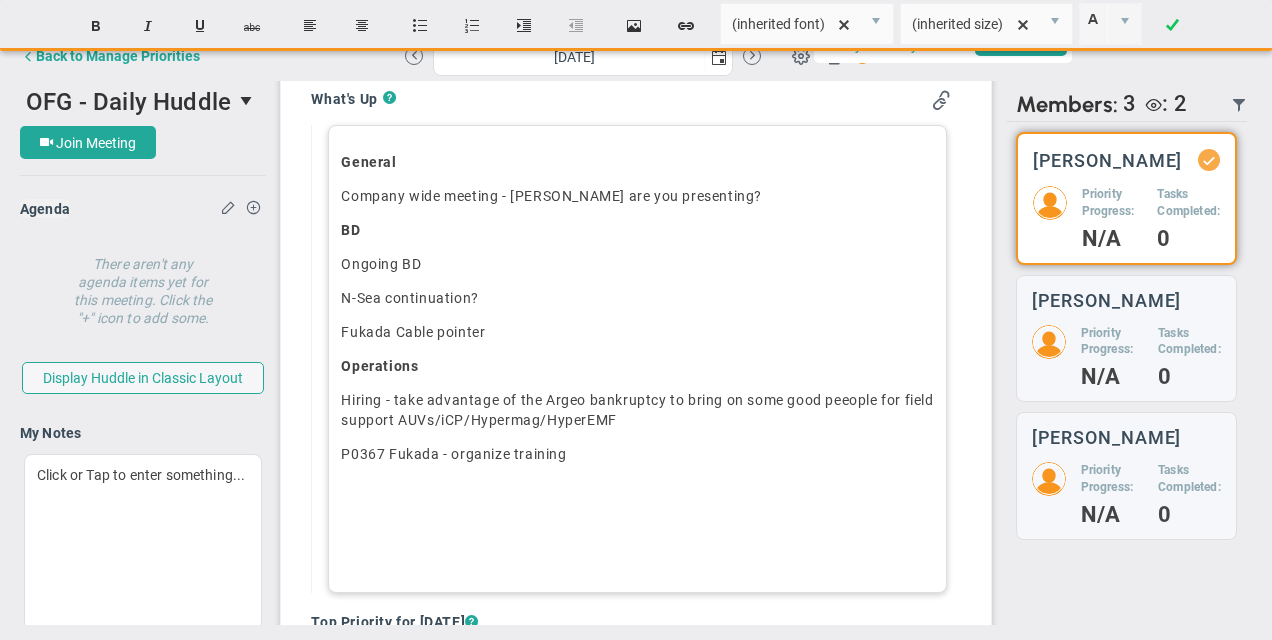 scroll, scrollTop: 484, scrollLeft: 0, axis: vertical 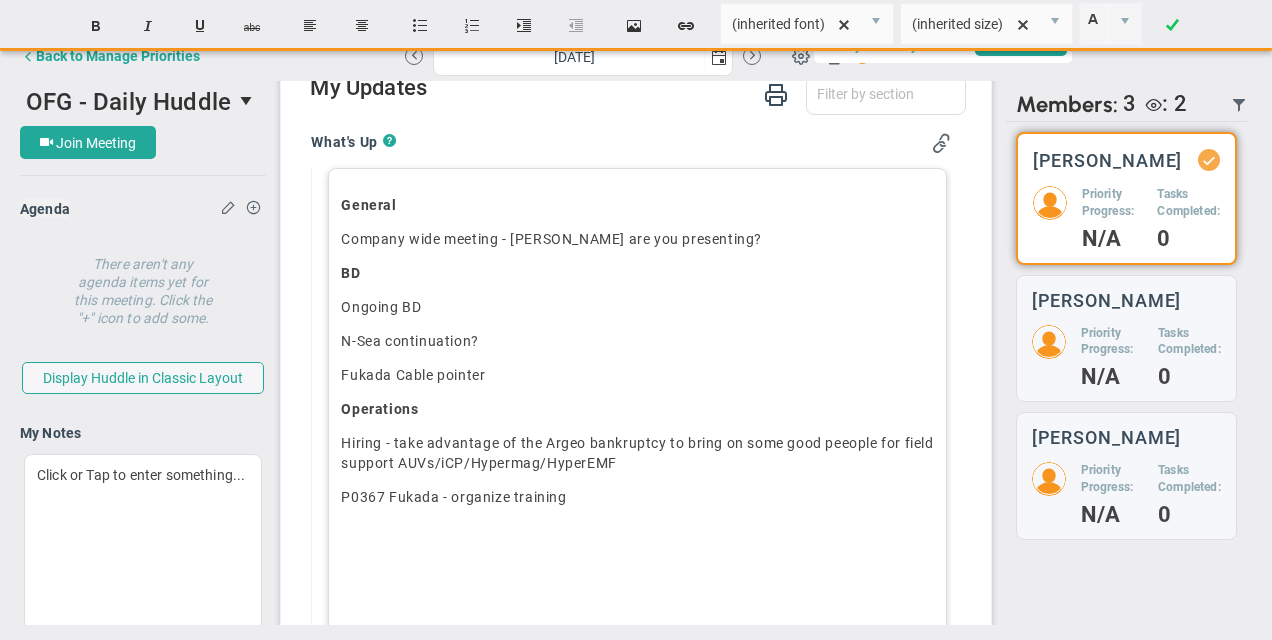 click on "Fukada Cable pointer﻿" at bounding box center [637, 375] 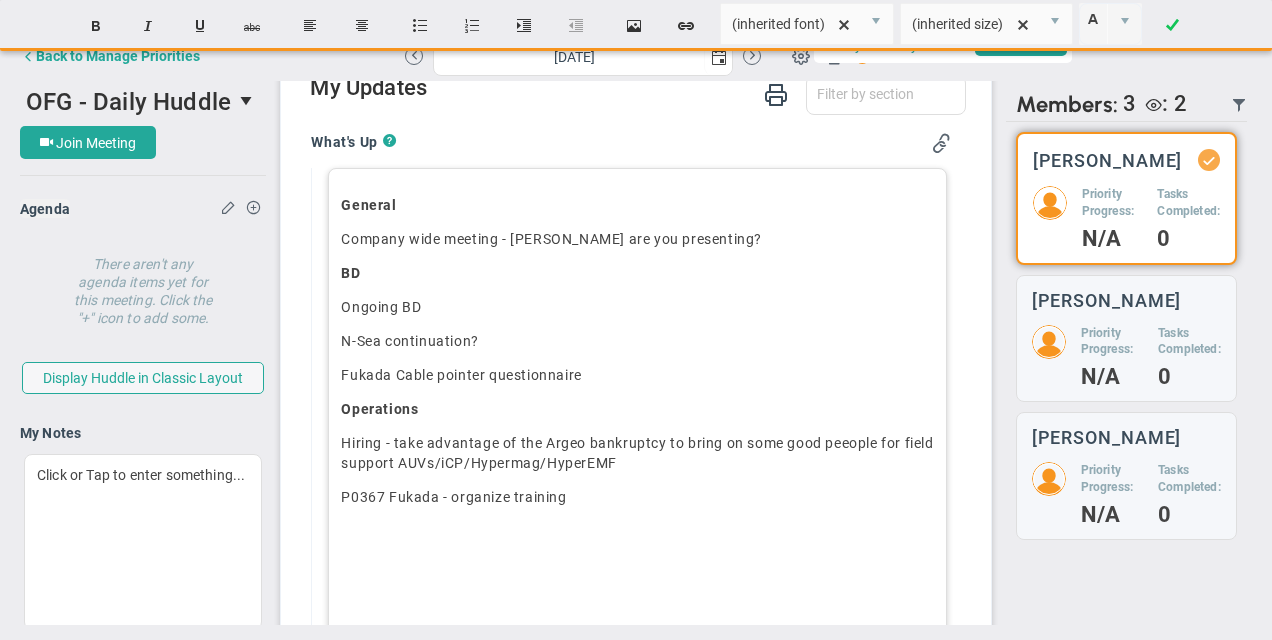 click on "N-Sea continuation?" at bounding box center (637, 341) 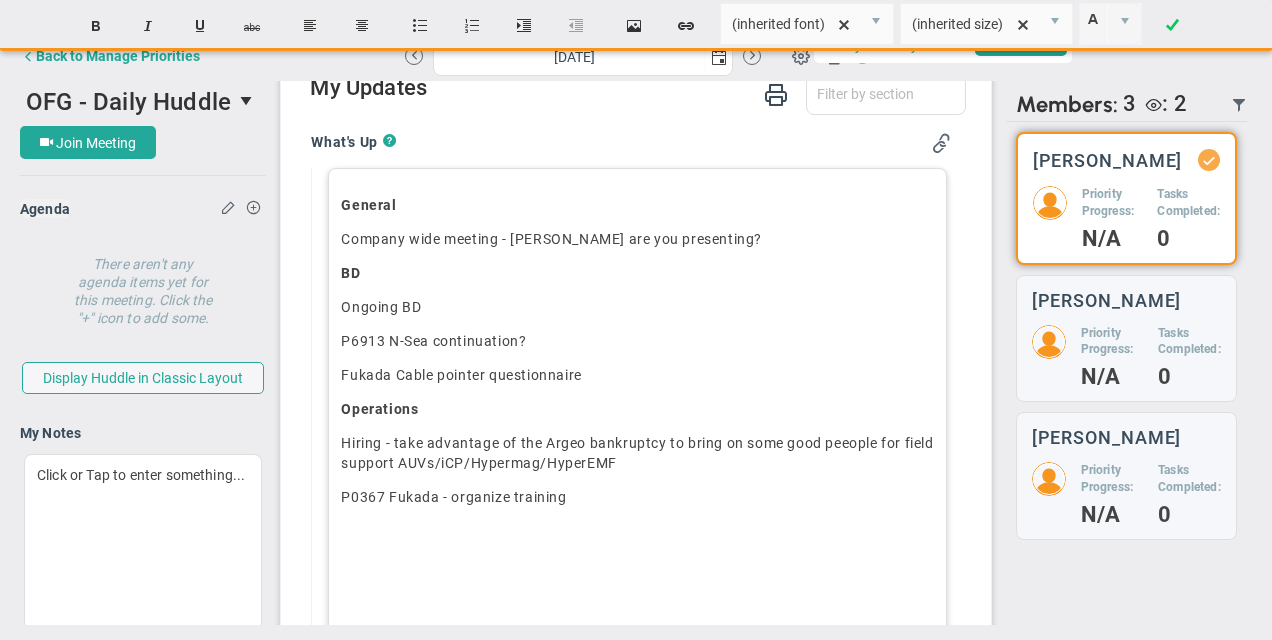 click on "Fukada Cable pointer﻿ questionnaire" at bounding box center (637, 375) 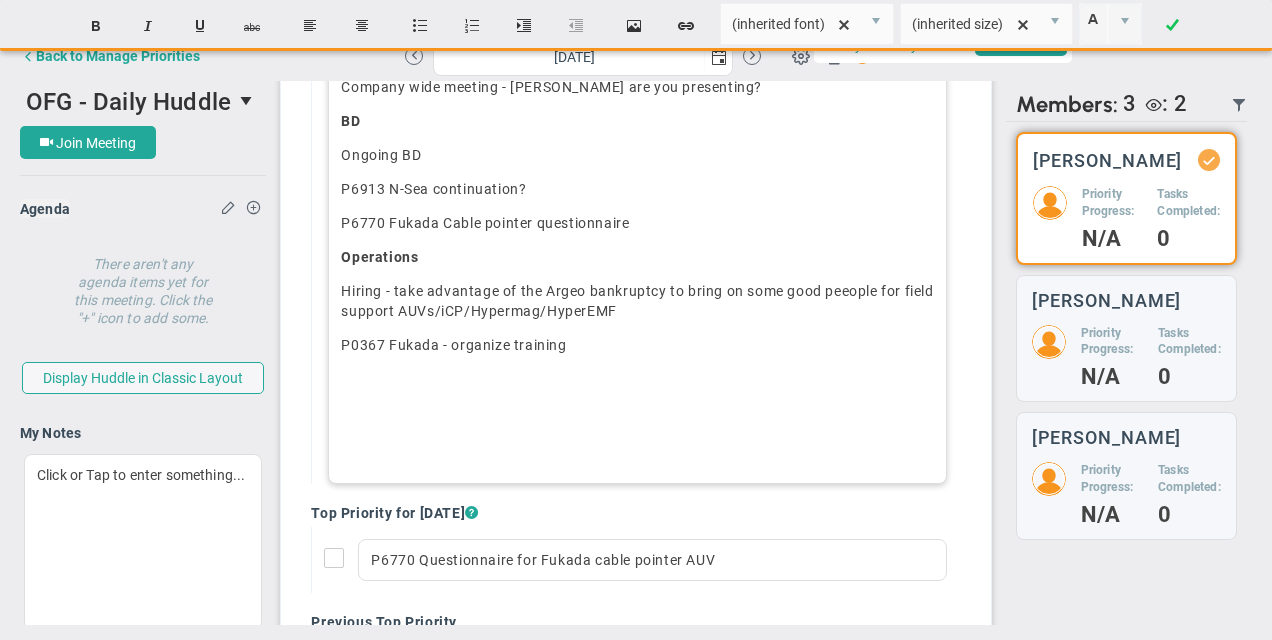 scroll, scrollTop: 684, scrollLeft: 0, axis: vertical 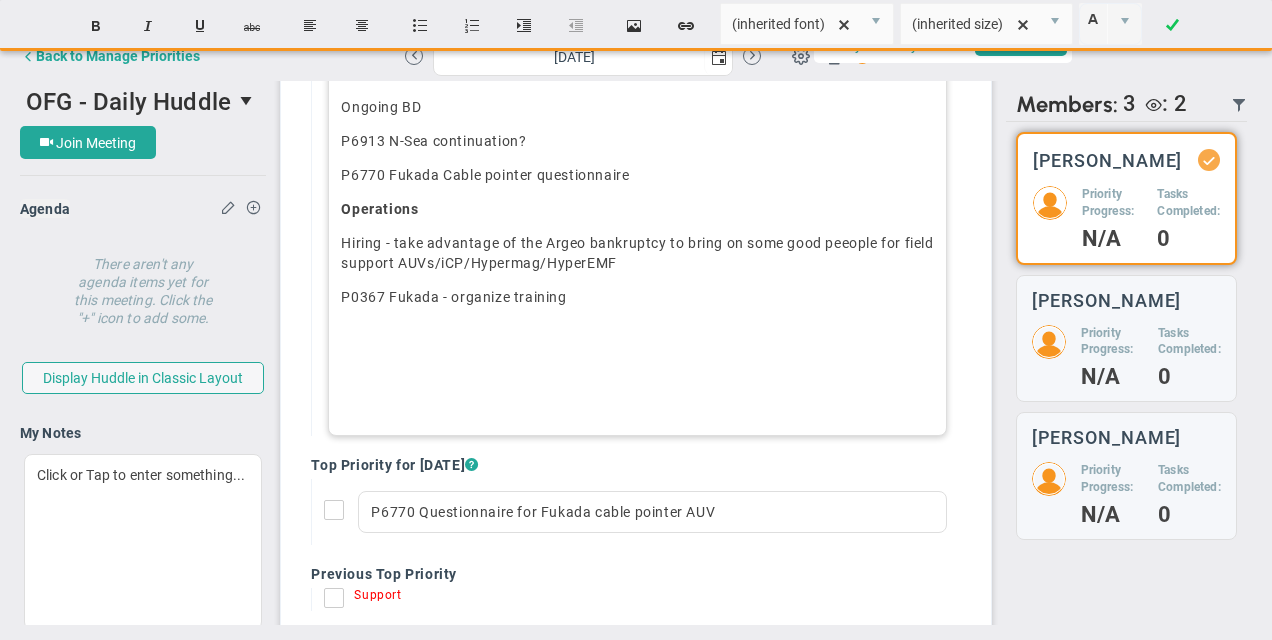 click on "P0367 Fukada - organize training" at bounding box center [637, 297] 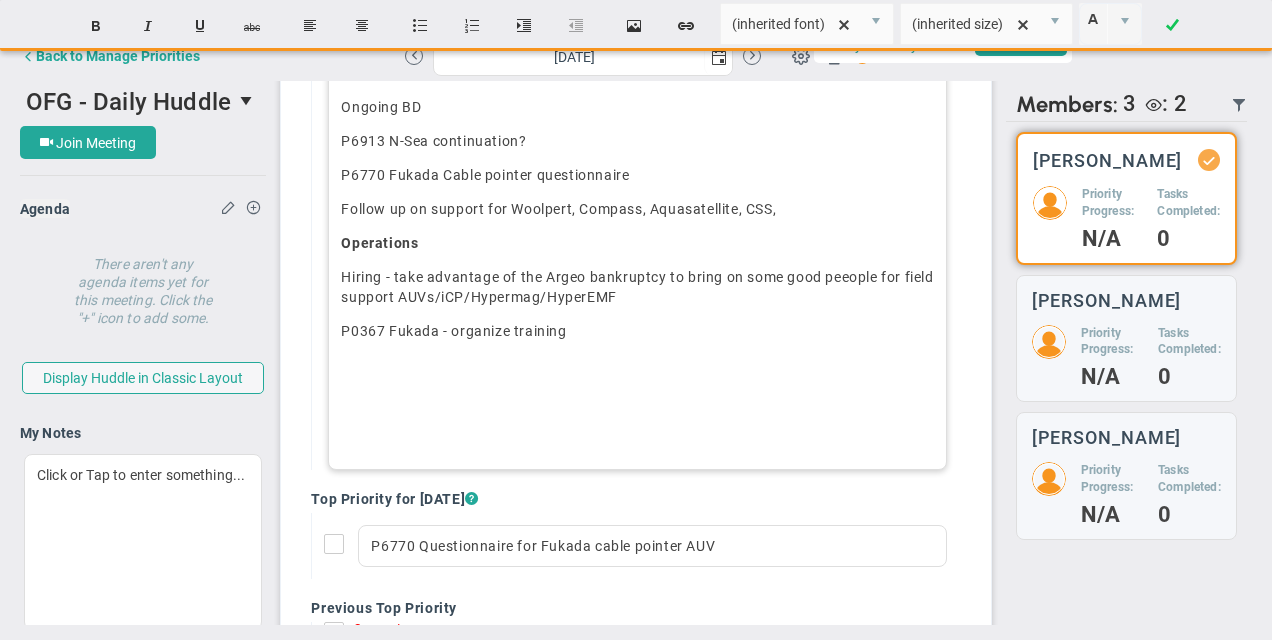 drag, startPoint x: 685, startPoint y: 202, endPoint x: 704, endPoint y: 208, distance: 19.924858 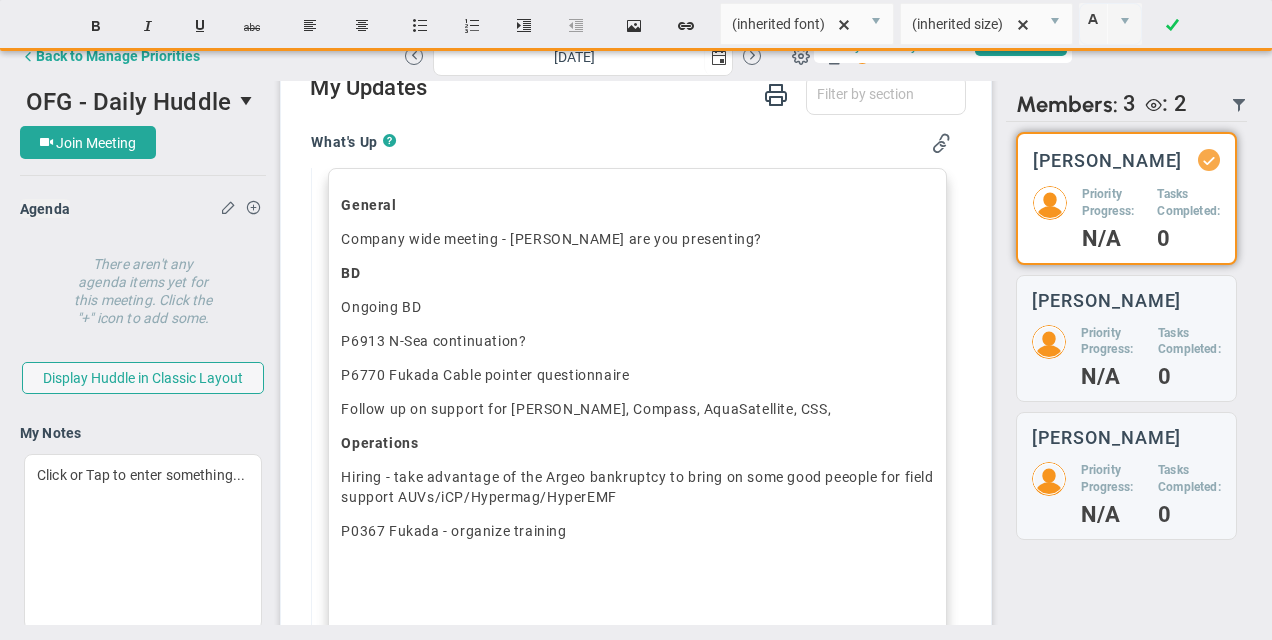 scroll, scrollTop: 484, scrollLeft: 0, axis: vertical 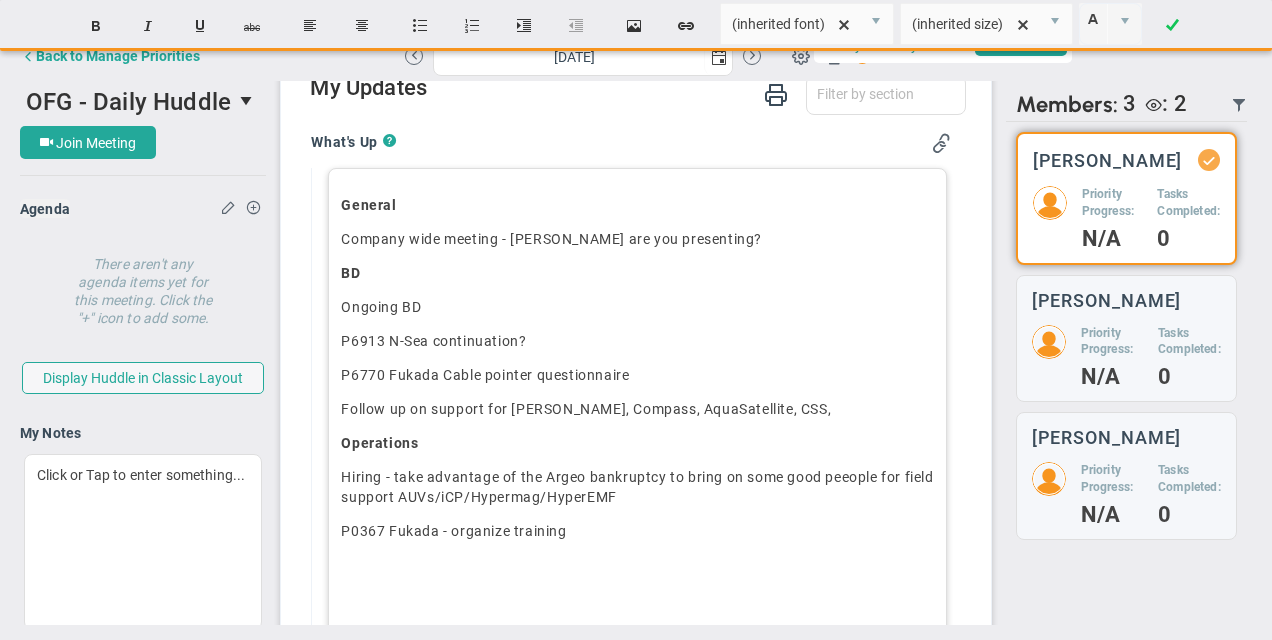 click on "Company wide meeting - Matt are you presenting?" at bounding box center [637, 239] 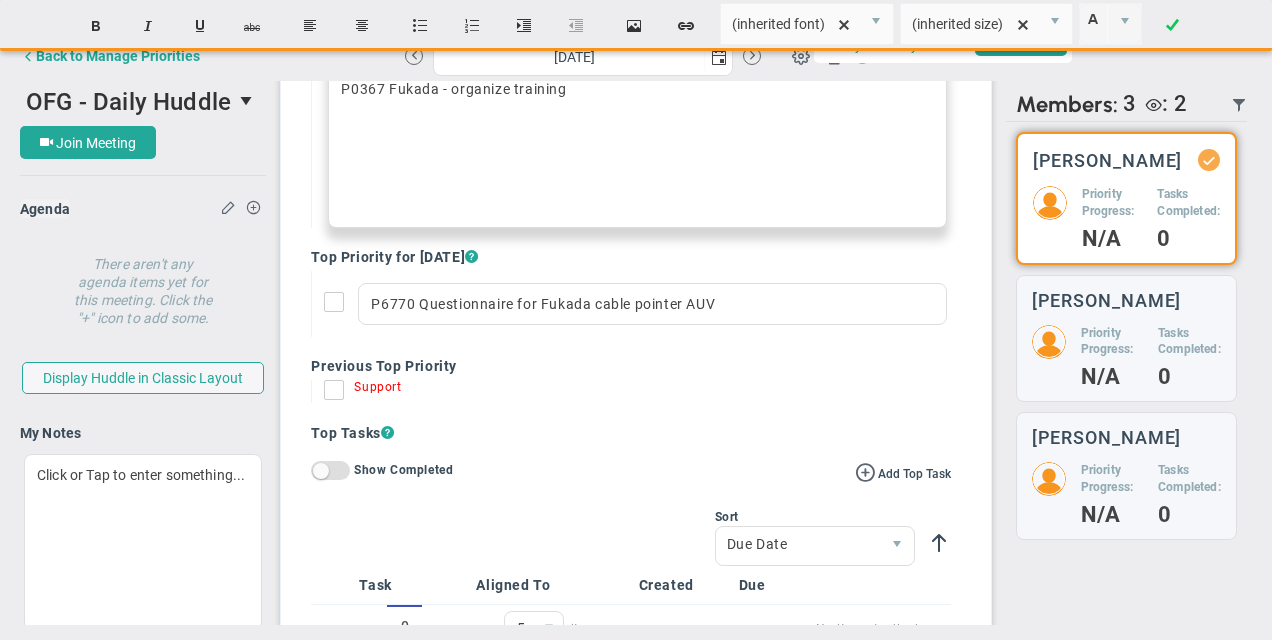 scroll, scrollTop: 884, scrollLeft: 0, axis: vertical 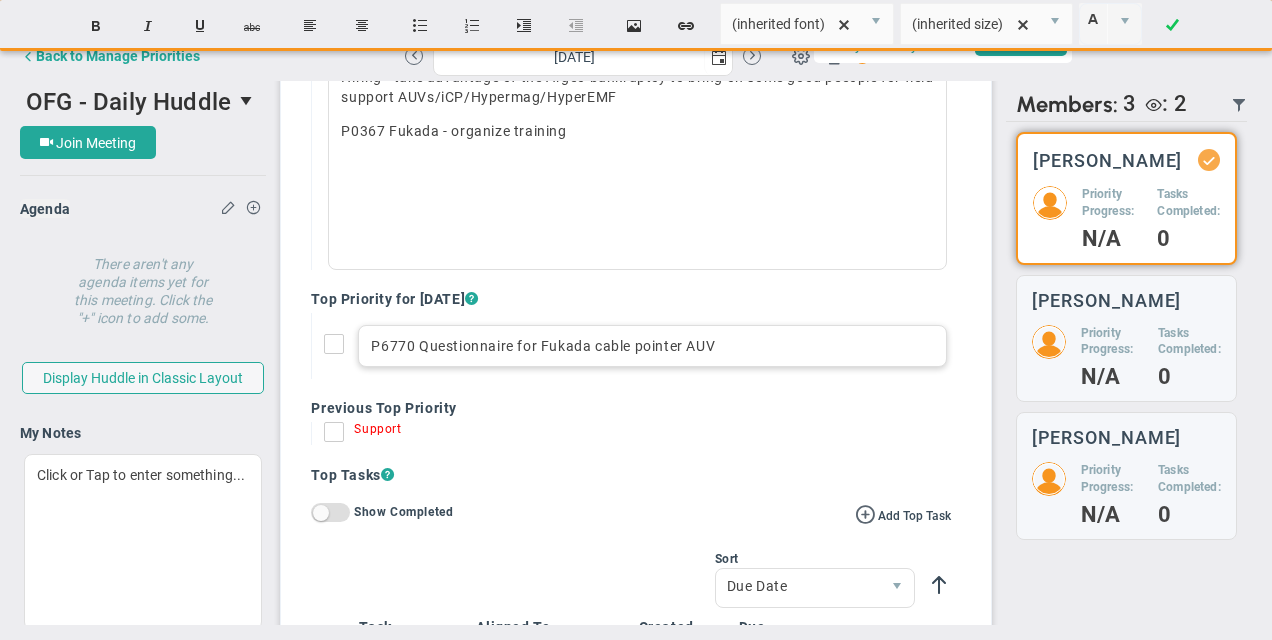 click on "P6770 Questionnaire for Fukada cable pointer AUV" at bounding box center [652, 346] 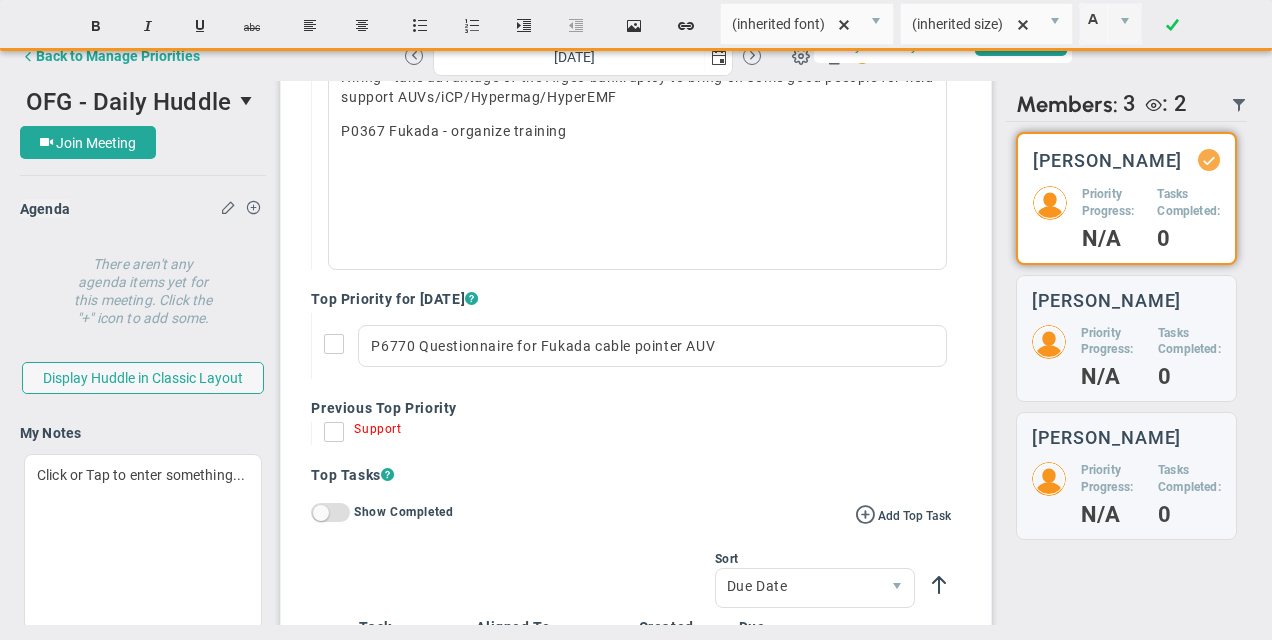 click on "Support" at bounding box center [377, 433] 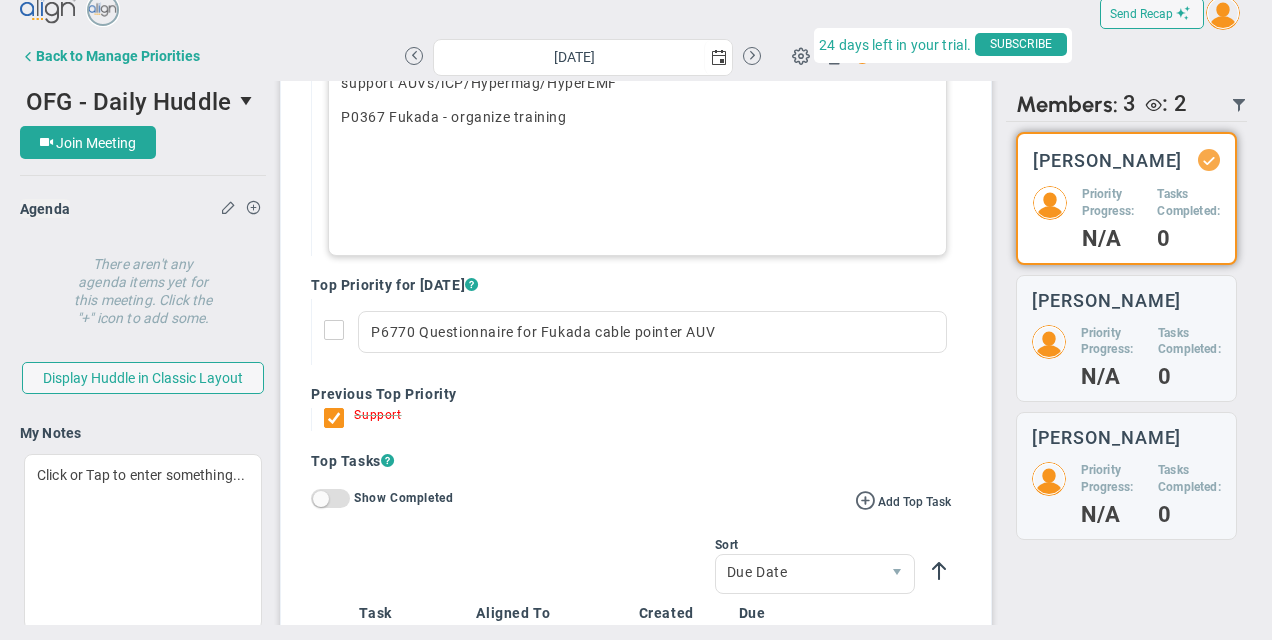 scroll, scrollTop: 800, scrollLeft: 0, axis: vertical 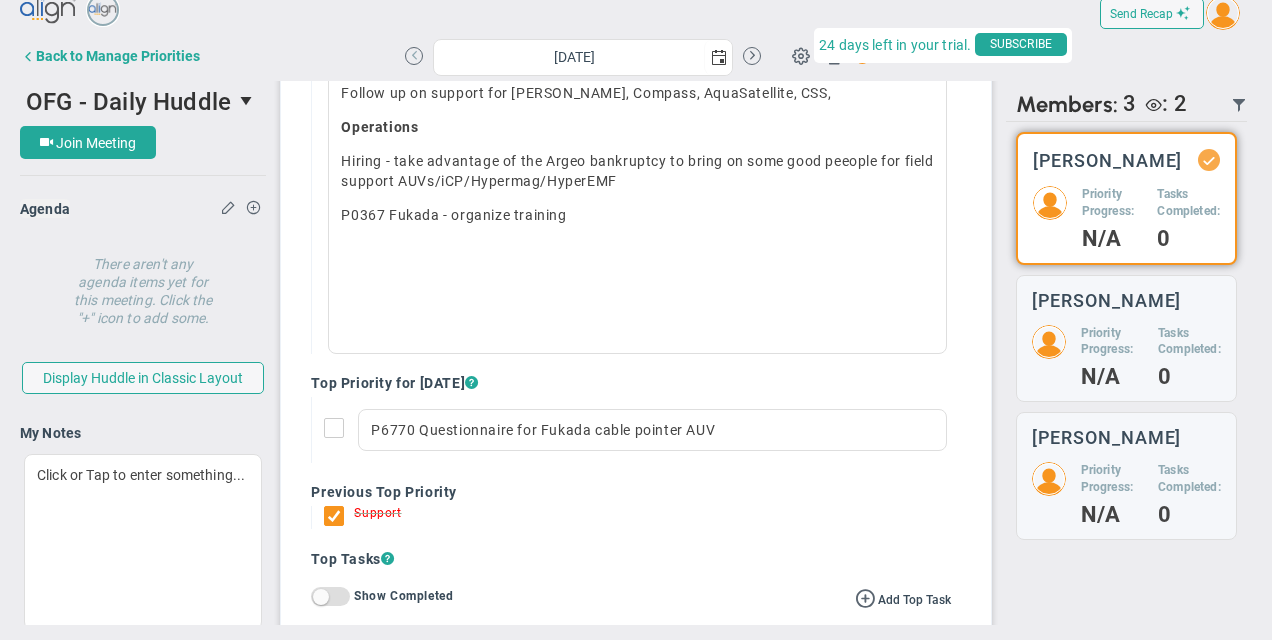 click at bounding box center (414, 56) 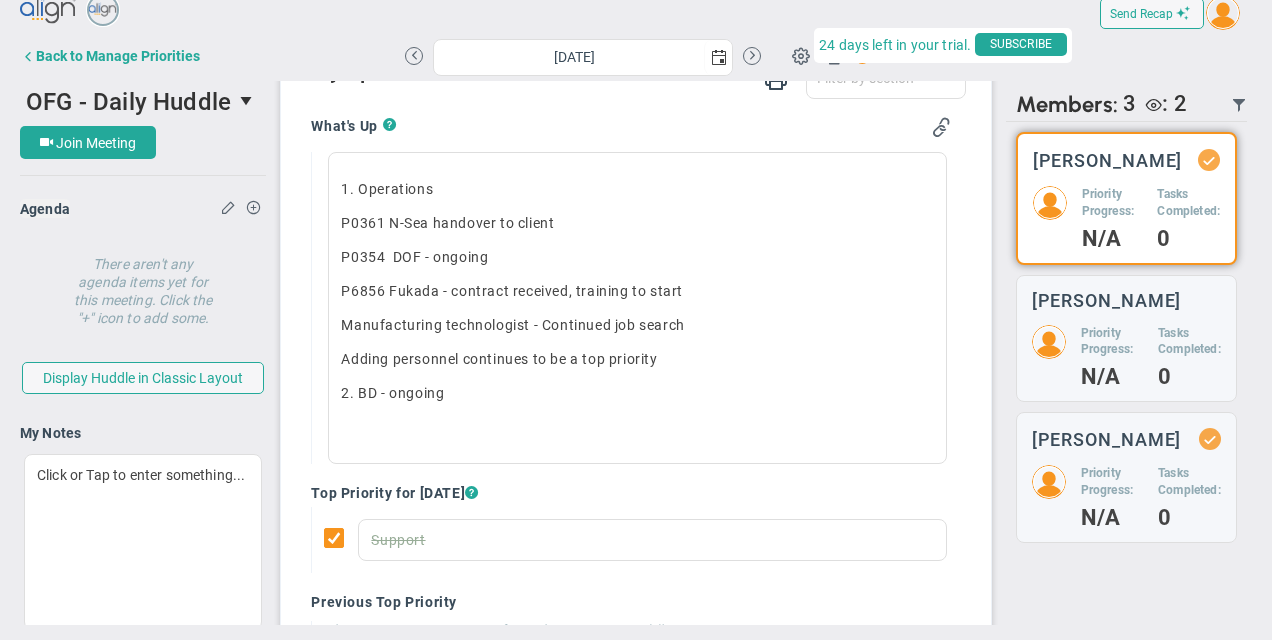 scroll, scrollTop: 600, scrollLeft: 0, axis: vertical 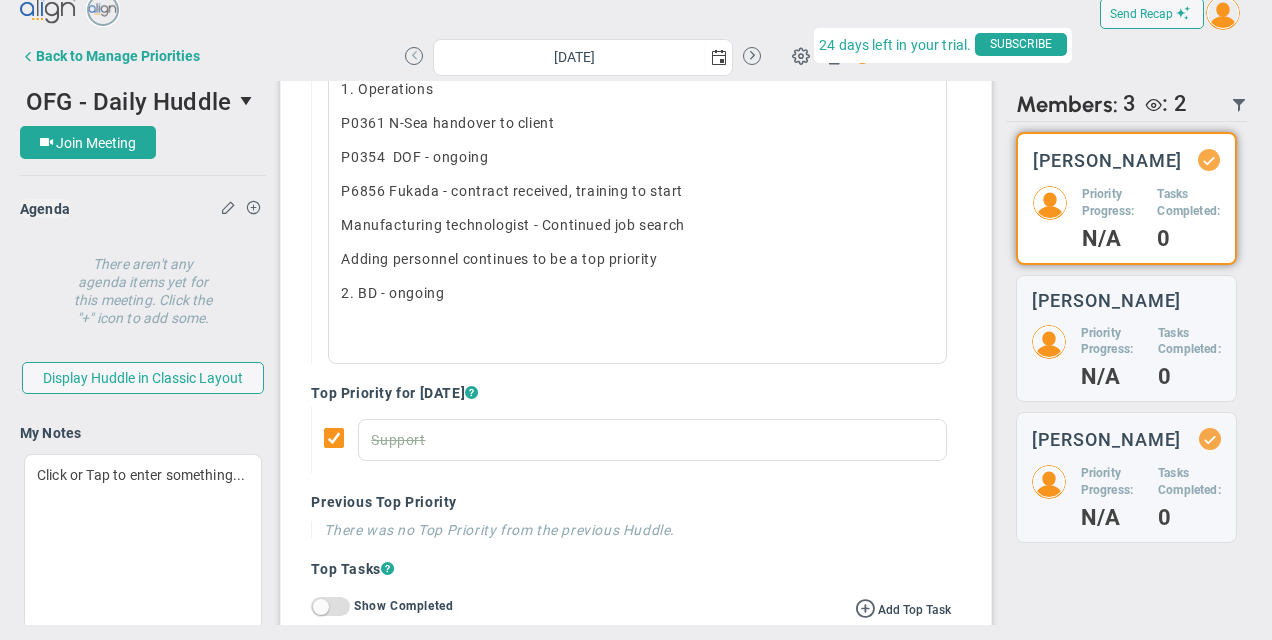 click at bounding box center (414, 56) 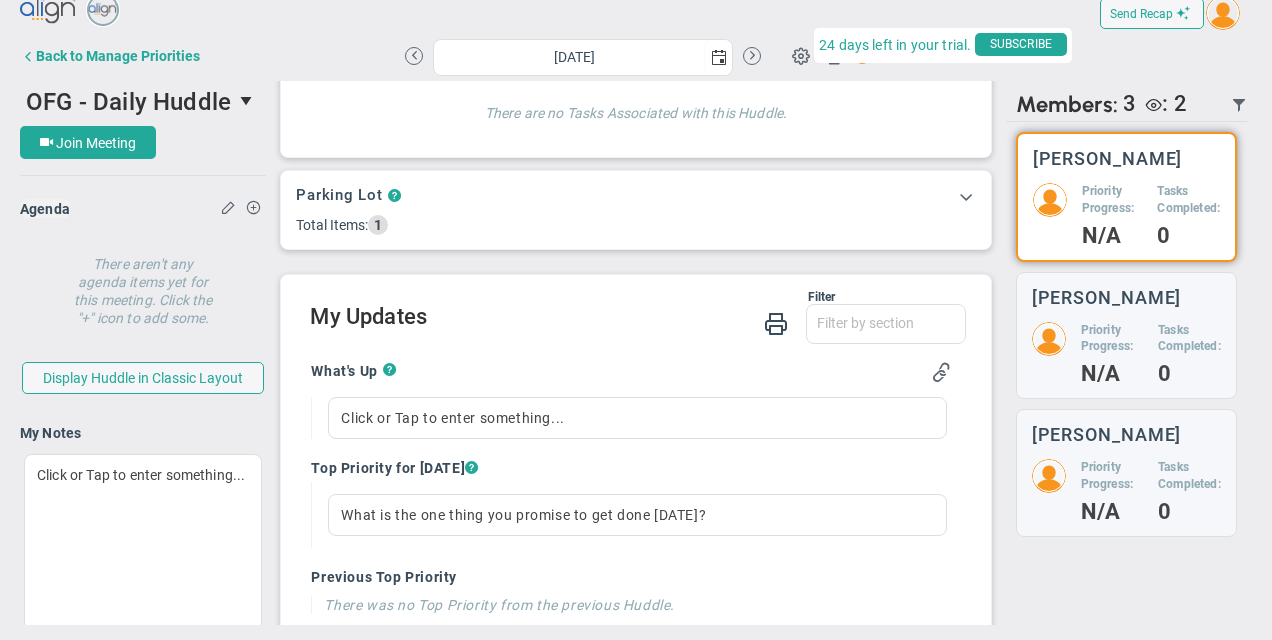 scroll, scrollTop: 500, scrollLeft: 0, axis: vertical 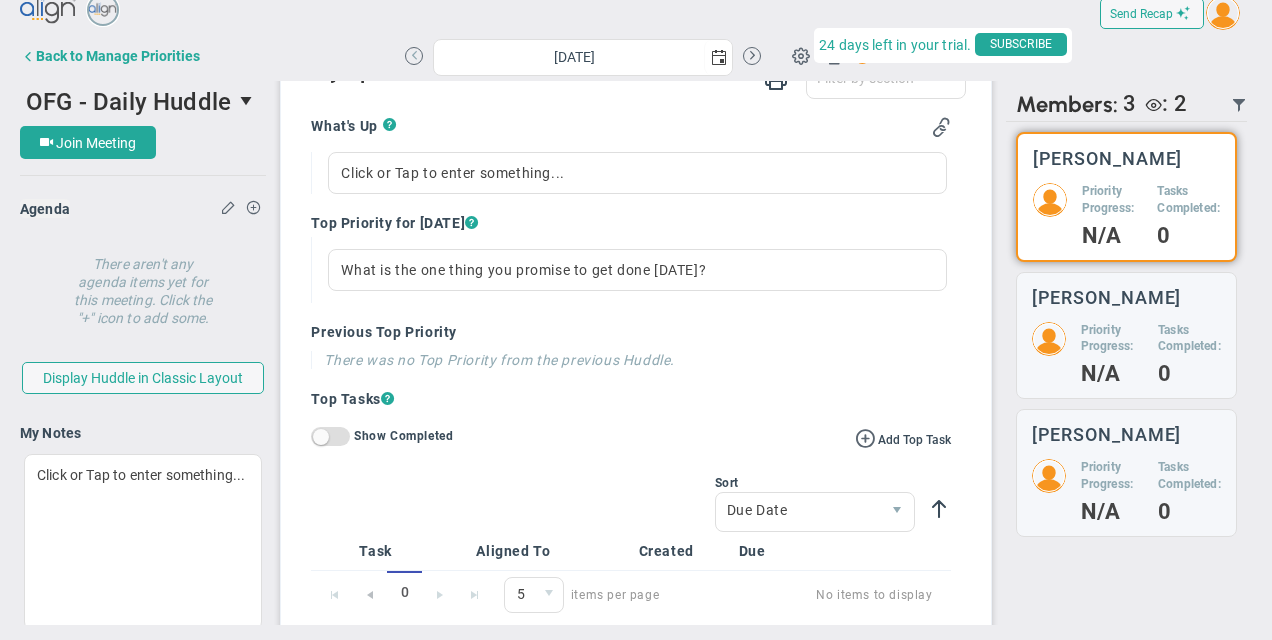 click at bounding box center (414, 56) 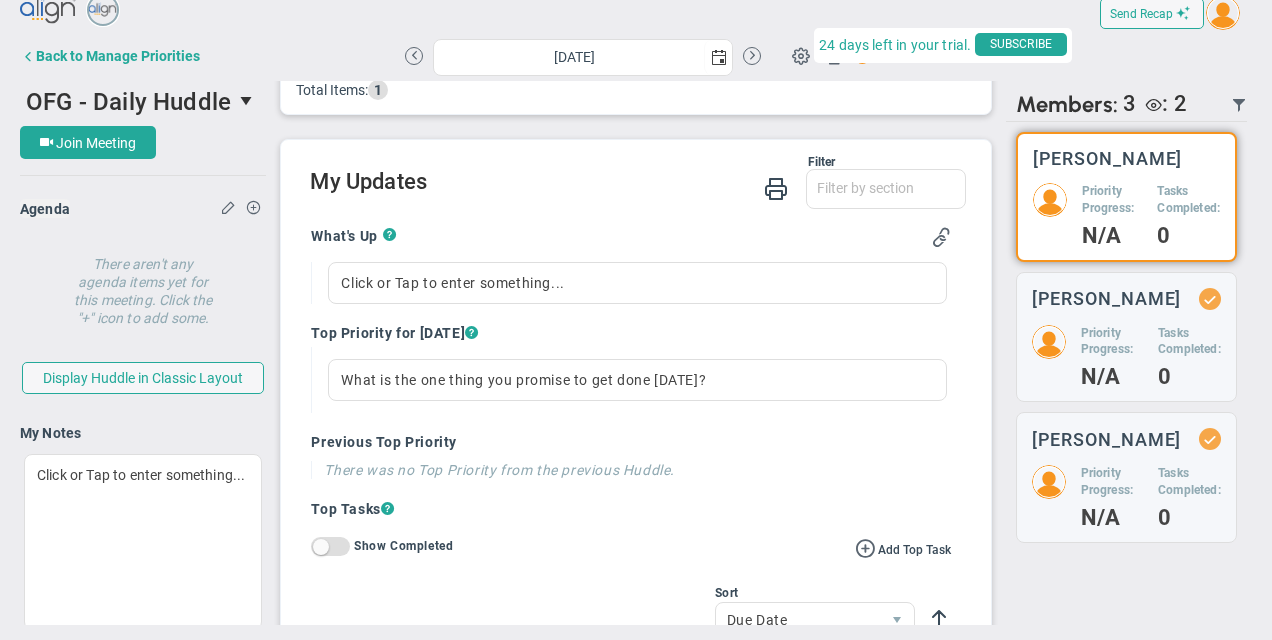 scroll, scrollTop: 384, scrollLeft: 0, axis: vertical 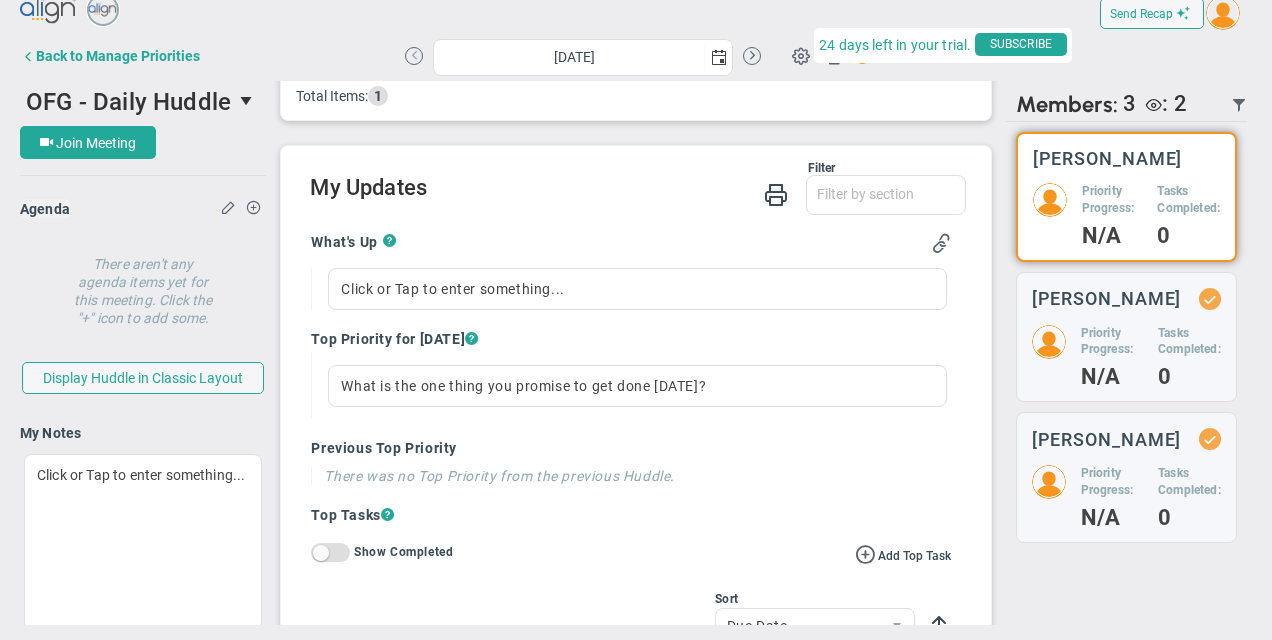click at bounding box center (414, 56) 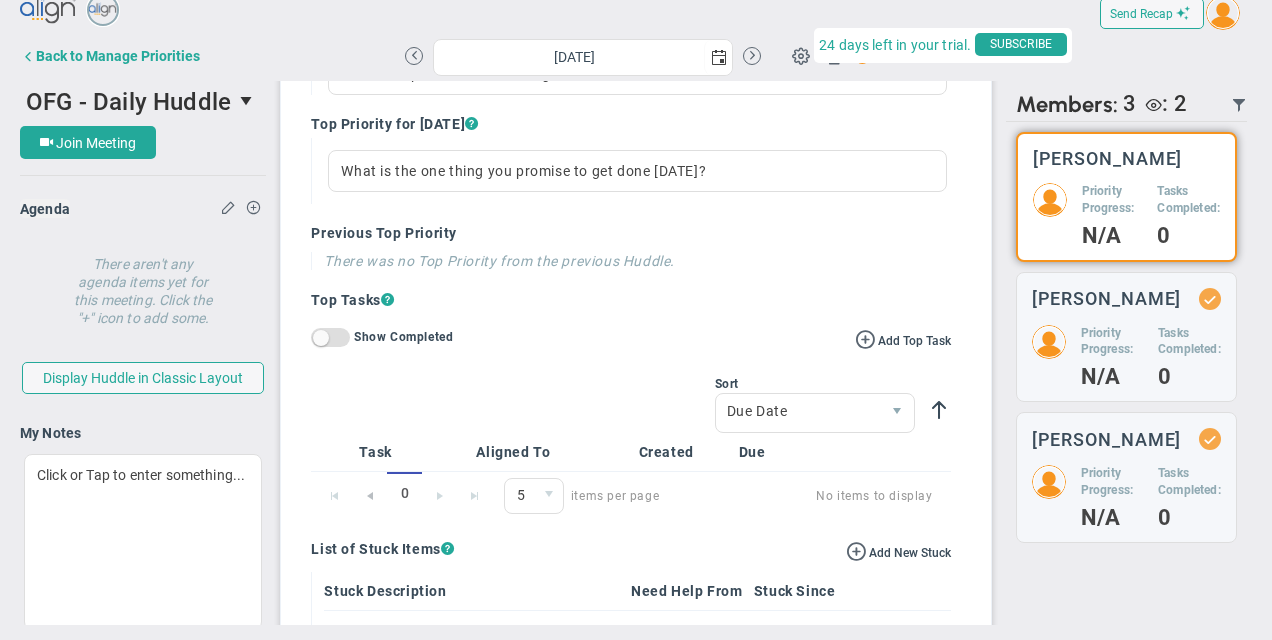 scroll, scrollTop: 600, scrollLeft: 0, axis: vertical 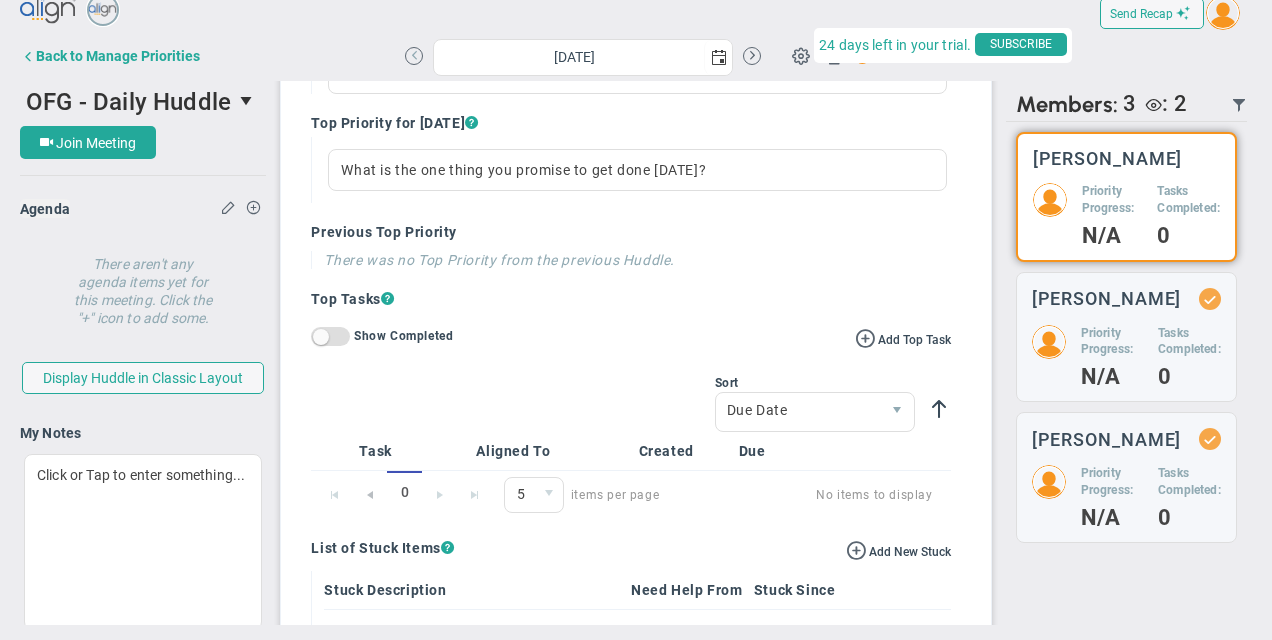 click at bounding box center (414, 56) 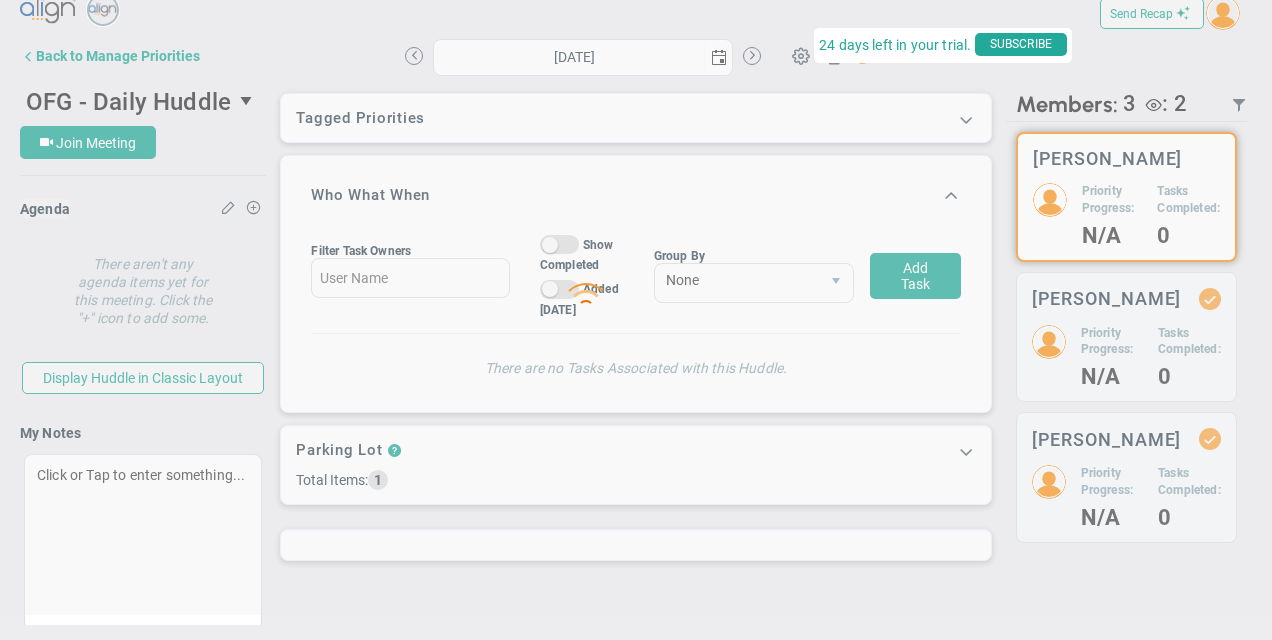 scroll, scrollTop: 0, scrollLeft: 0, axis: both 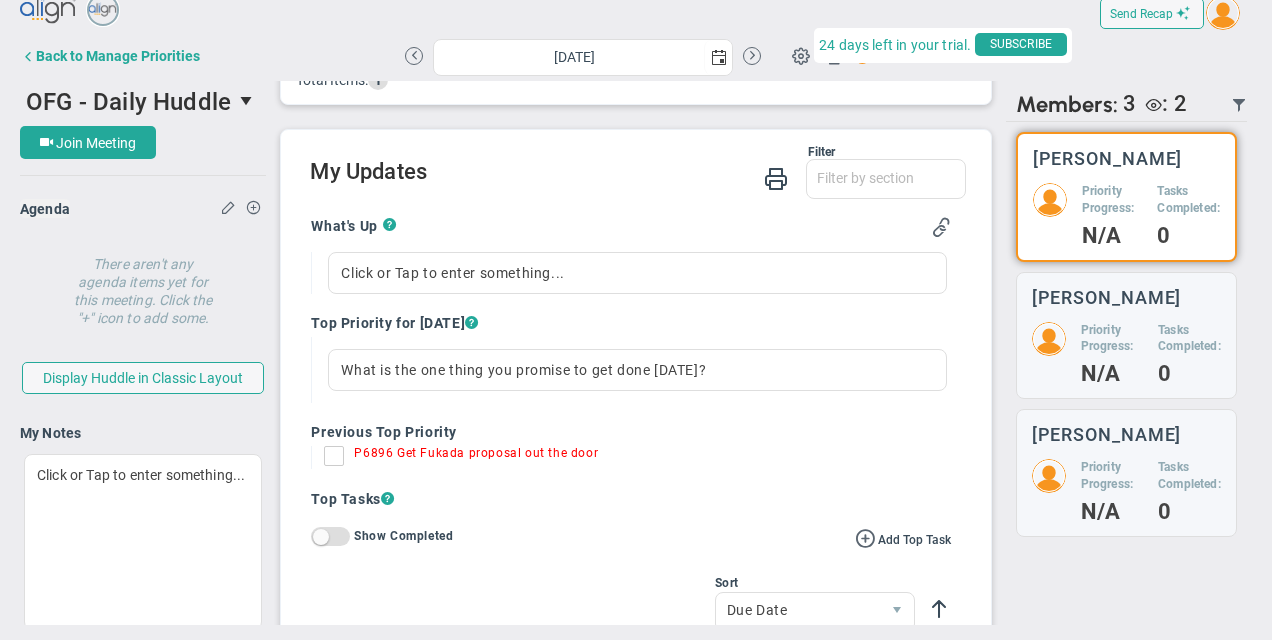 click on "P6896 Get Fukada proposal out the door" at bounding box center (339, 460) 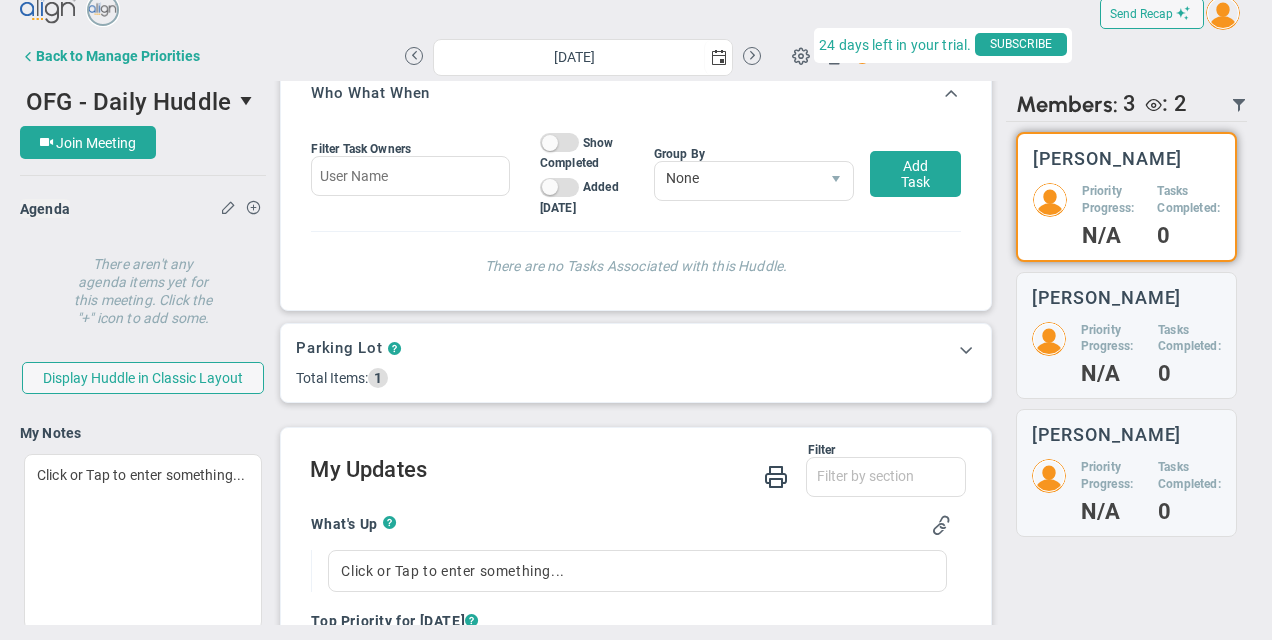 scroll, scrollTop: 300, scrollLeft: 0, axis: vertical 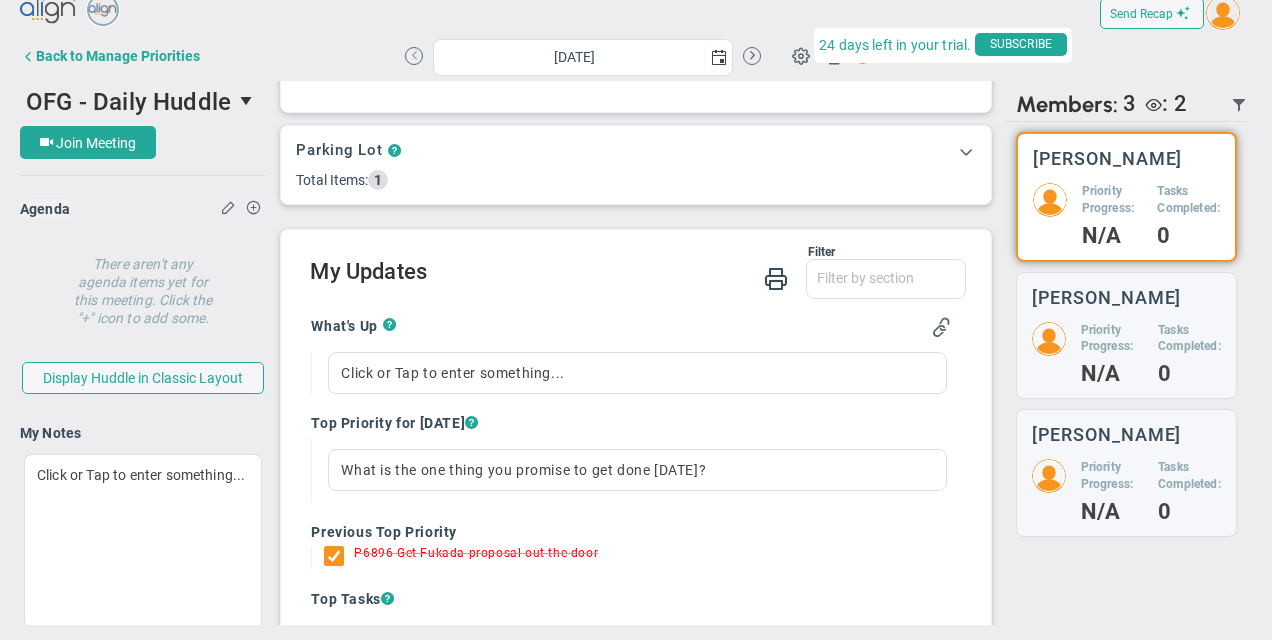 click at bounding box center (414, 56) 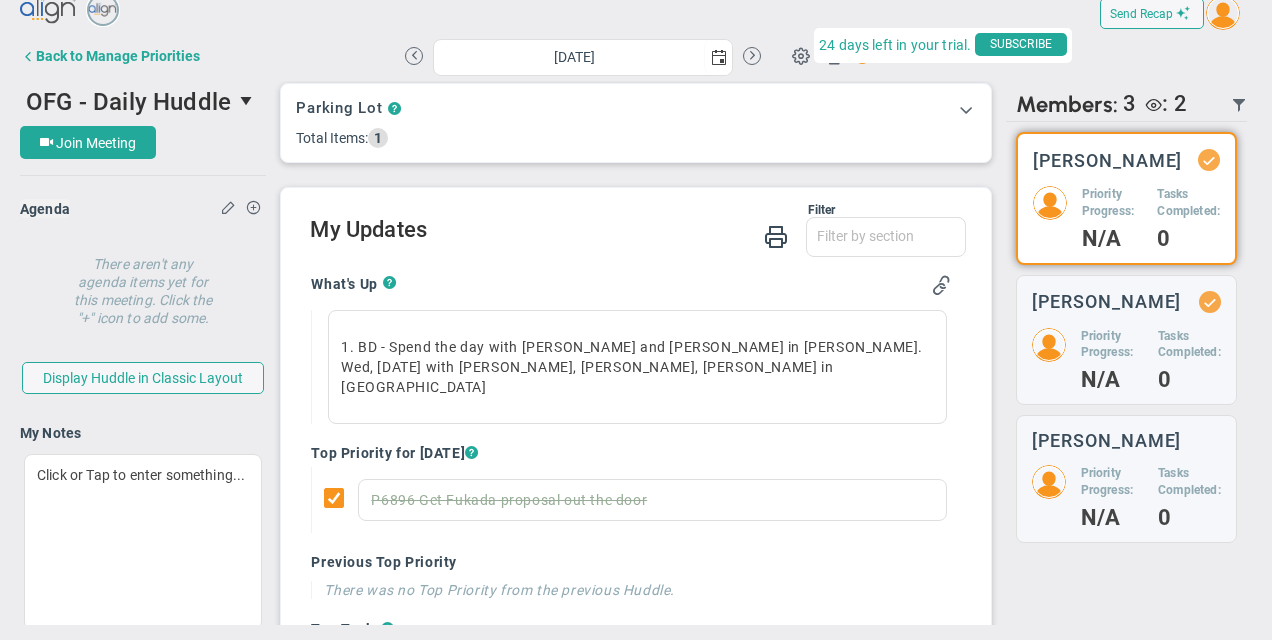 scroll, scrollTop: 400, scrollLeft: 0, axis: vertical 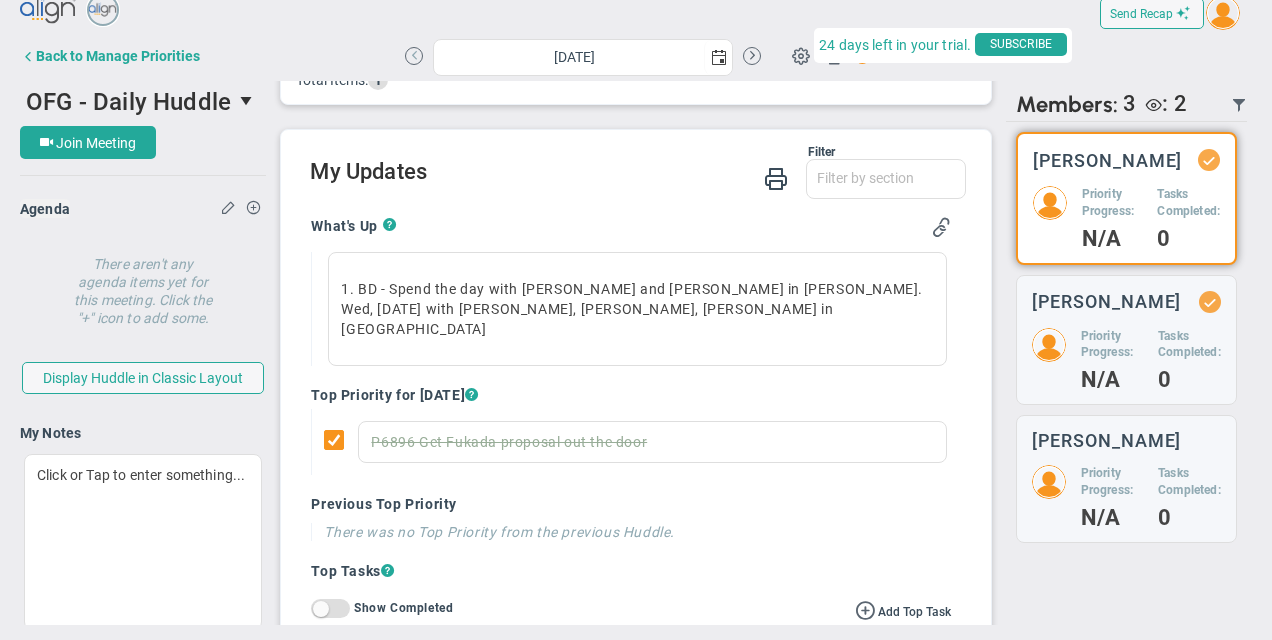 click at bounding box center [414, 56] 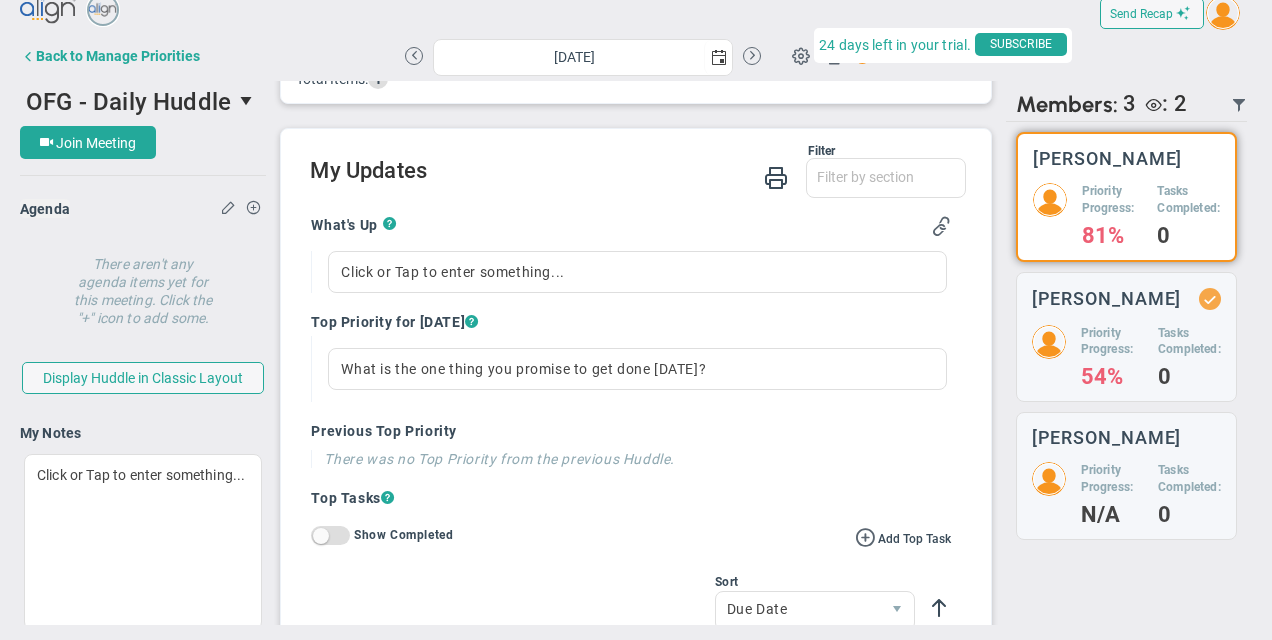 scroll, scrollTop: 400, scrollLeft: 0, axis: vertical 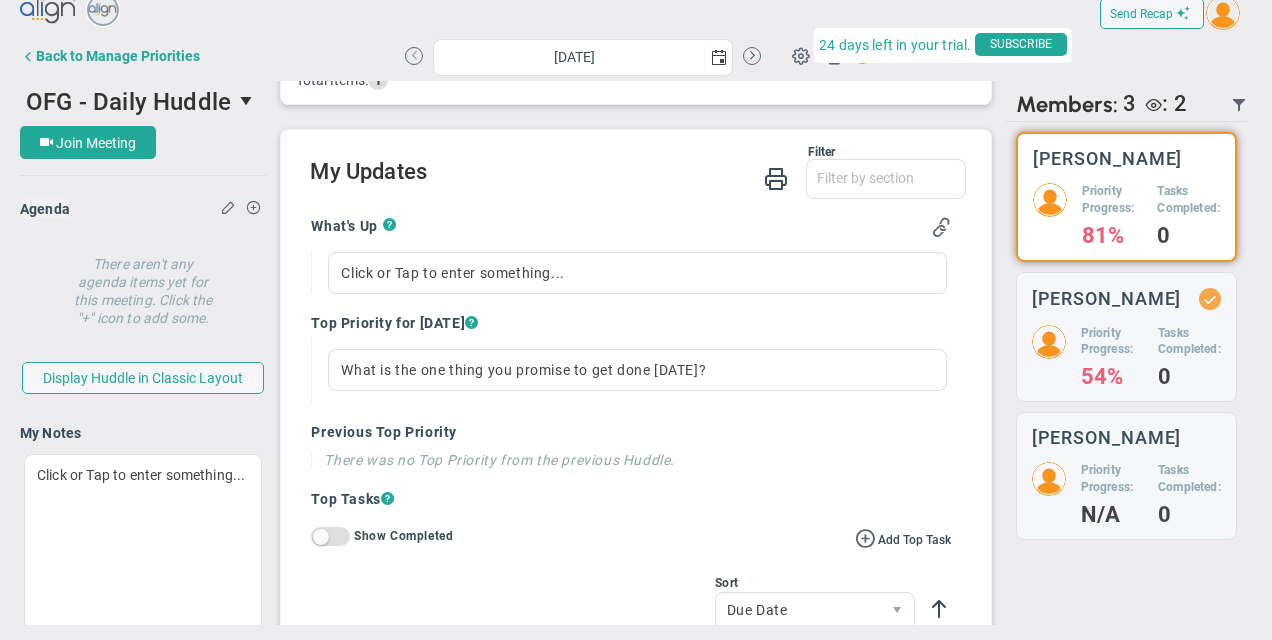 click at bounding box center (414, 56) 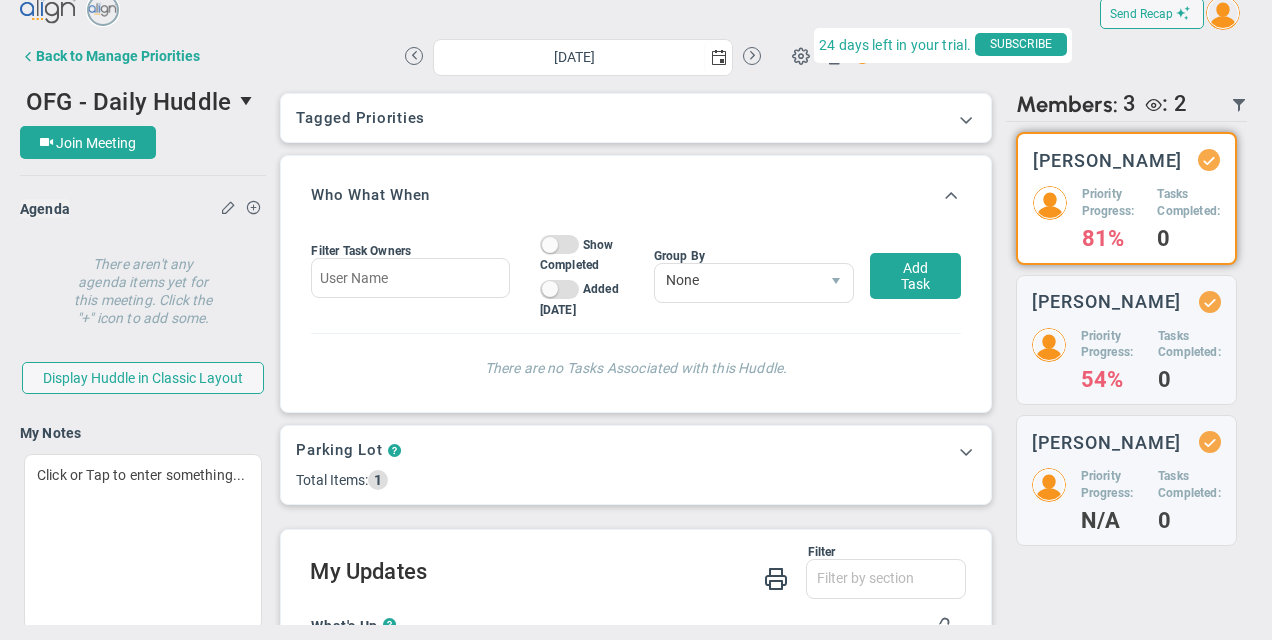 scroll, scrollTop: 500, scrollLeft: 0, axis: vertical 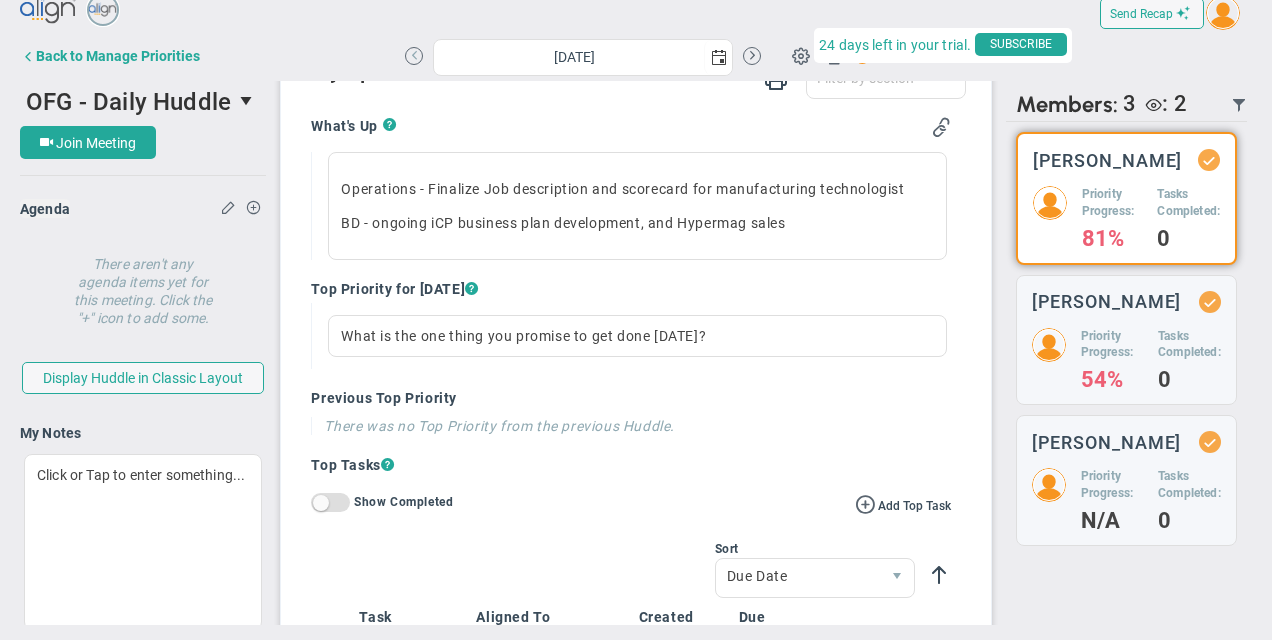click at bounding box center [414, 56] 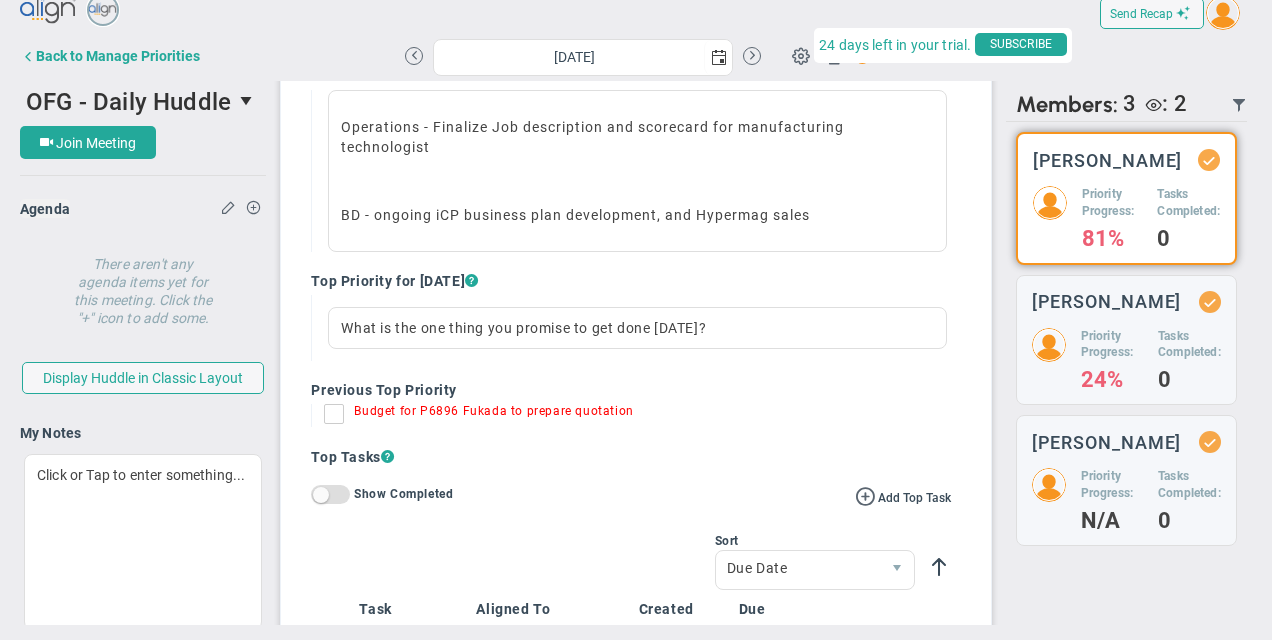 scroll, scrollTop: 600, scrollLeft: 0, axis: vertical 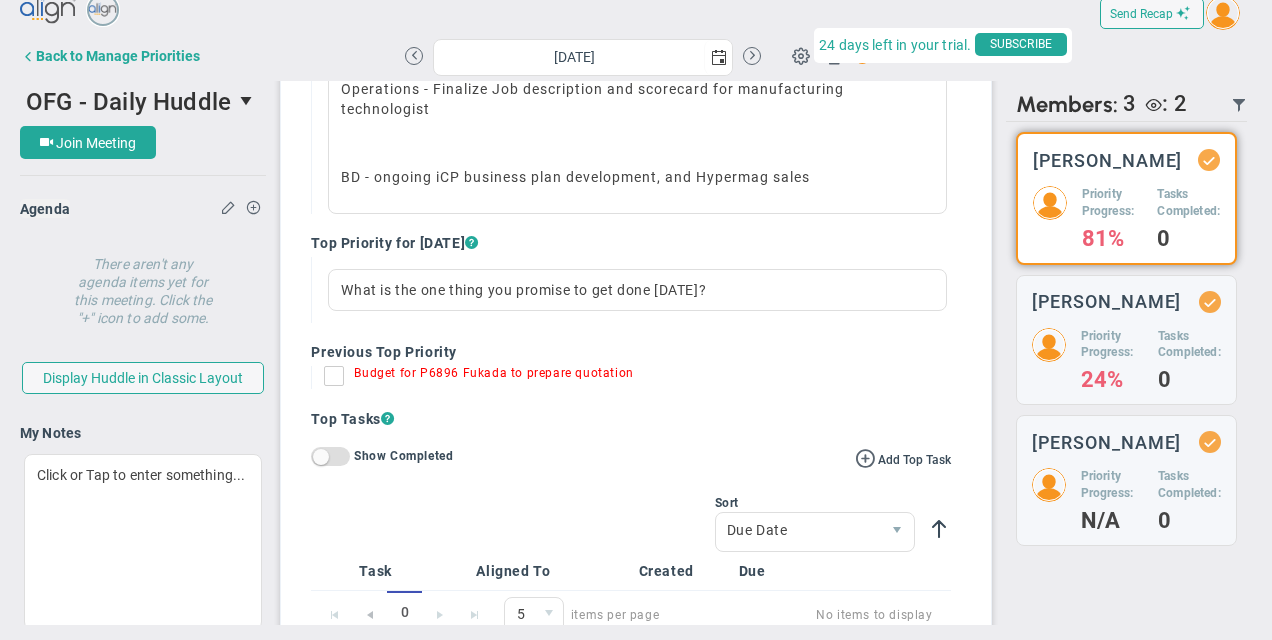 click on "Budget for P6896 Fukada to prepare quotation" at bounding box center (339, 380) 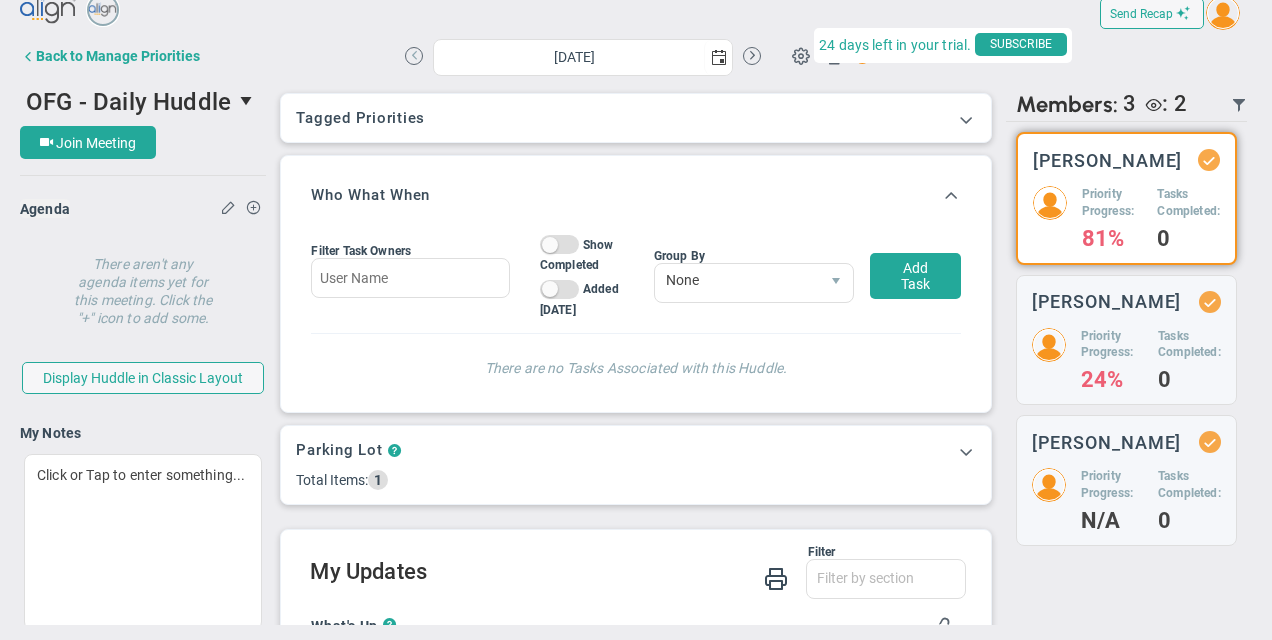 click at bounding box center [414, 56] 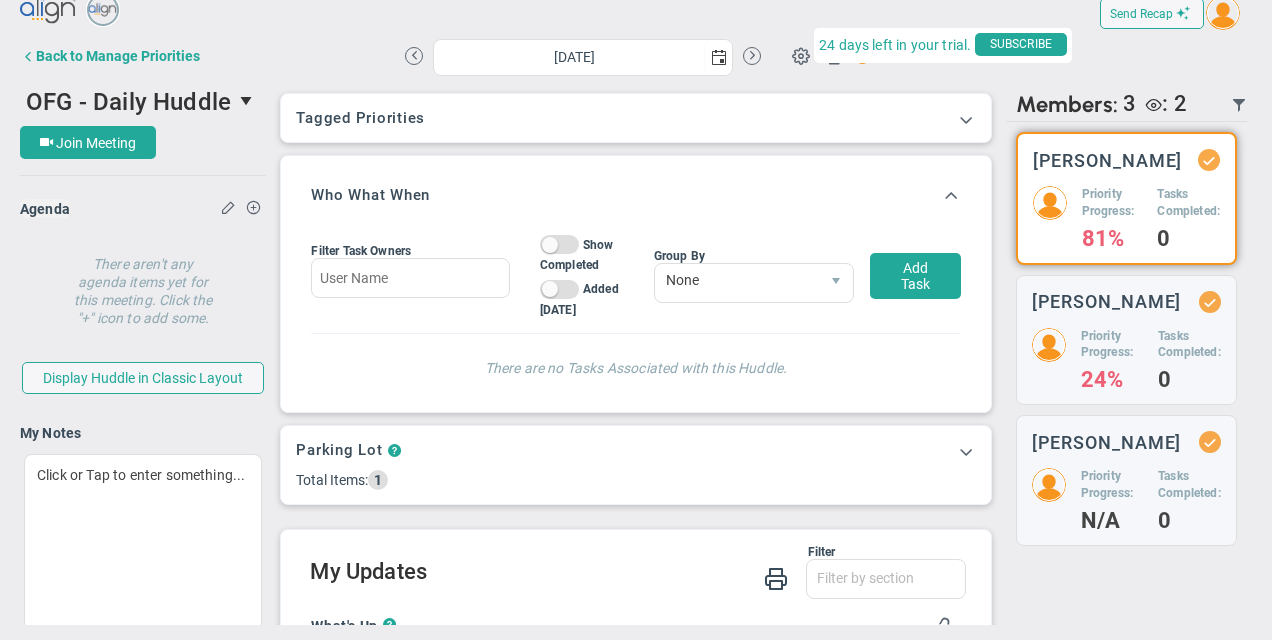 scroll, scrollTop: 400, scrollLeft: 0, axis: vertical 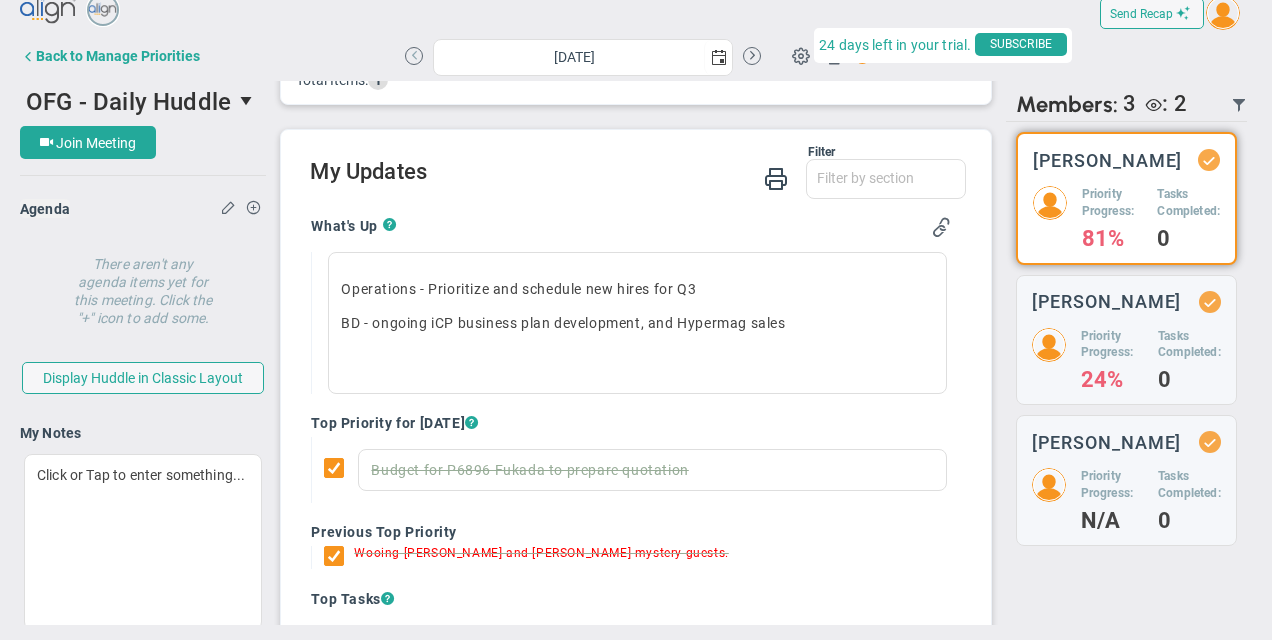 click at bounding box center [414, 56] 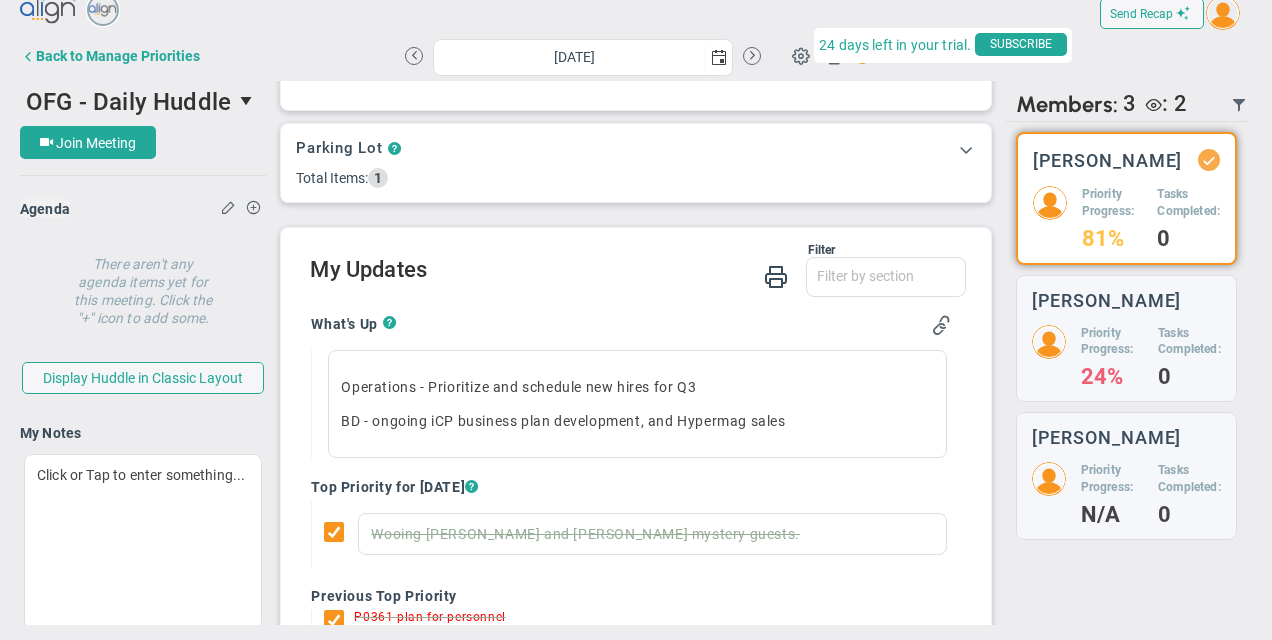 scroll, scrollTop: 600, scrollLeft: 0, axis: vertical 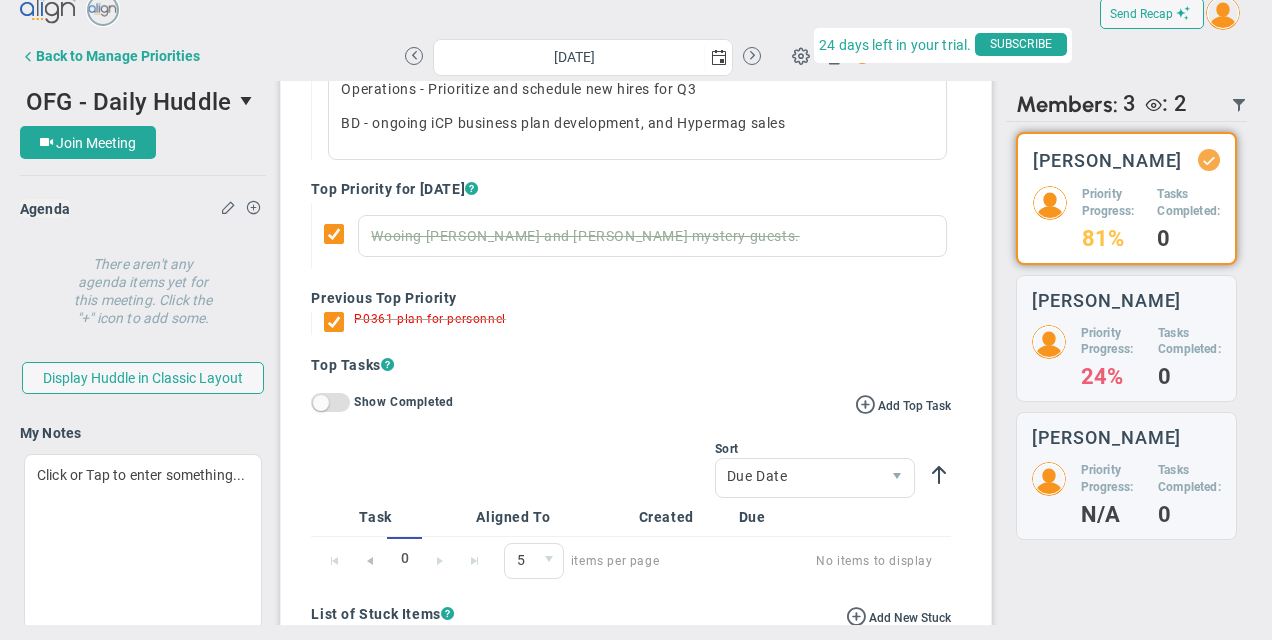 click on "81%" at bounding box center (1112, 239) 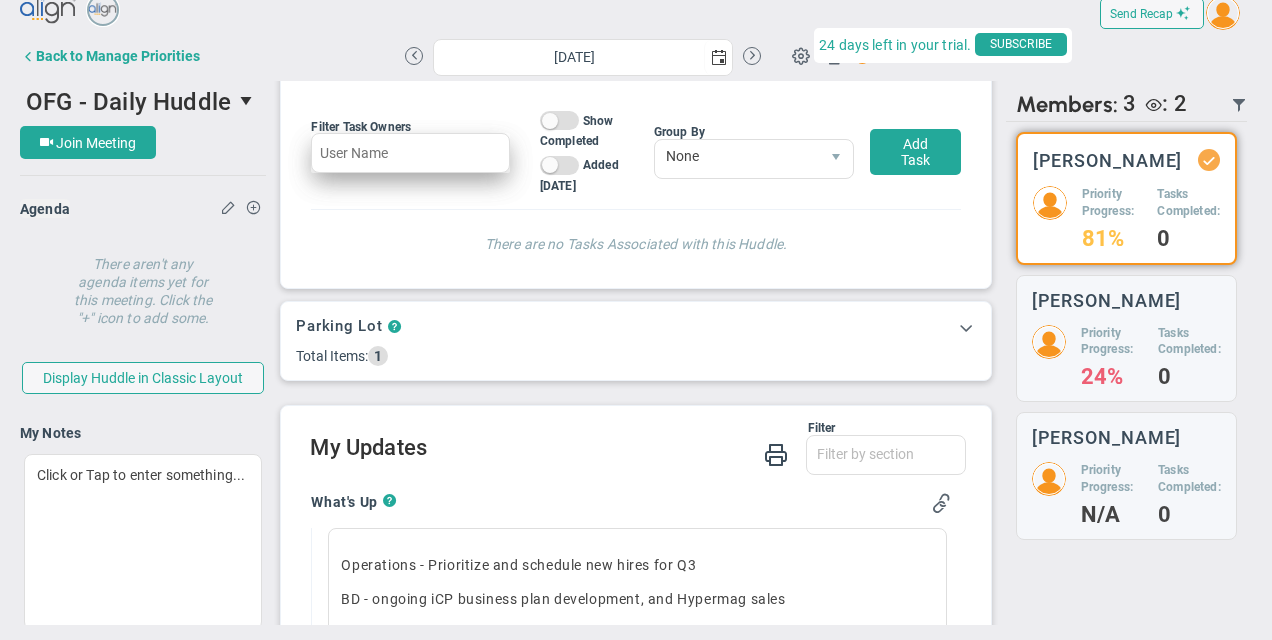 scroll, scrollTop: 121, scrollLeft: 0, axis: vertical 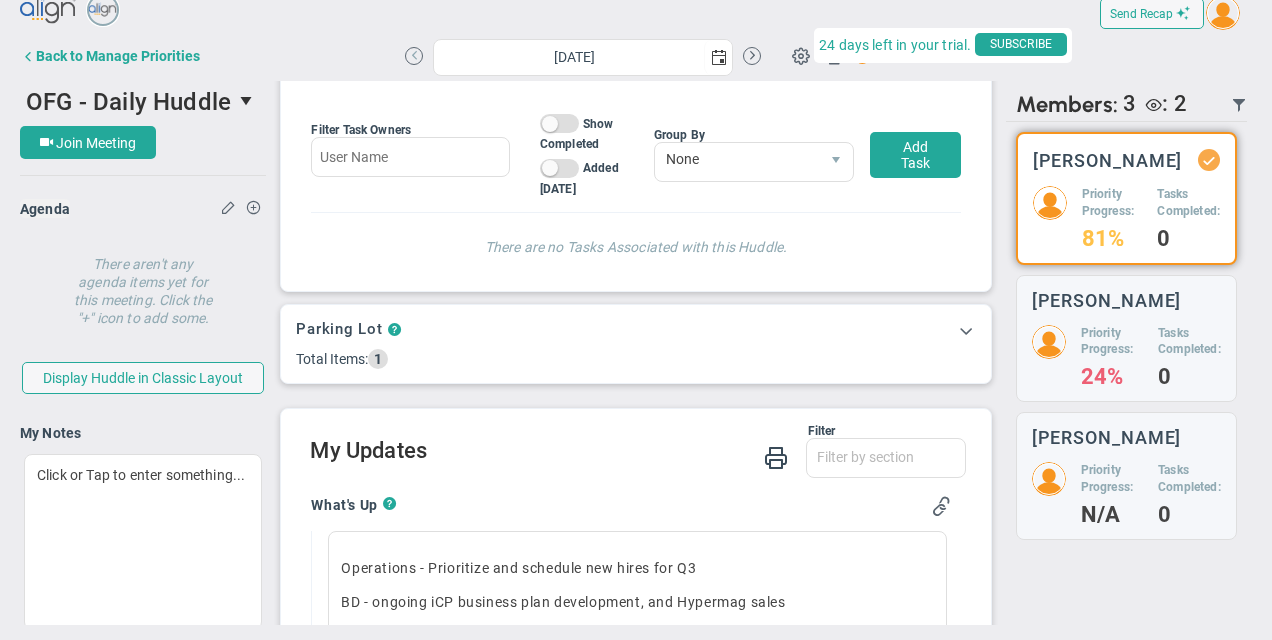 click at bounding box center [414, 56] 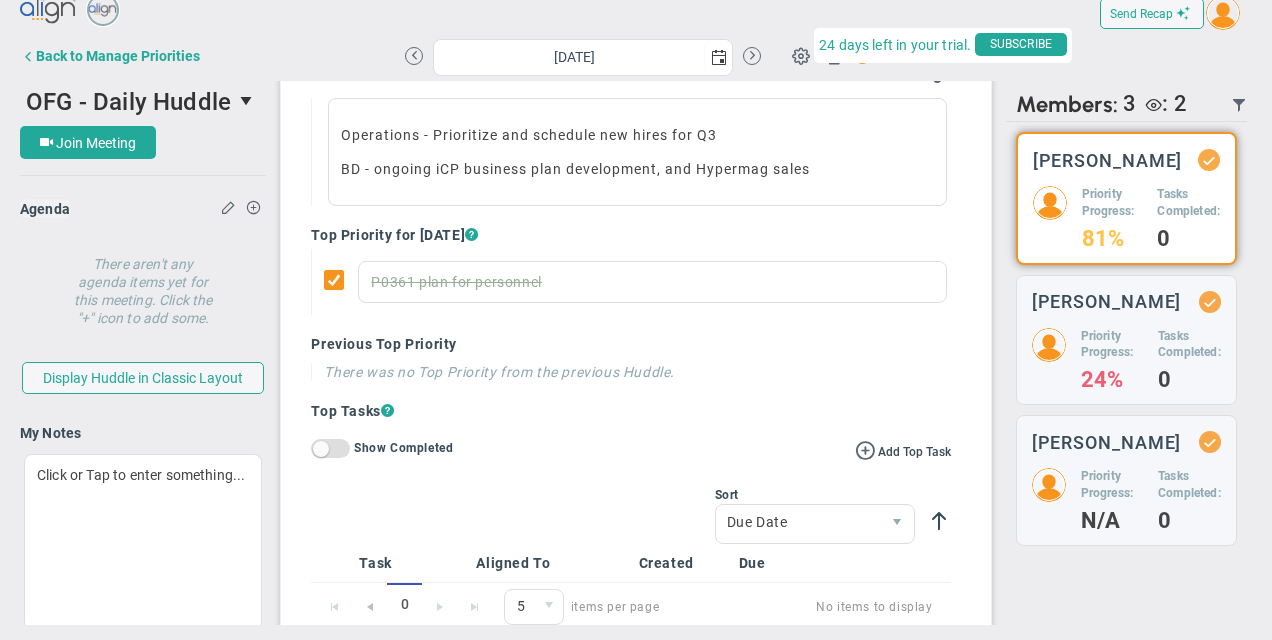 scroll, scrollTop: 600, scrollLeft: 0, axis: vertical 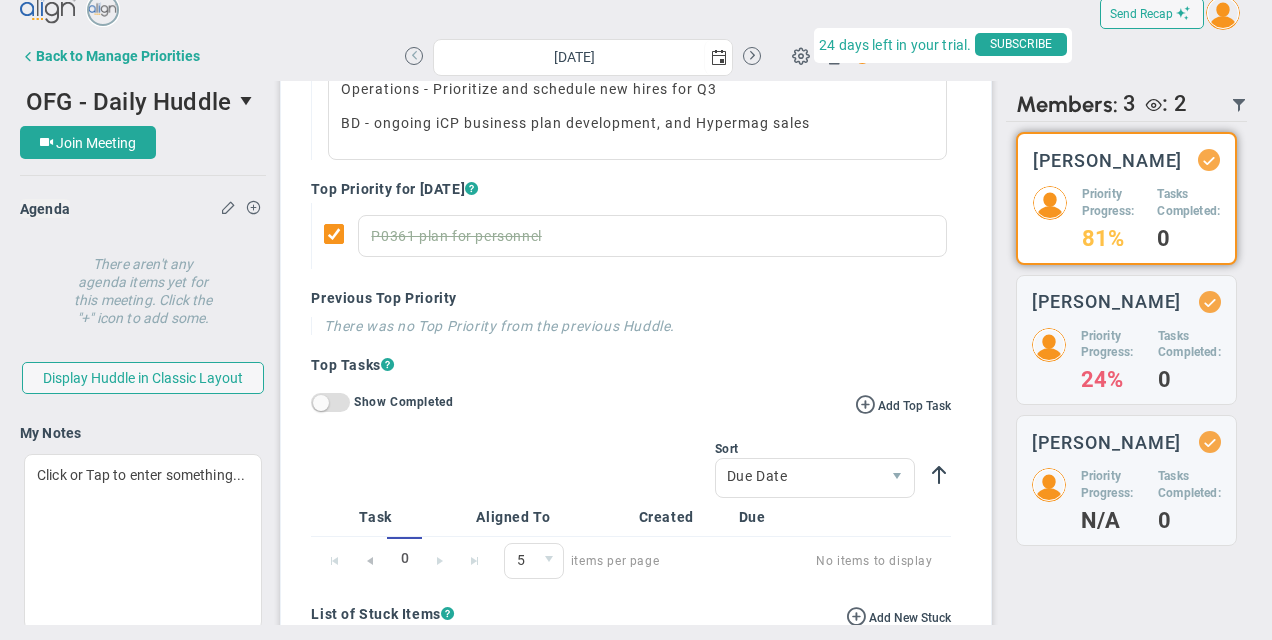 click at bounding box center (414, 56) 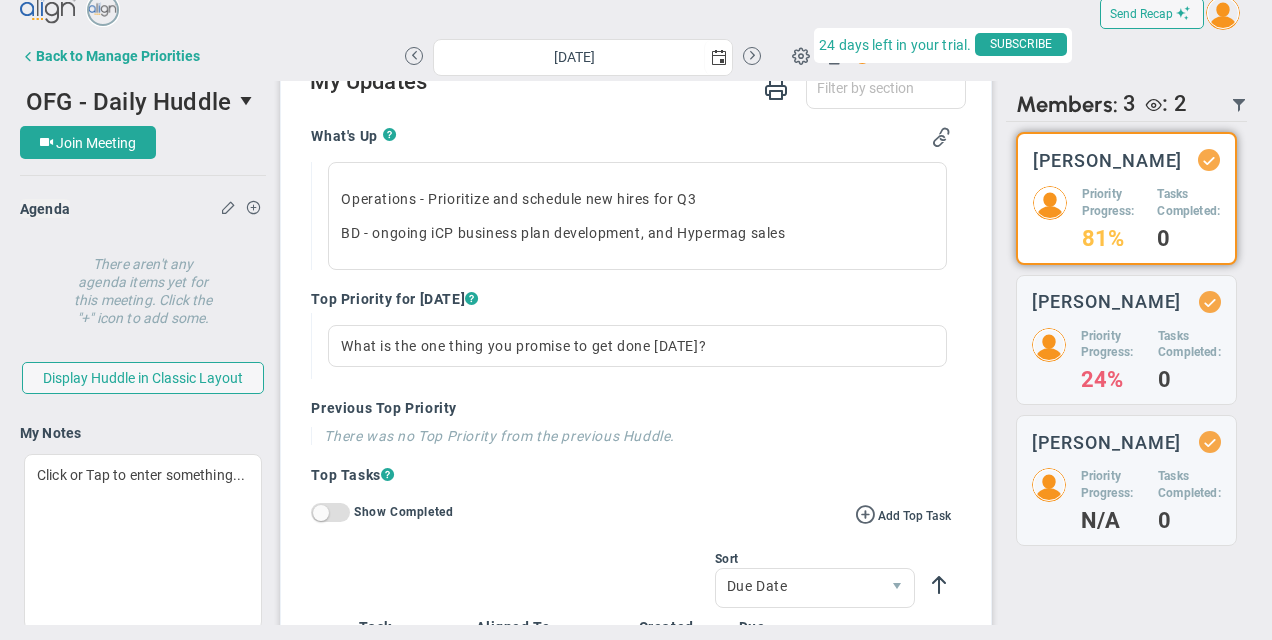 scroll, scrollTop: 500, scrollLeft: 0, axis: vertical 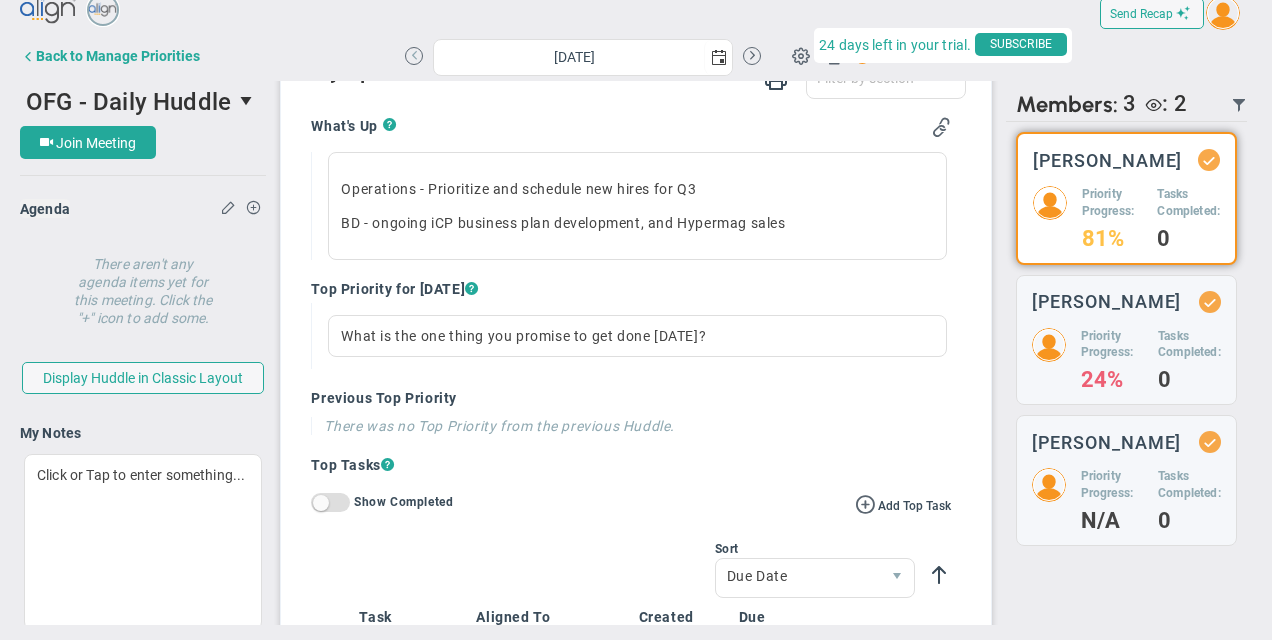 click at bounding box center (414, 56) 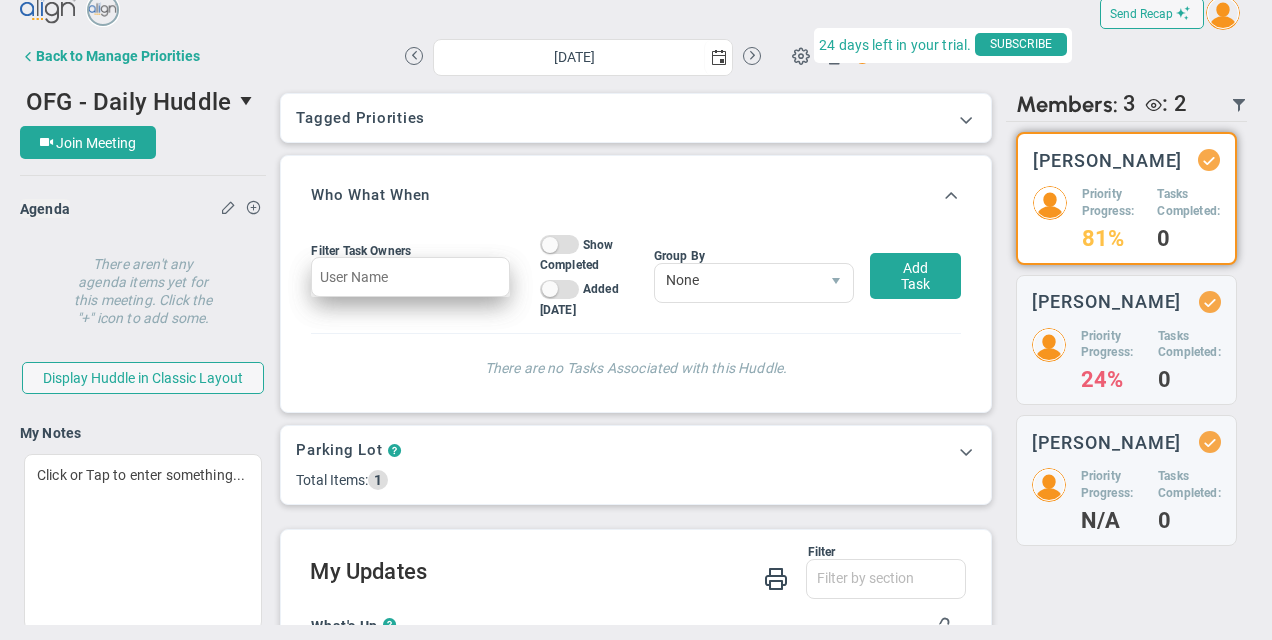 scroll, scrollTop: 600, scrollLeft: 0, axis: vertical 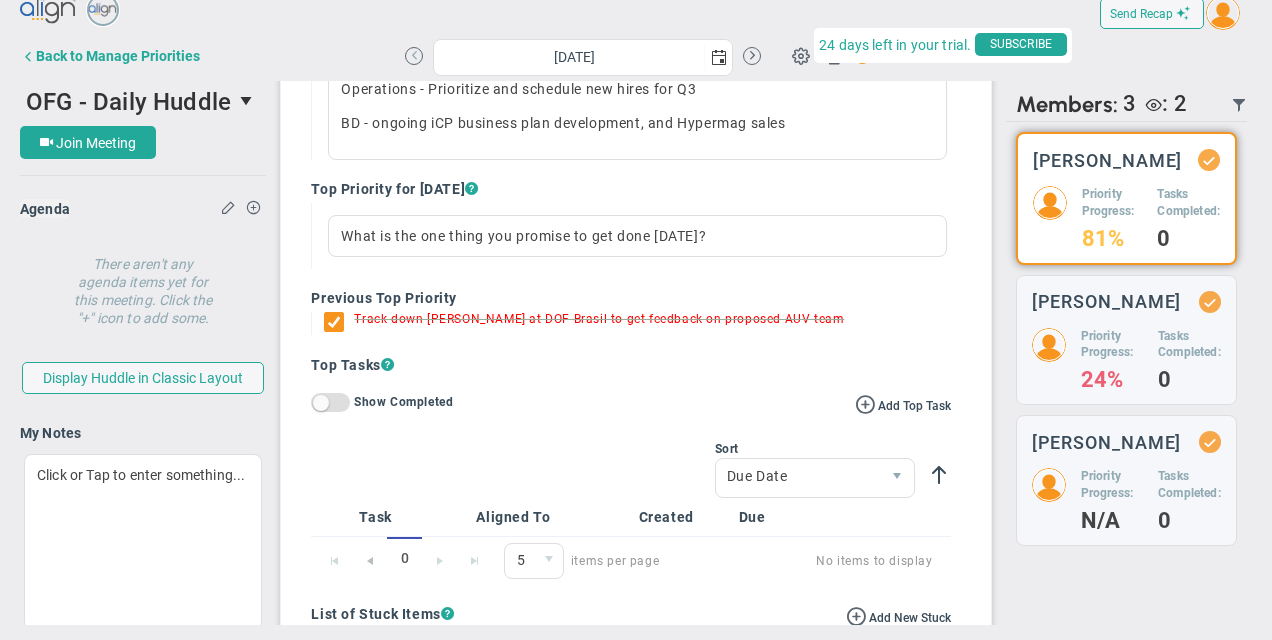 click at bounding box center (414, 56) 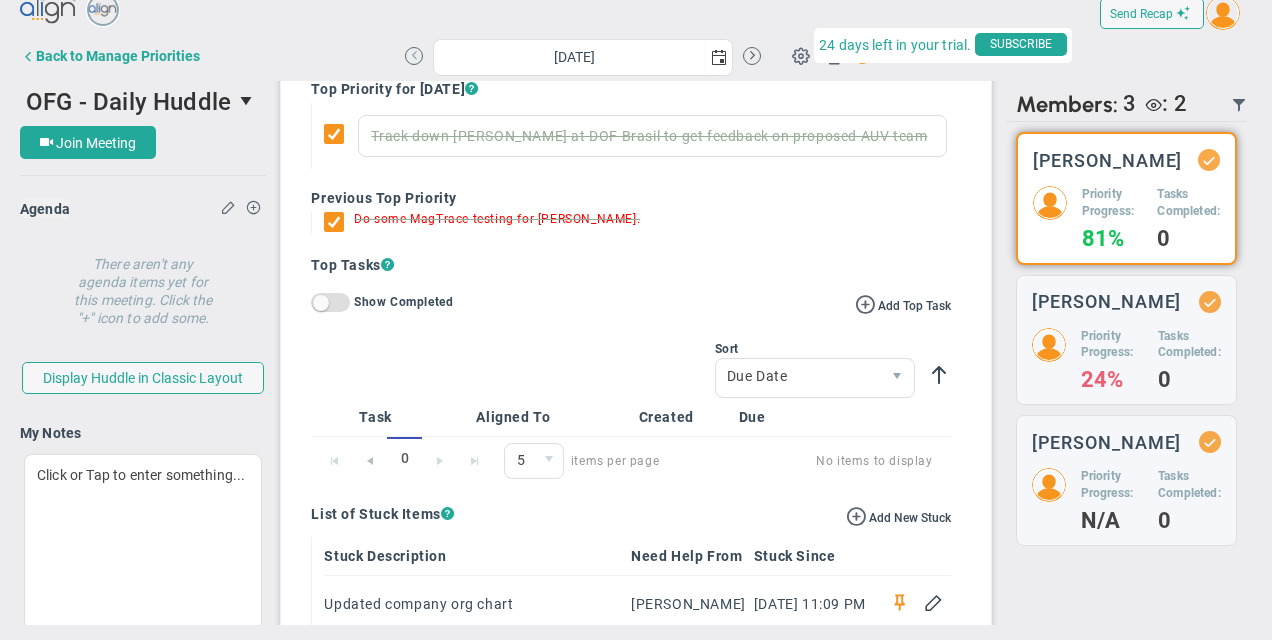 click at bounding box center [414, 56] 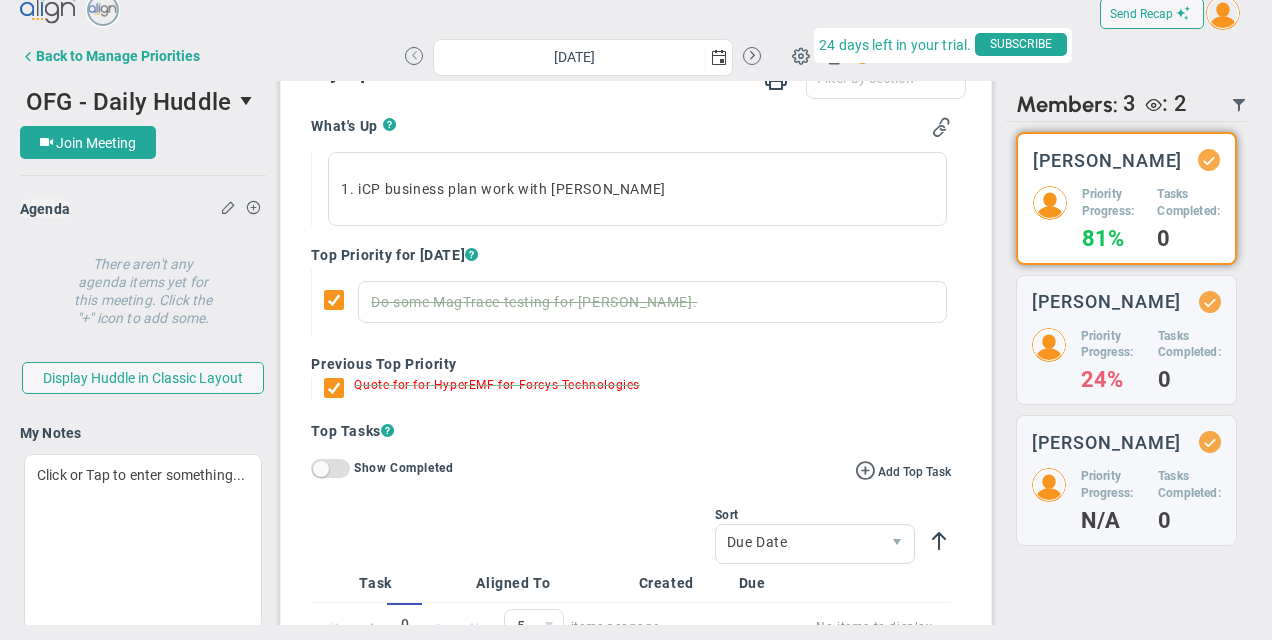 click at bounding box center (414, 56) 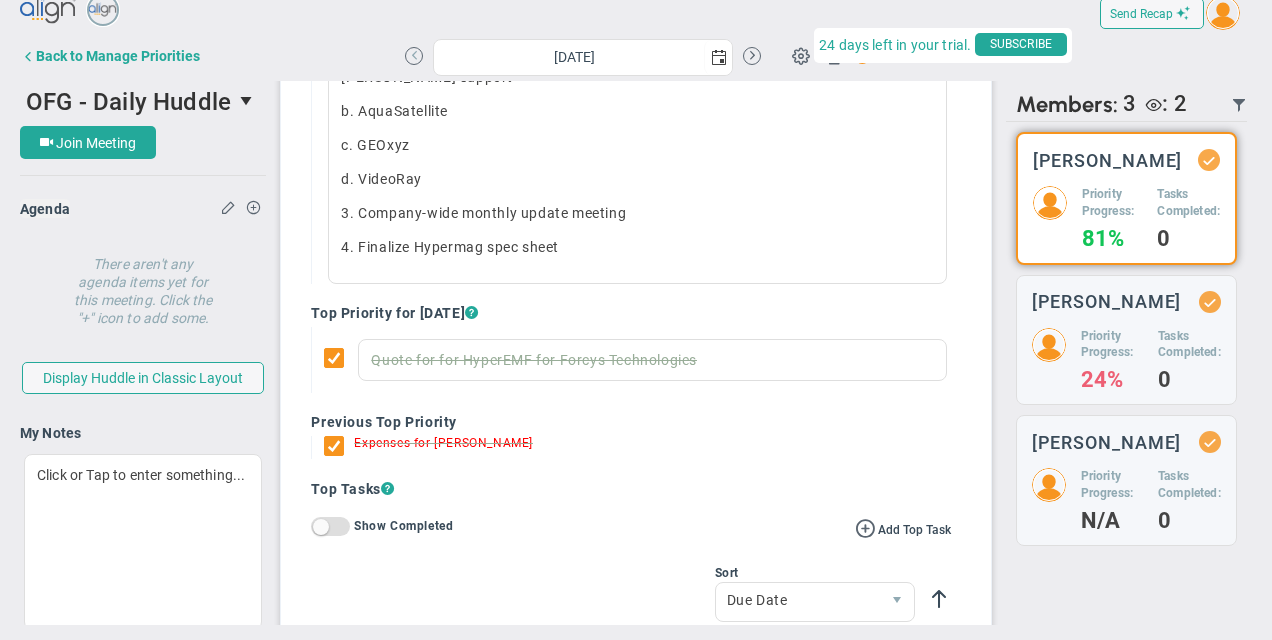 click at bounding box center [414, 56] 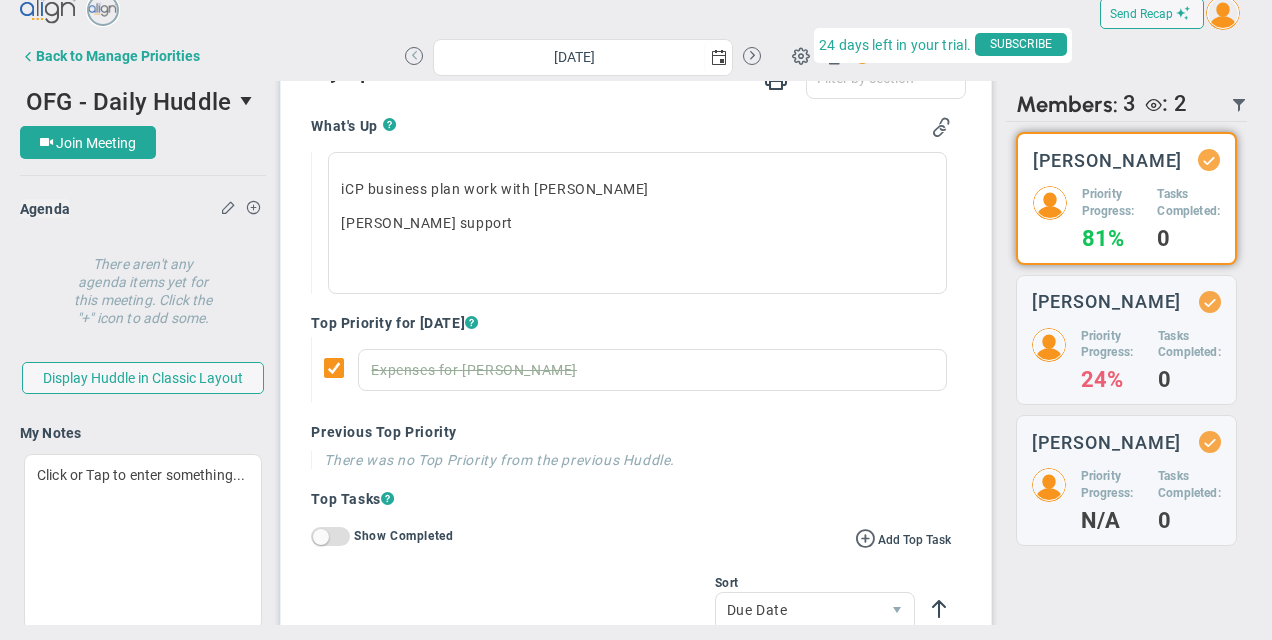click at bounding box center [414, 56] 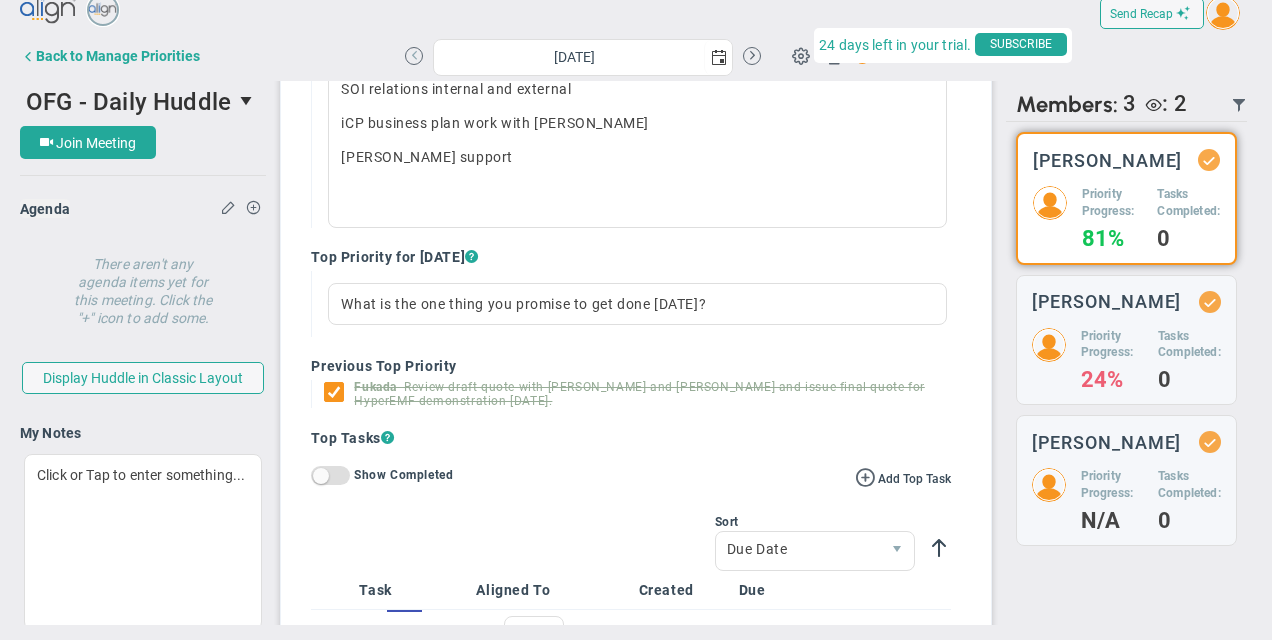 click at bounding box center (414, 56) 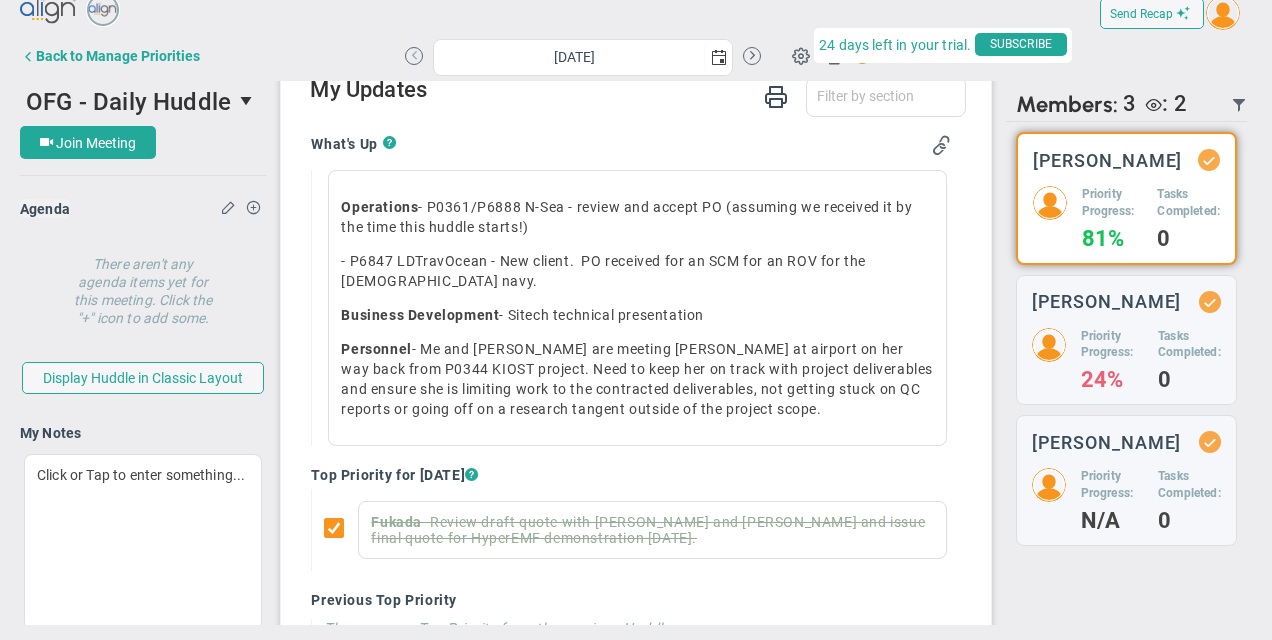 click at bounding box center (414, 56) 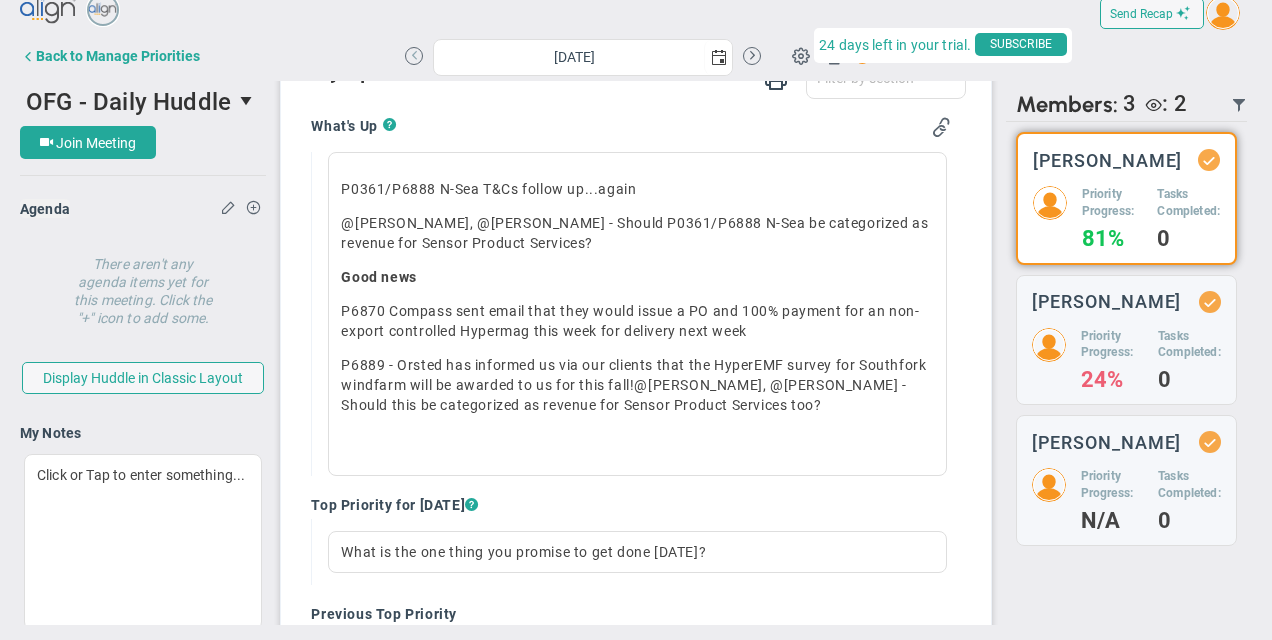 click at bounding box center (414, 56) 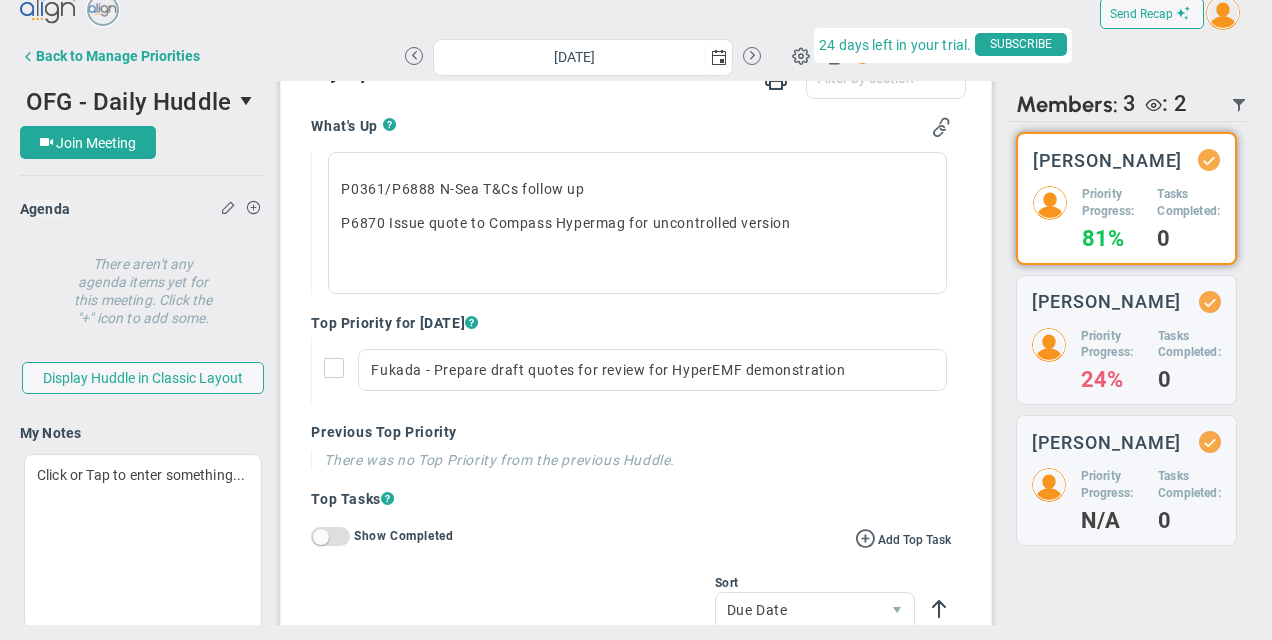 click at bounding box center [339, 372] 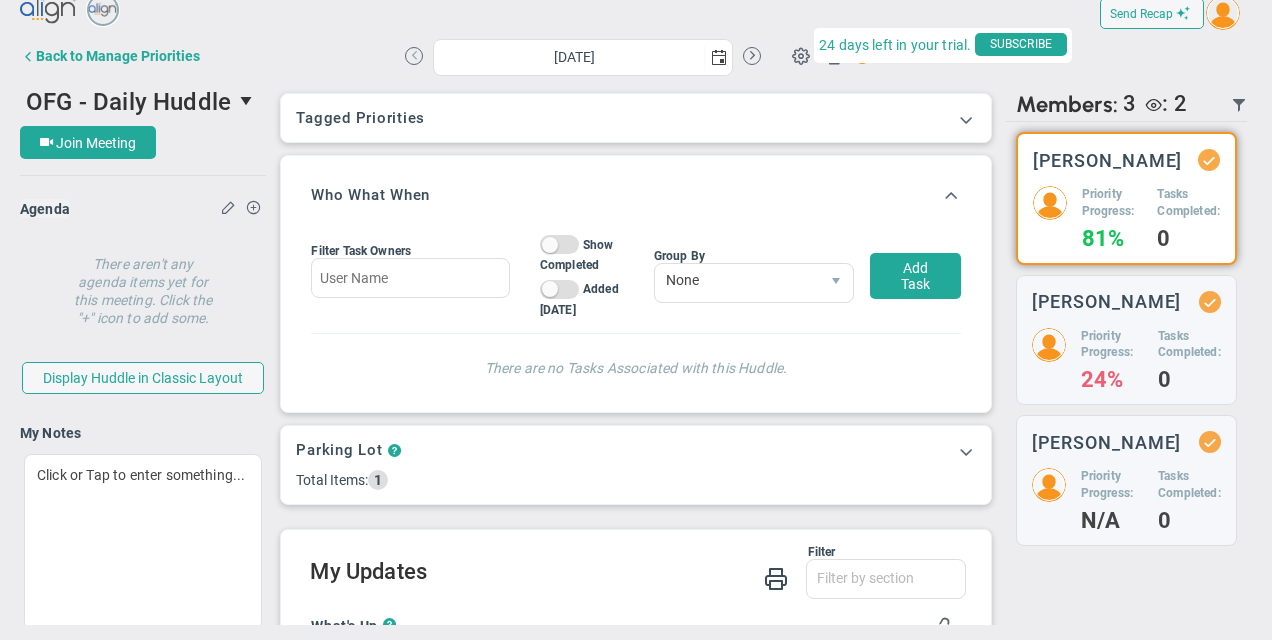 click at bounding box center [414, 56] 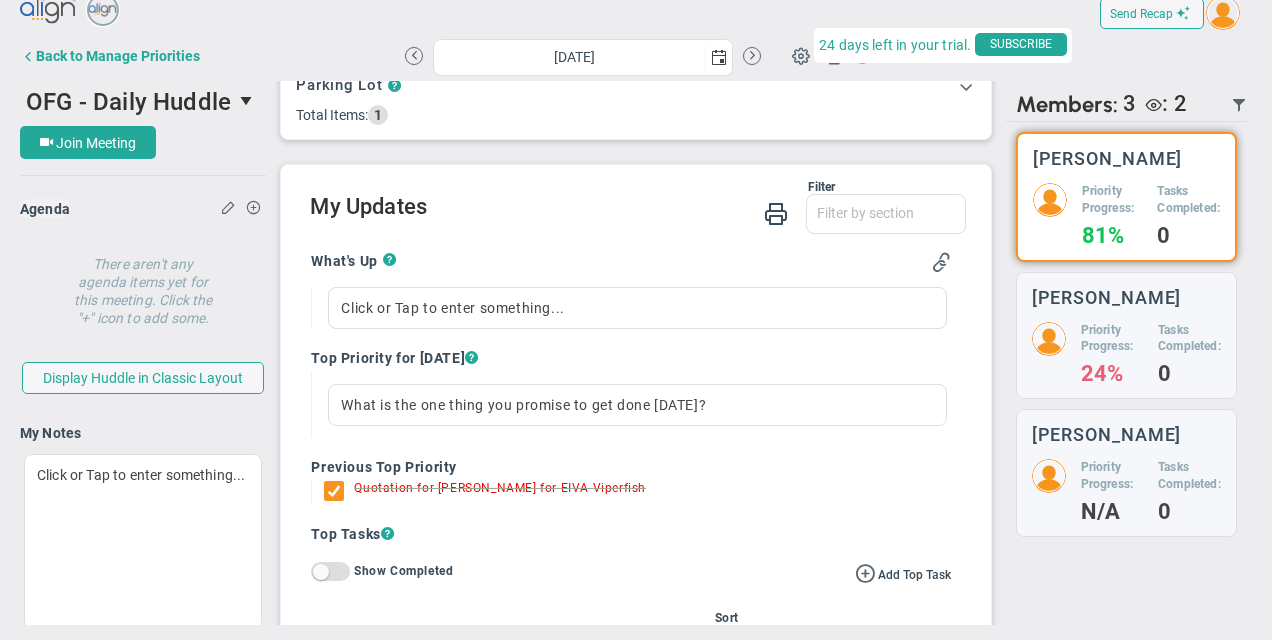scroll, scrollTop: 400, scrollLeft: 0, axis: vertical 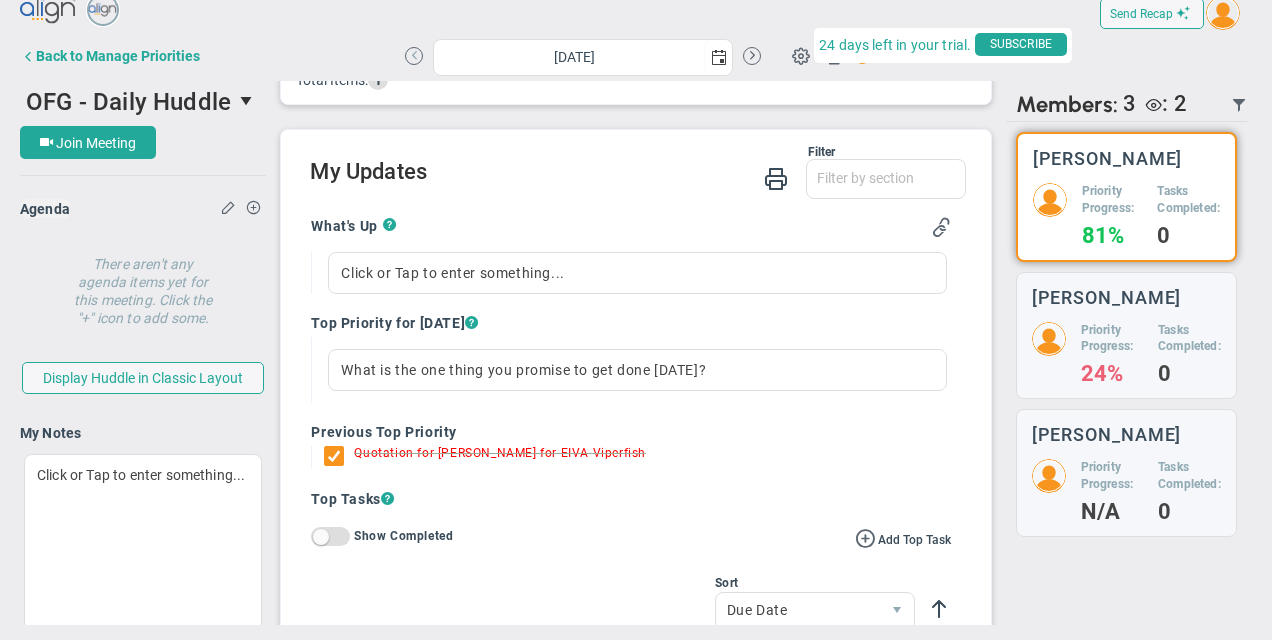 click at bounding box center (414, 56) 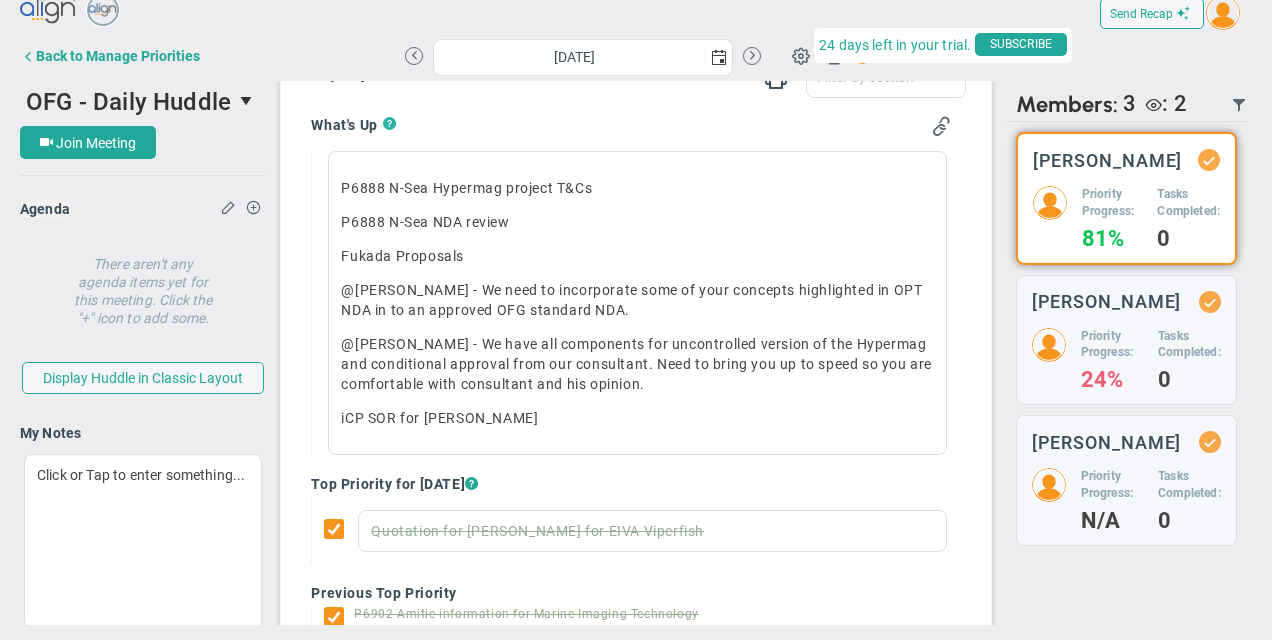 scroll, scrollTop: 600, scrollLeft: 0, axis: vertical 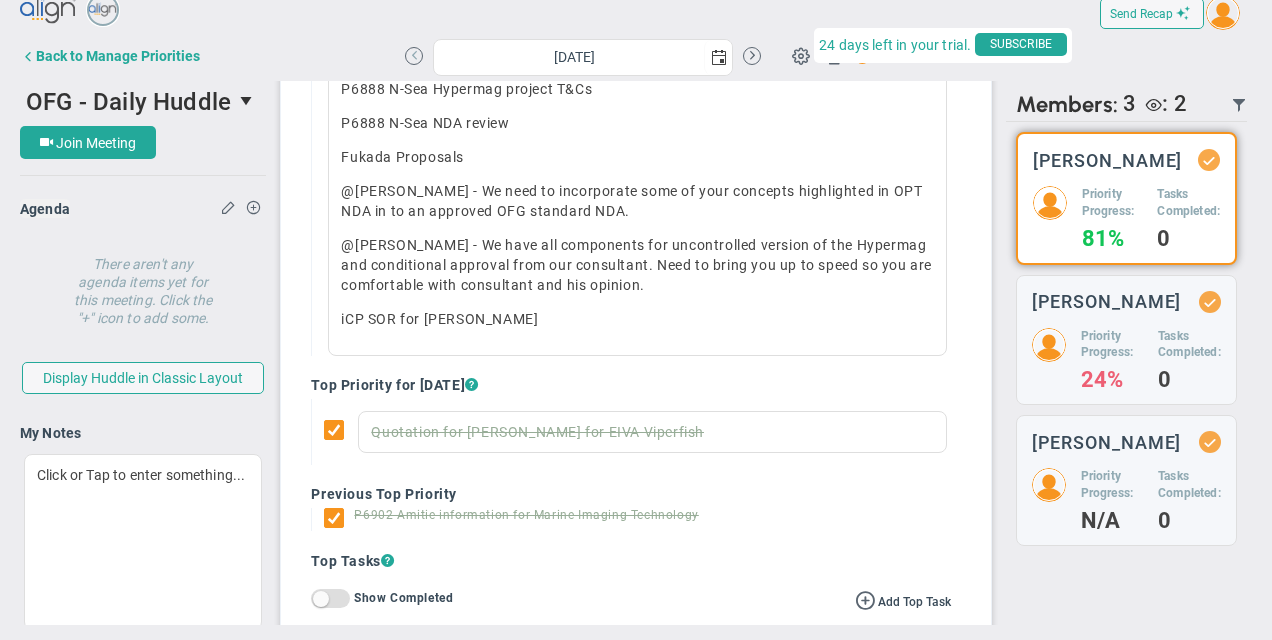 click at bounding box center [414, 56] 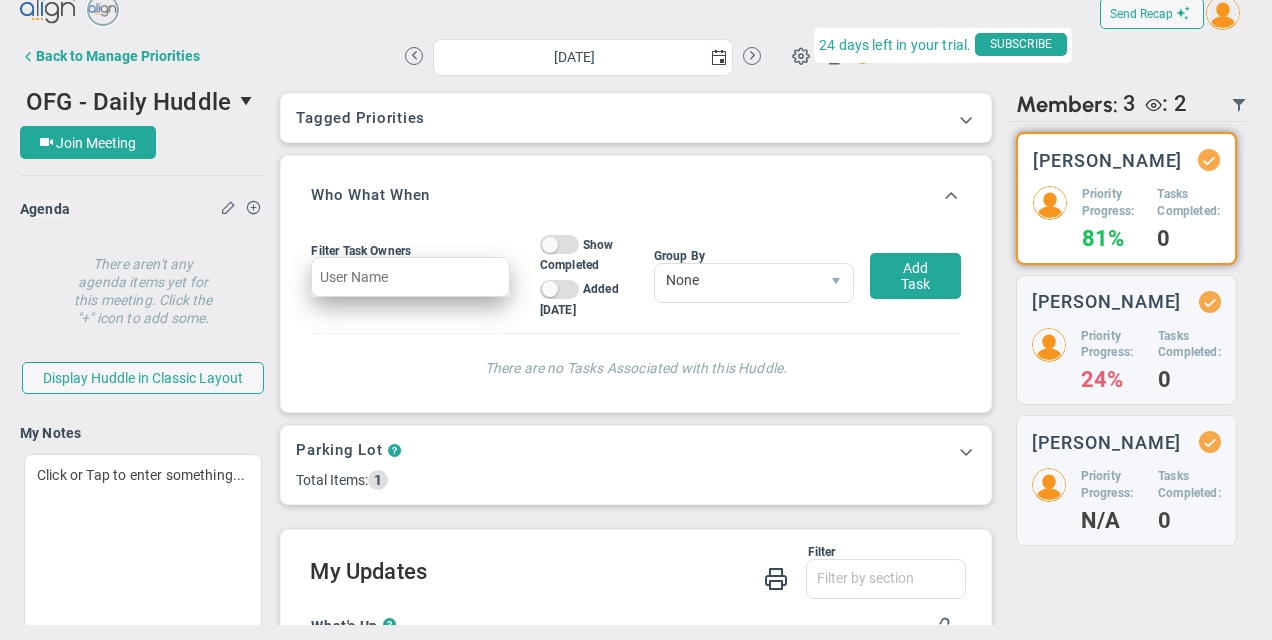 scroll, scrollTop: 400, scrollLeft: 0, axis: vertical 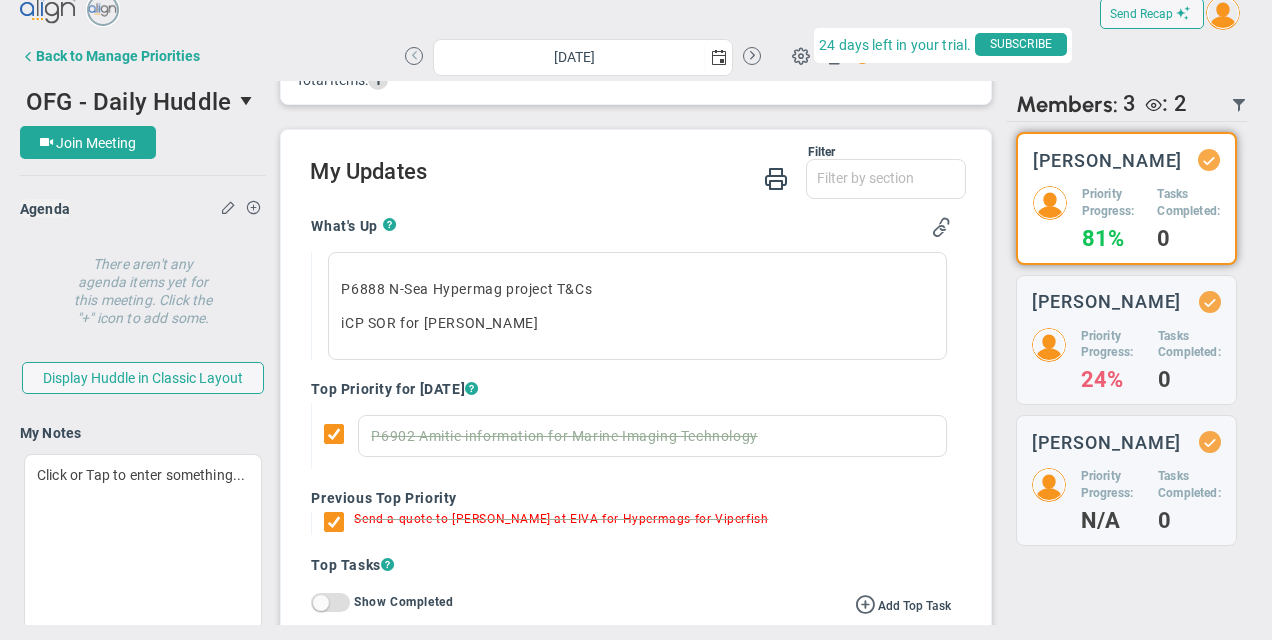 click at bounding box center [414, 56] 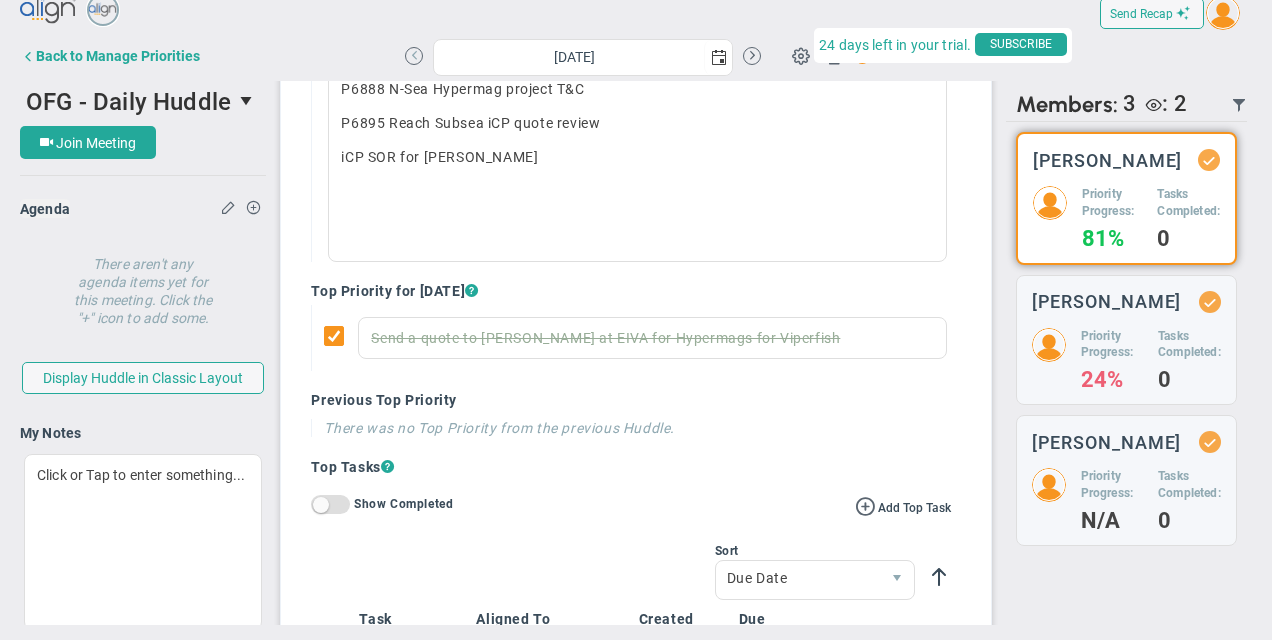 click at bounding box center (414, 56) 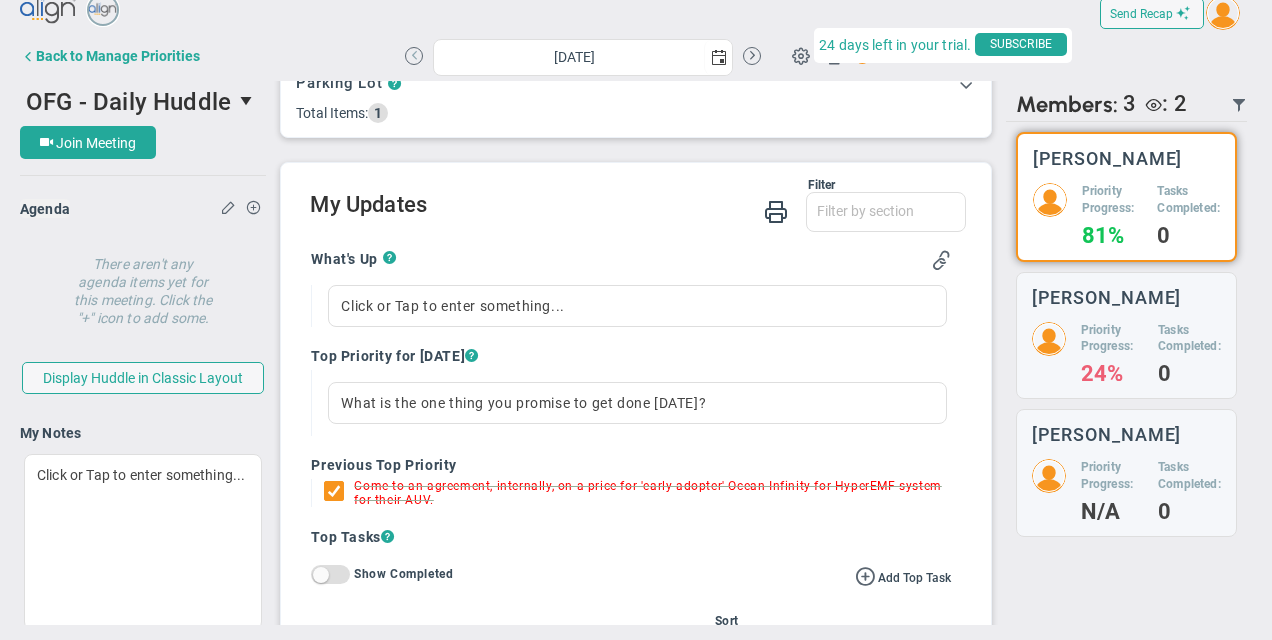 click at bounding box center [414, 56] 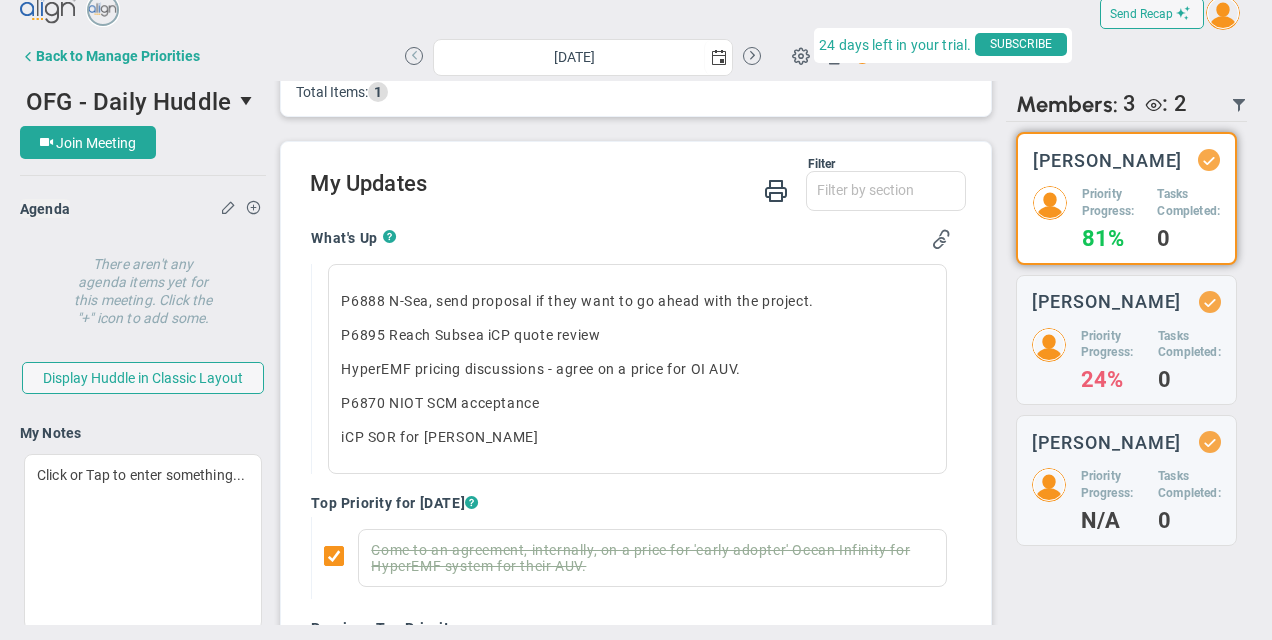 click at bounding box center [414, 56] 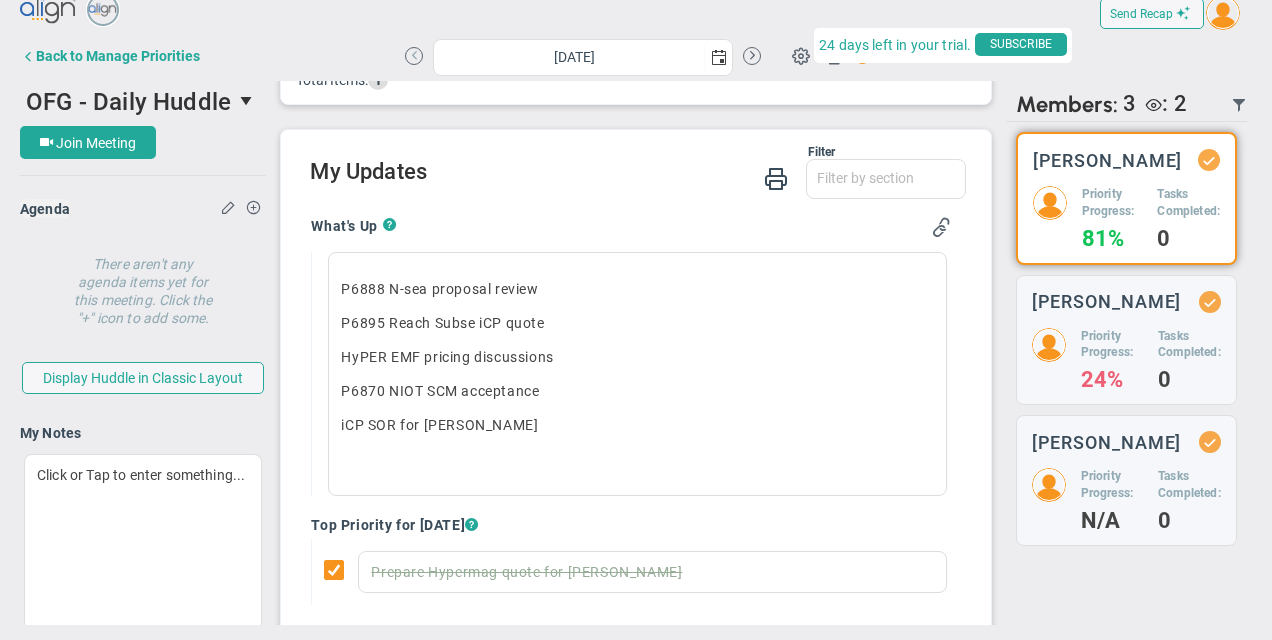 click at bounding box center (414, 56) 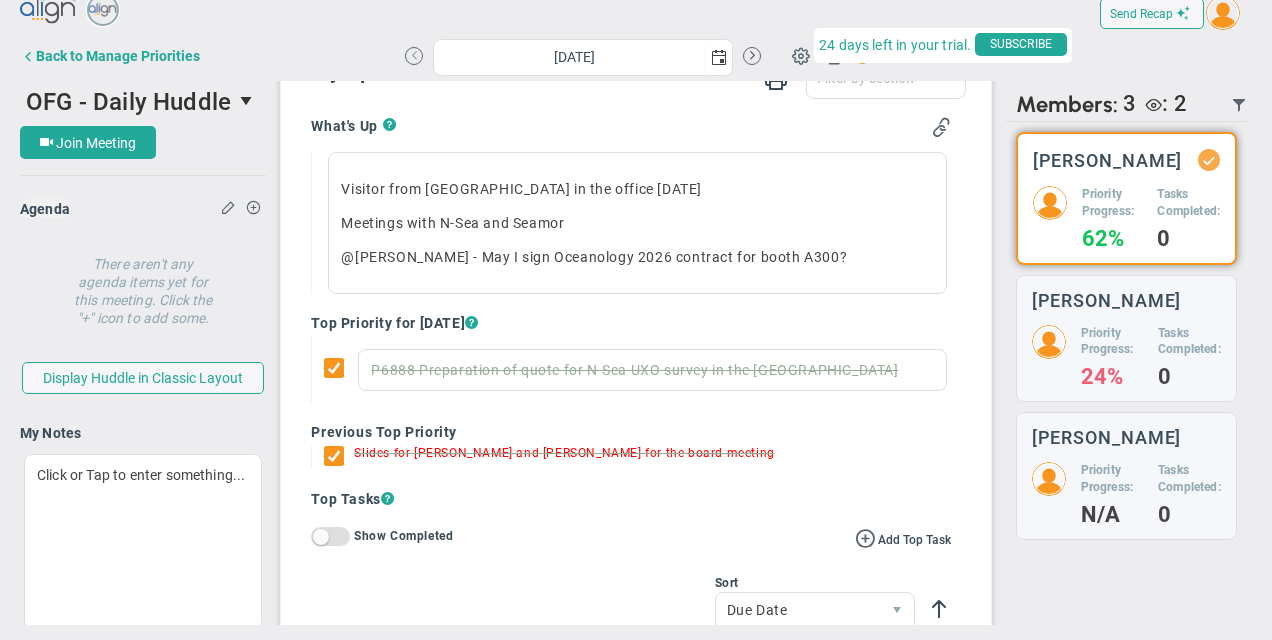 click at bounding box center (414, 56) 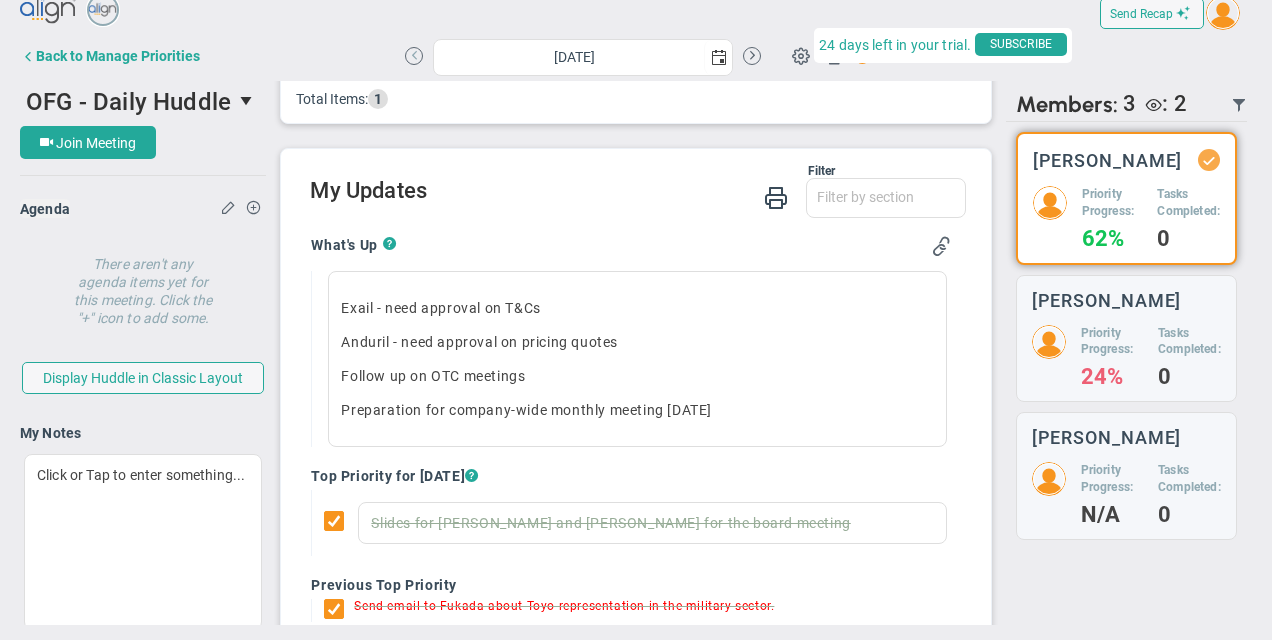 click at bounding box center [414, 56] 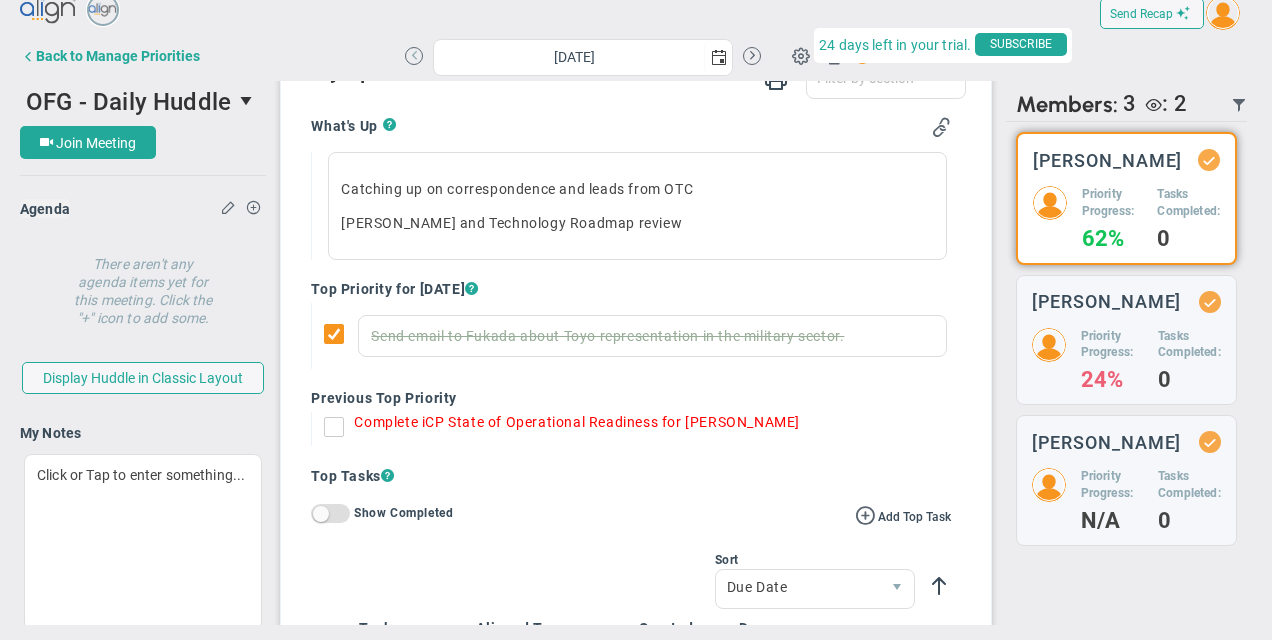 click at bounding box center (414, 56) 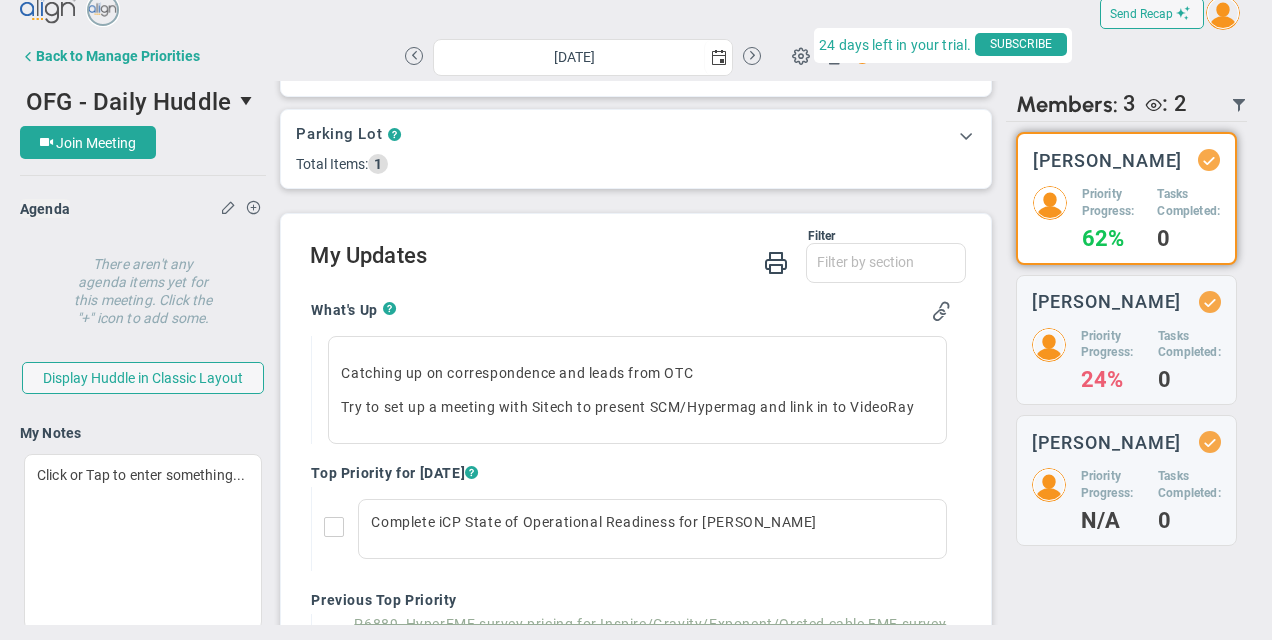 scroll, scrollTop: 94, scrollLeft: 0, axis: vertical 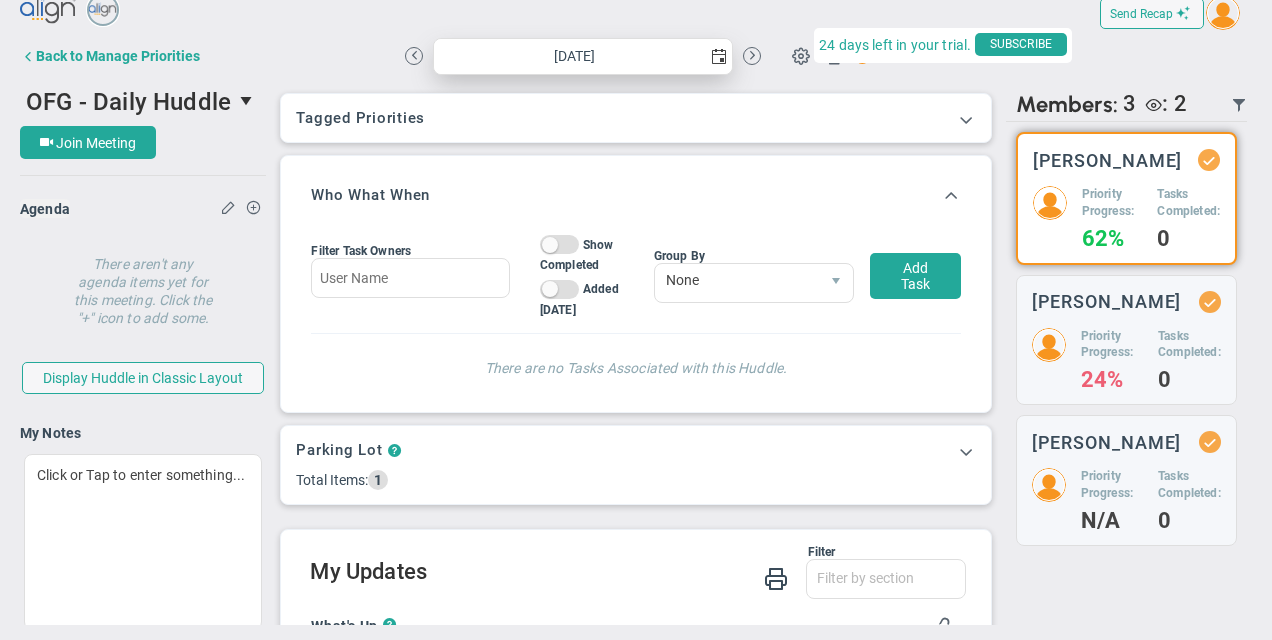 click at bounding box center (719, 57) 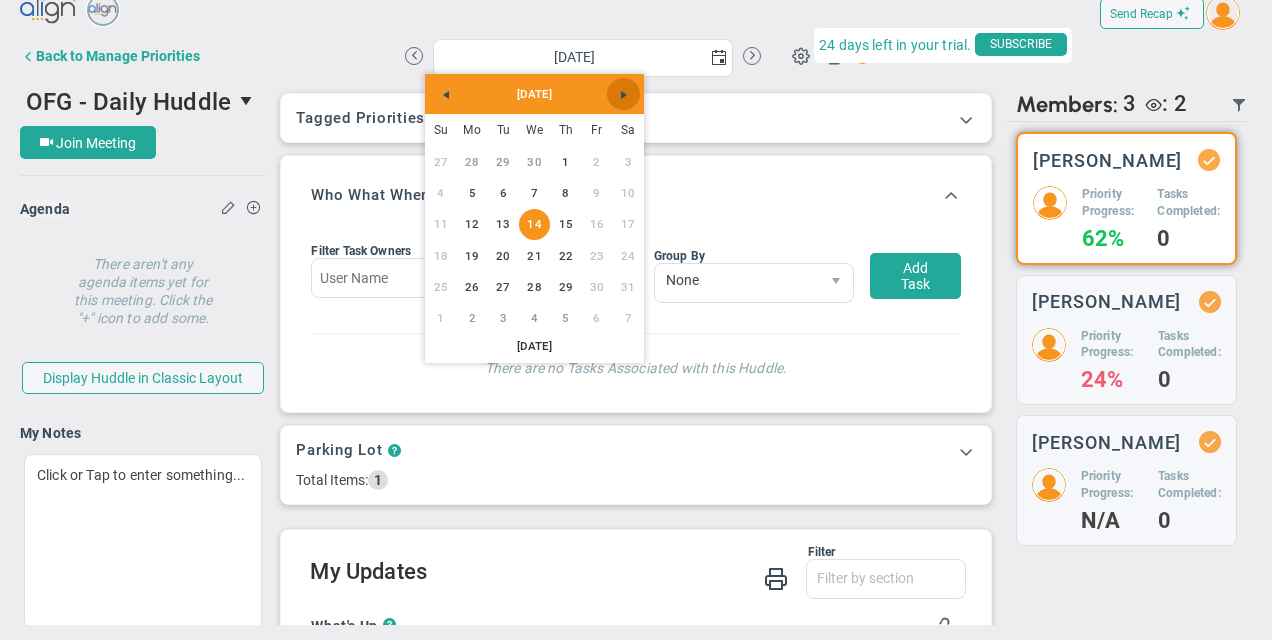 click at bounding box center [624, 95] 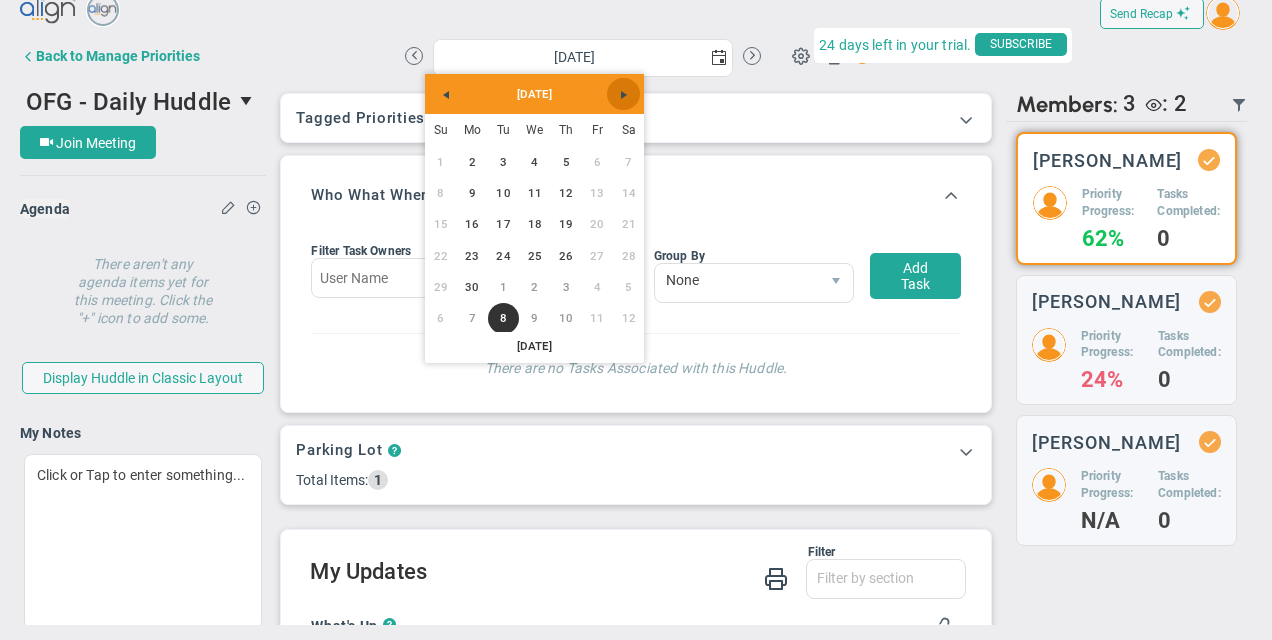 click at bounding box center (624, 95) 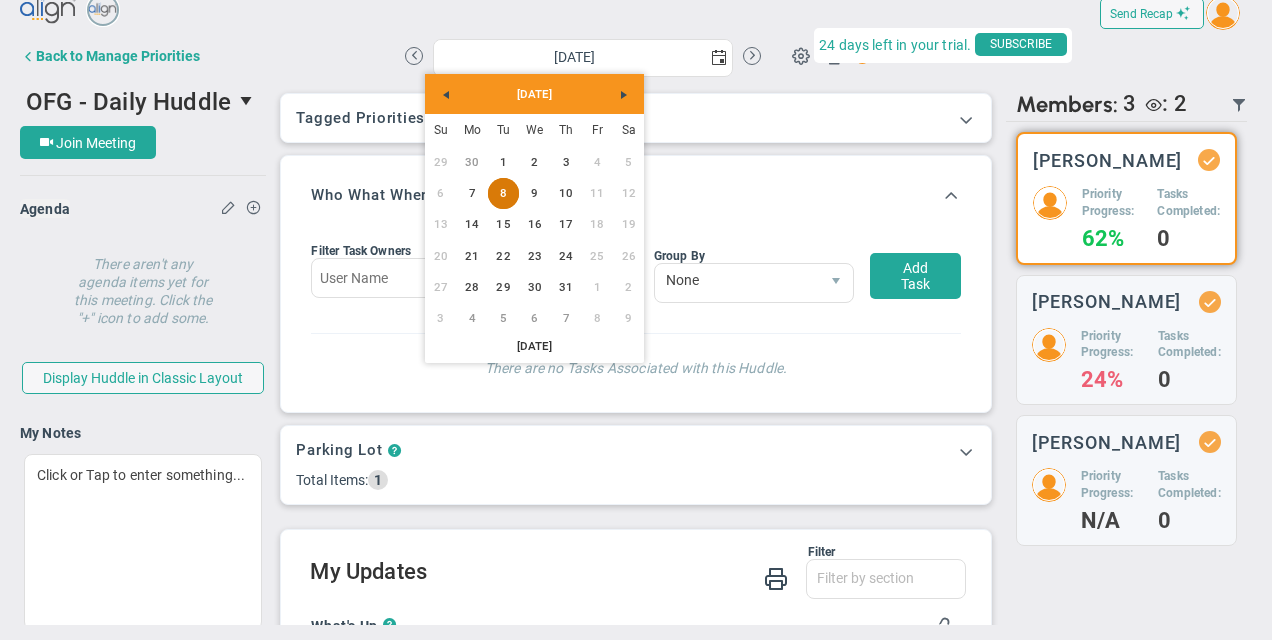click on "8" at bounding box center [503, 193] 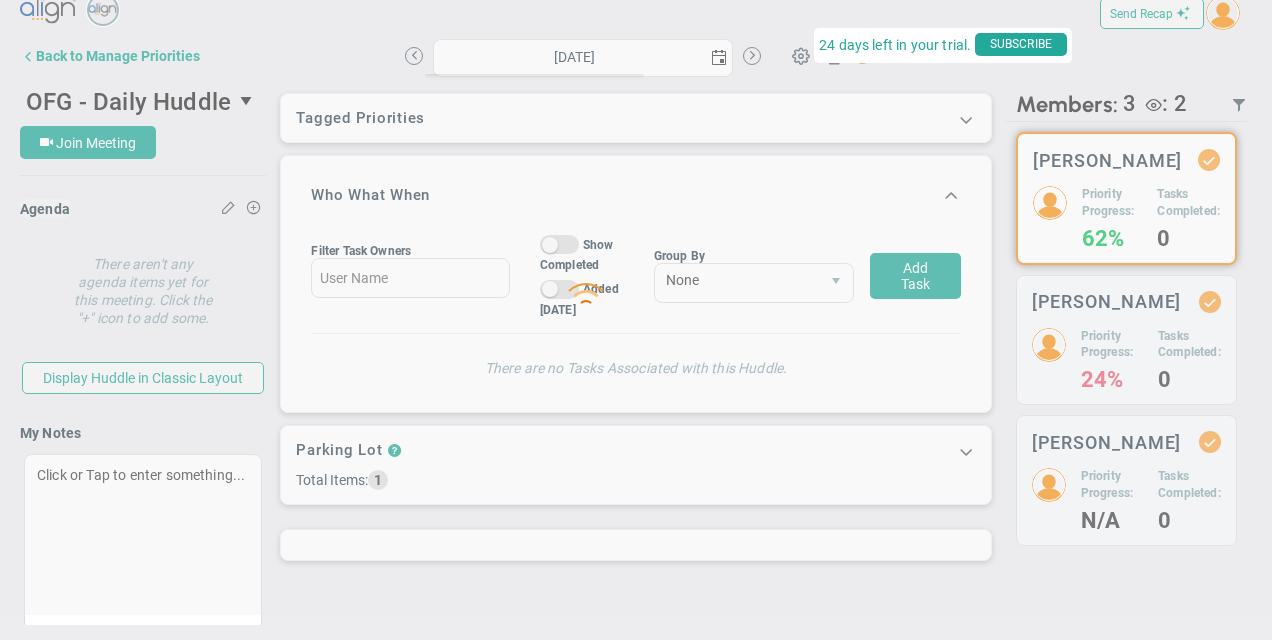 type on "[DATE]" 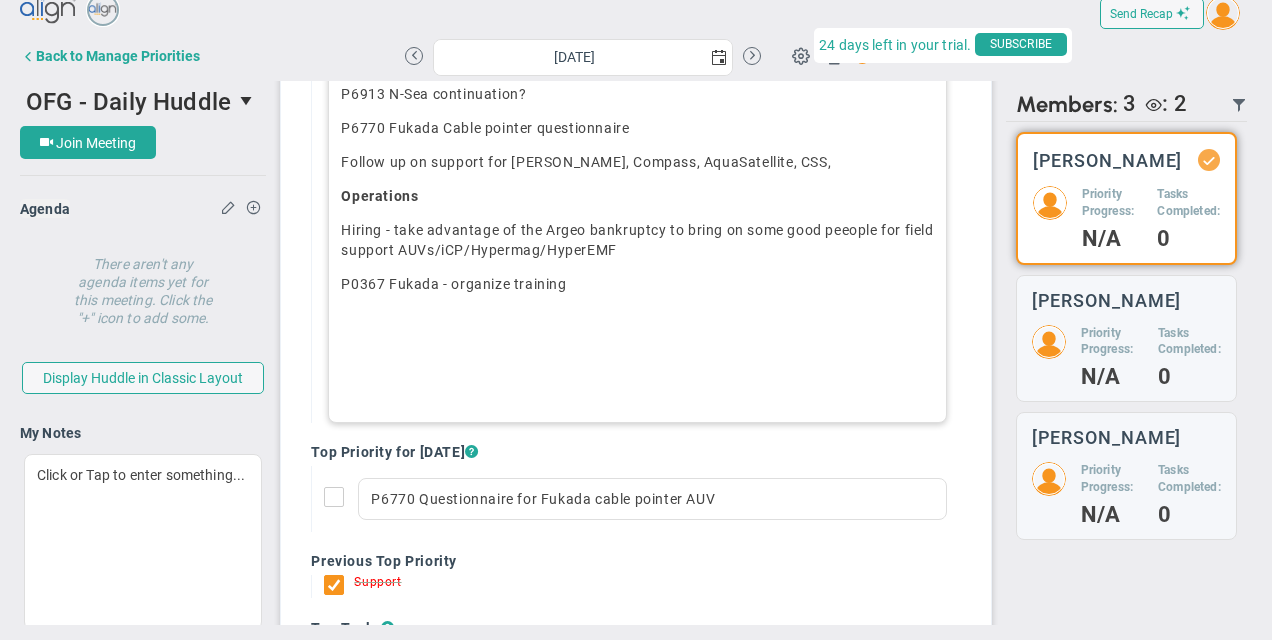 scroll, scrollTop: 700, scrollLeft: 0, axis: vertical 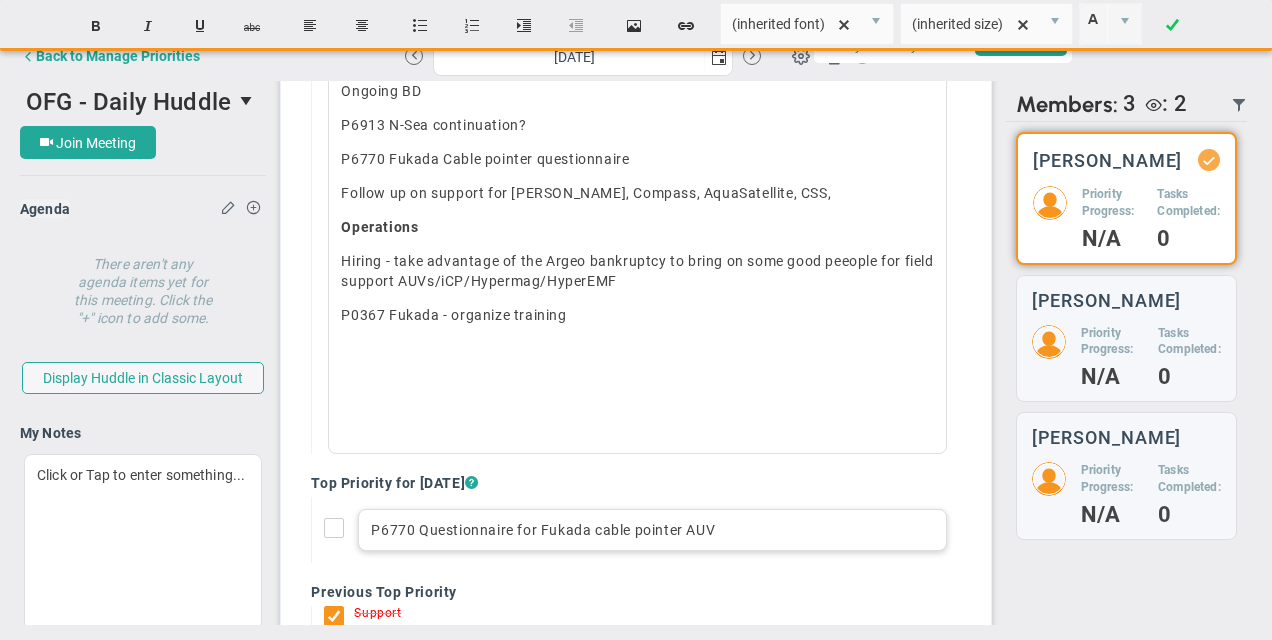 click on "P6770 Questionnaire for Fukada cable pointer AUV" at bounding box center (652, 530) 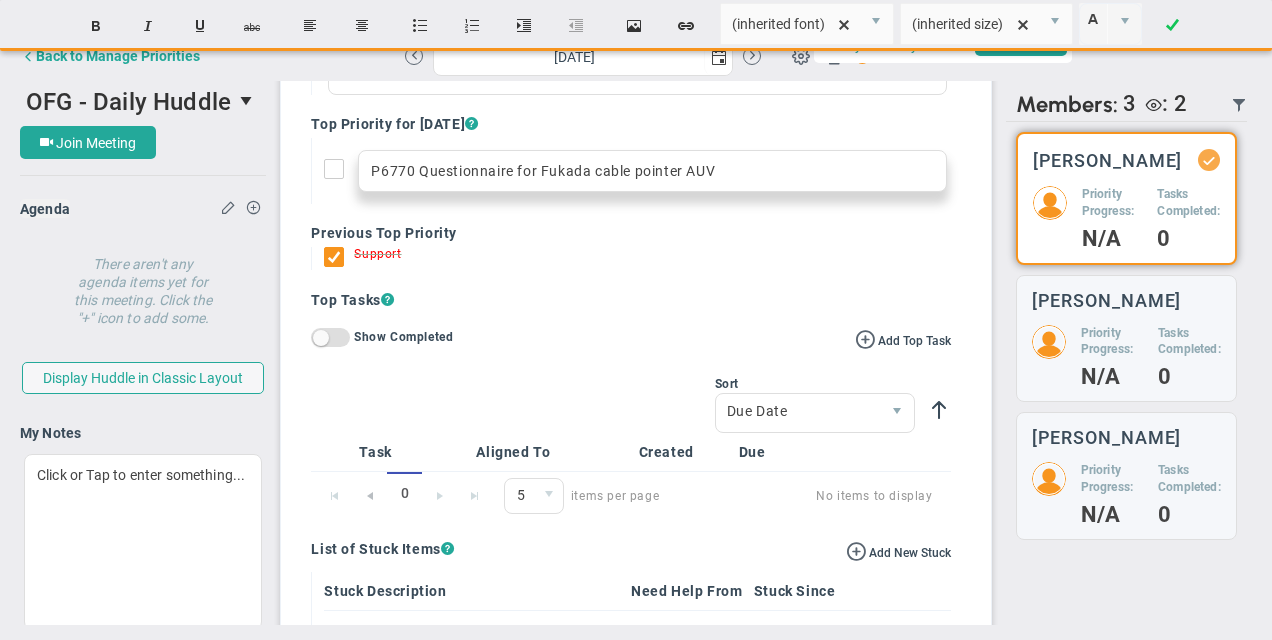 scroll, scrollTop: 1100, scrollLeft: 0, axis: vertical 